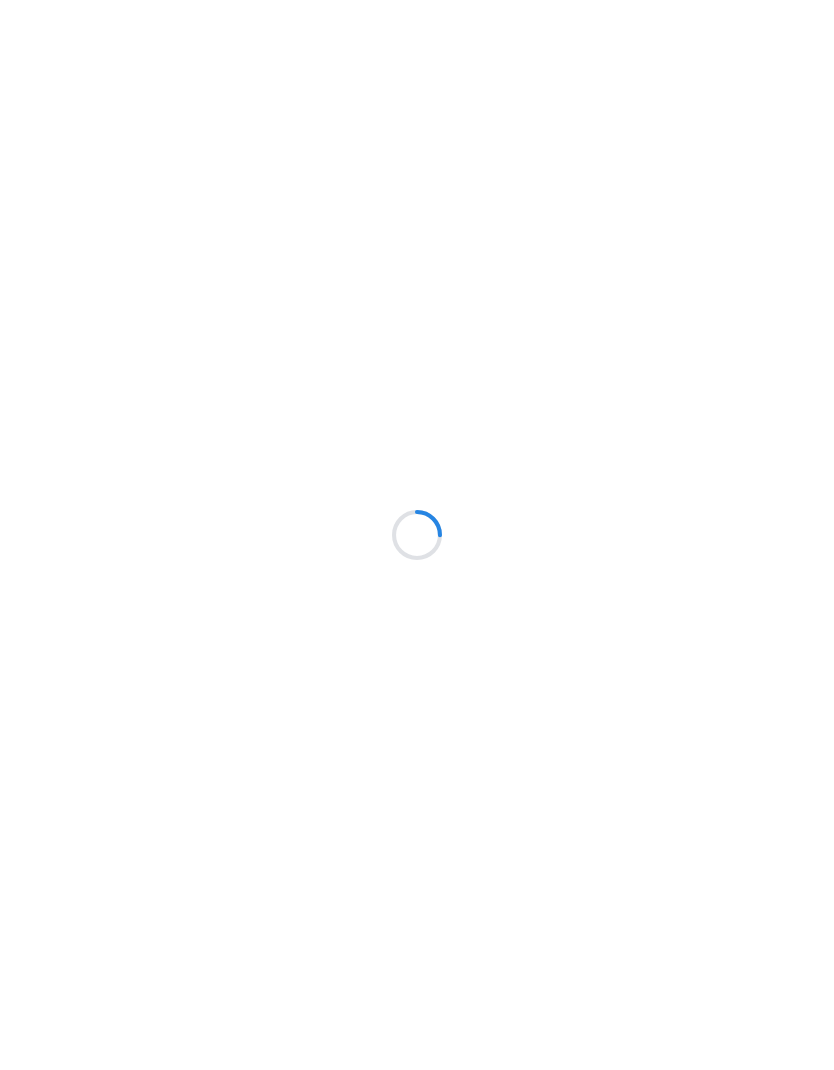 scroll, scrollTop: 0, scrollLeft: 0, axis: both 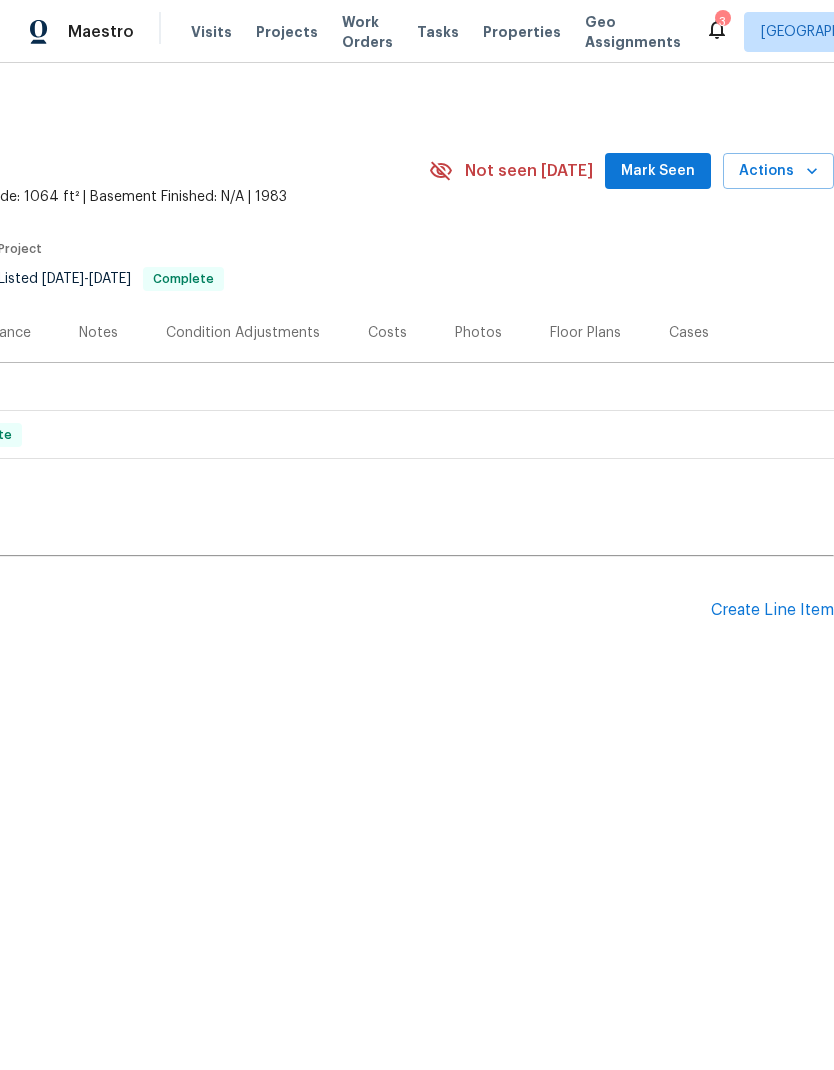 click on "Create Line Item" at bounding box center (772, 610) 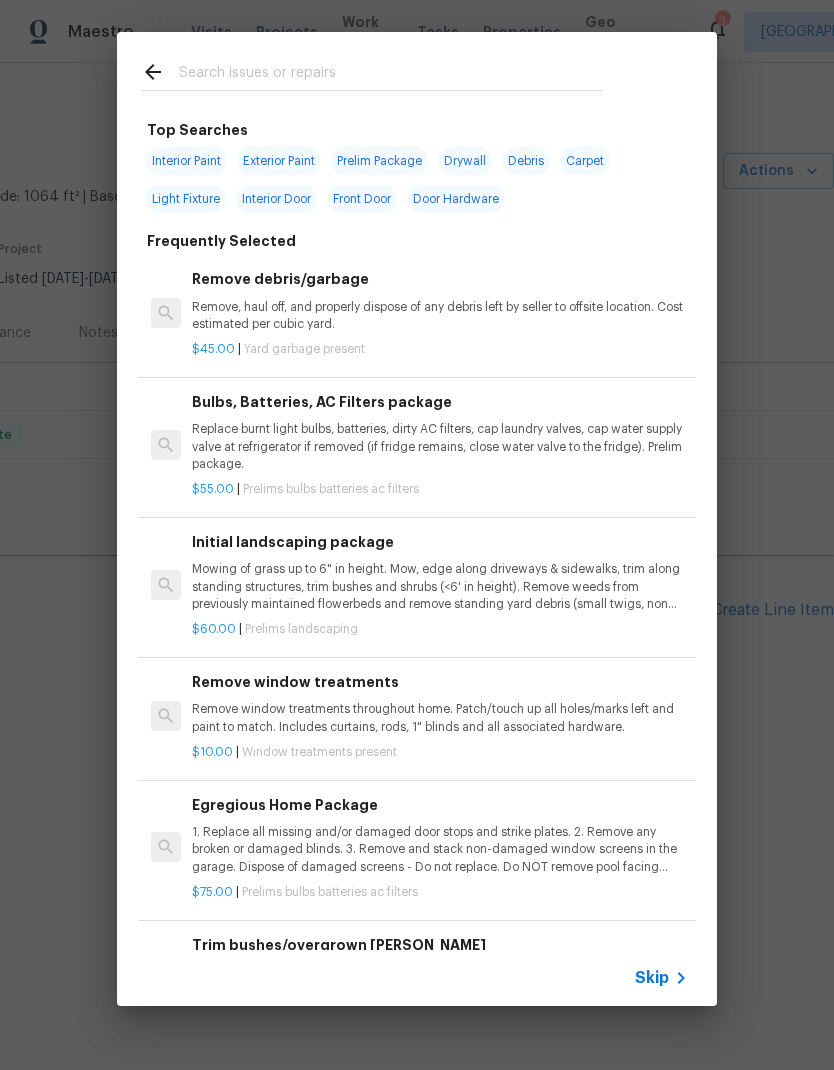 click at bounding box center (391, 75) 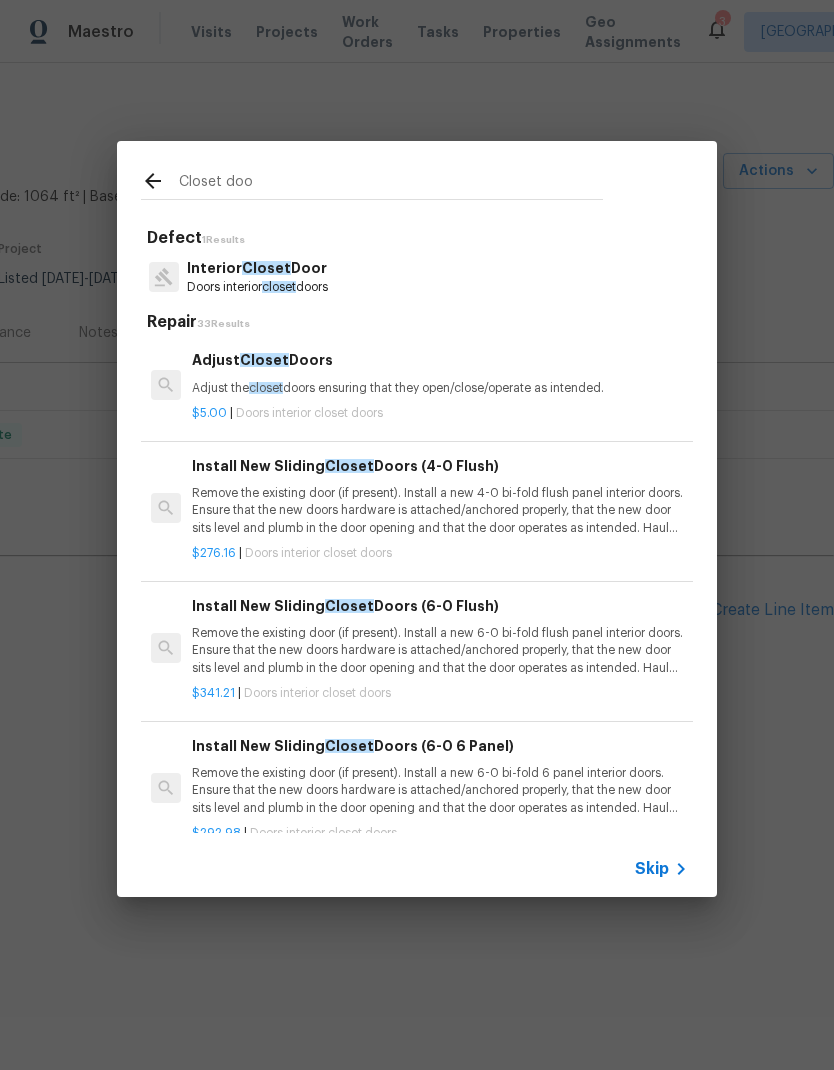 type on "Closet door" 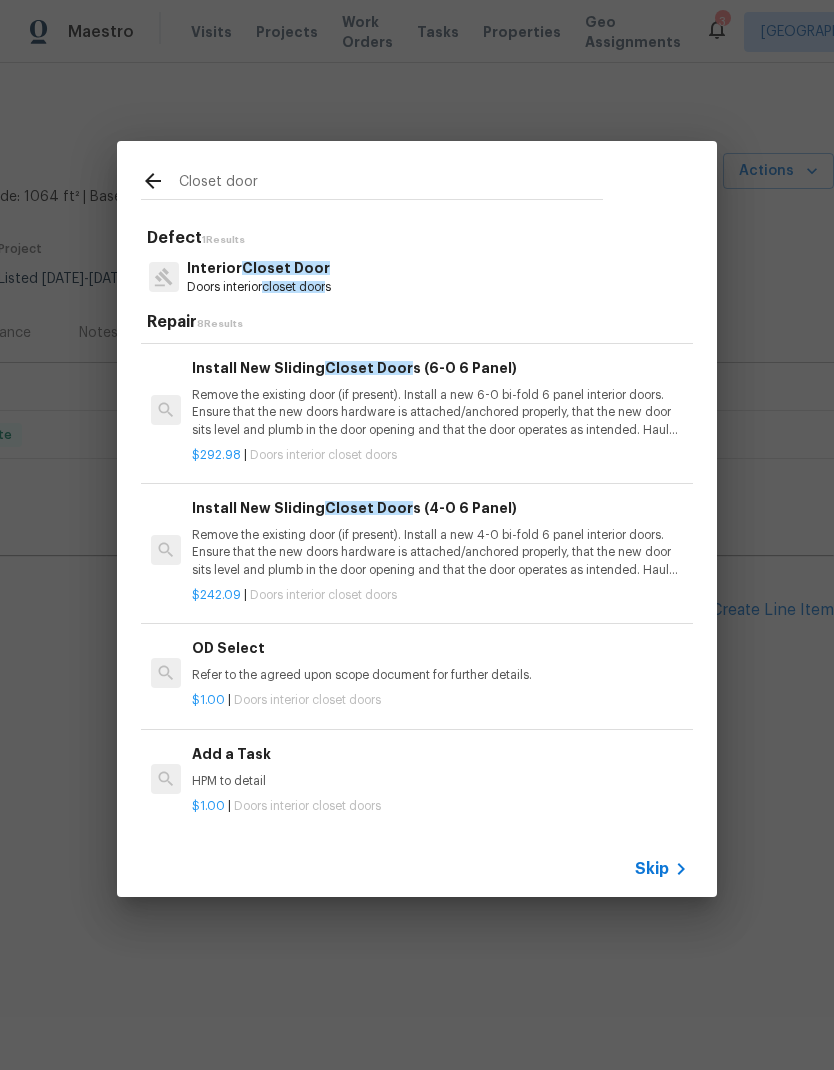 scroll, scrollTop: 378, scrollLeft: 0, axis: vertical 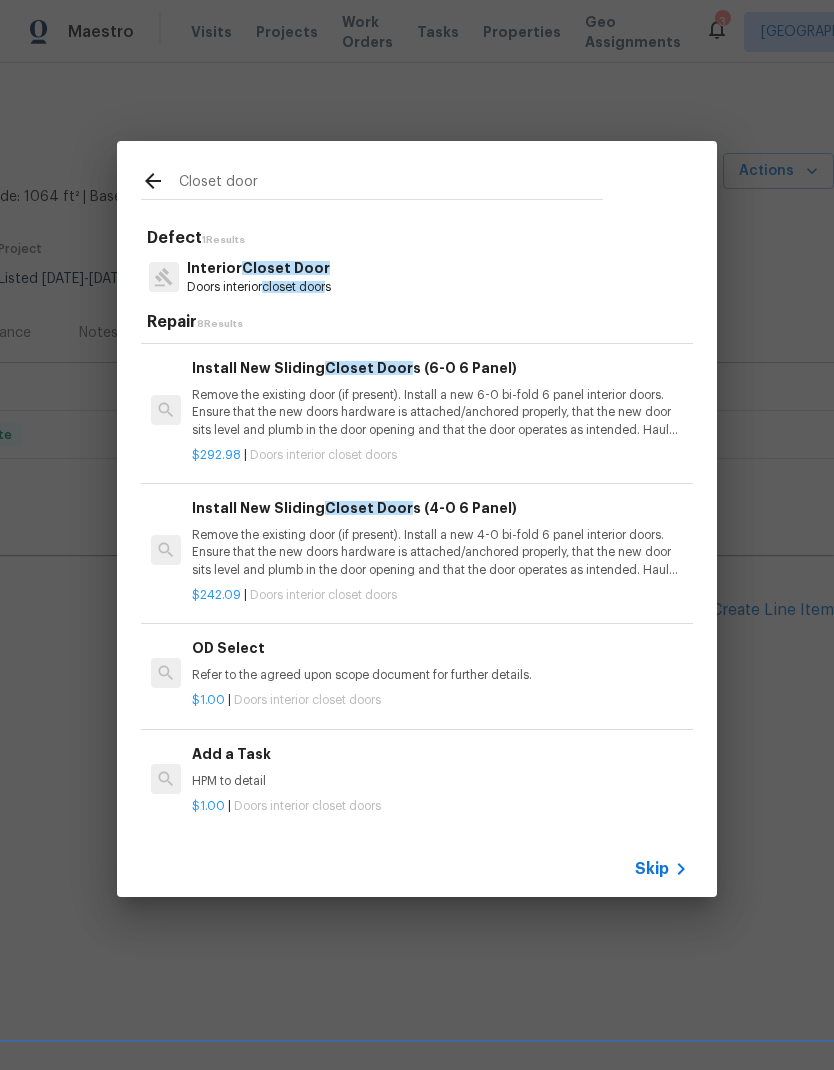 click on "$1.00   |   Doors interior closet doors" at bounding box center (440, 802) 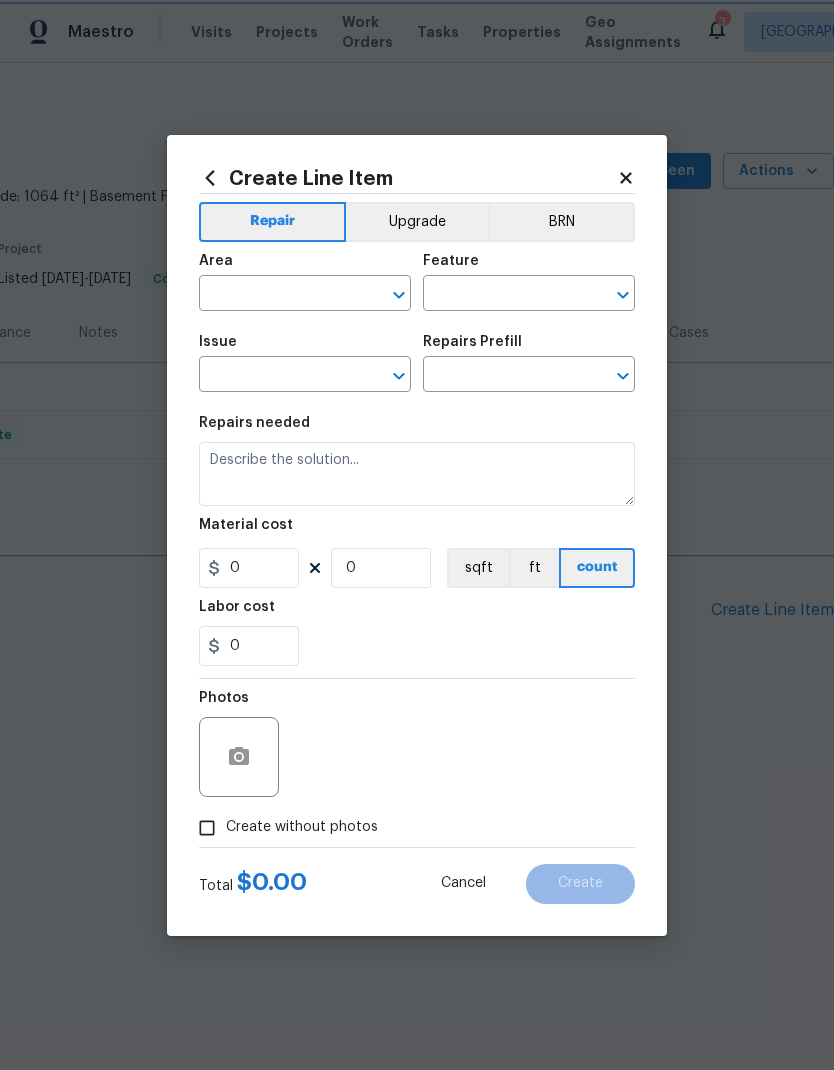 type on "Interior Door" 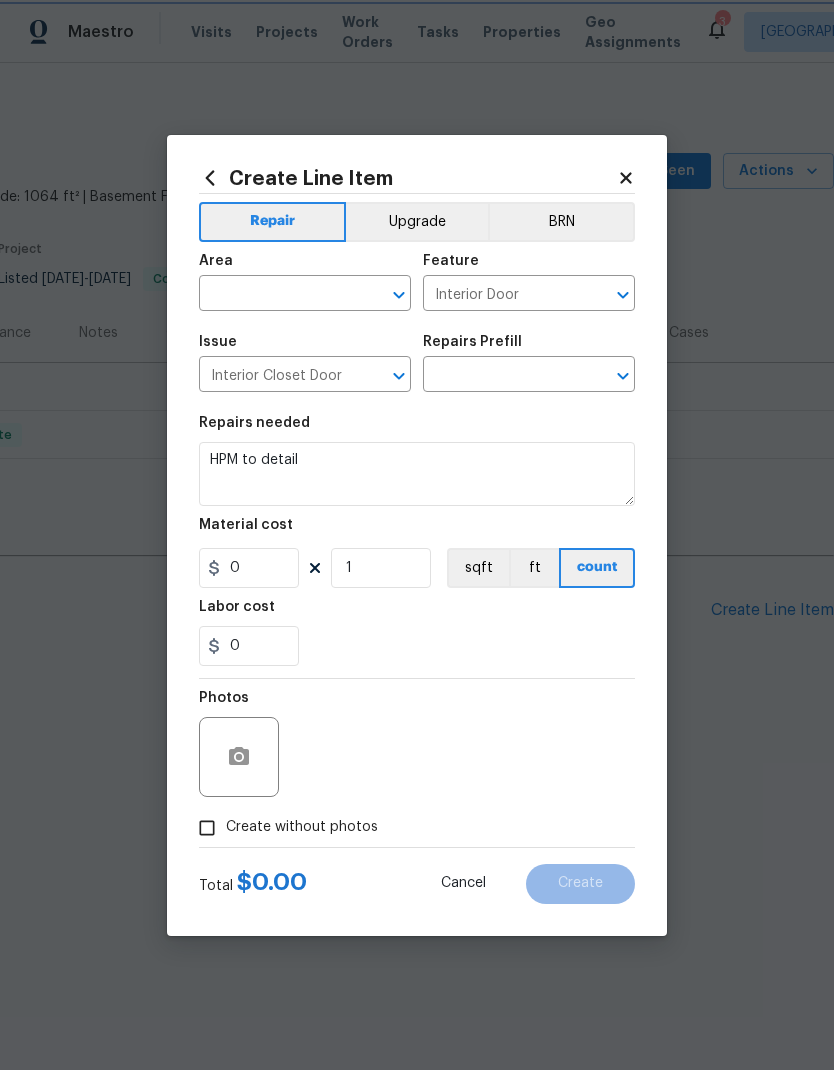 type on "Add a Task $1.00" 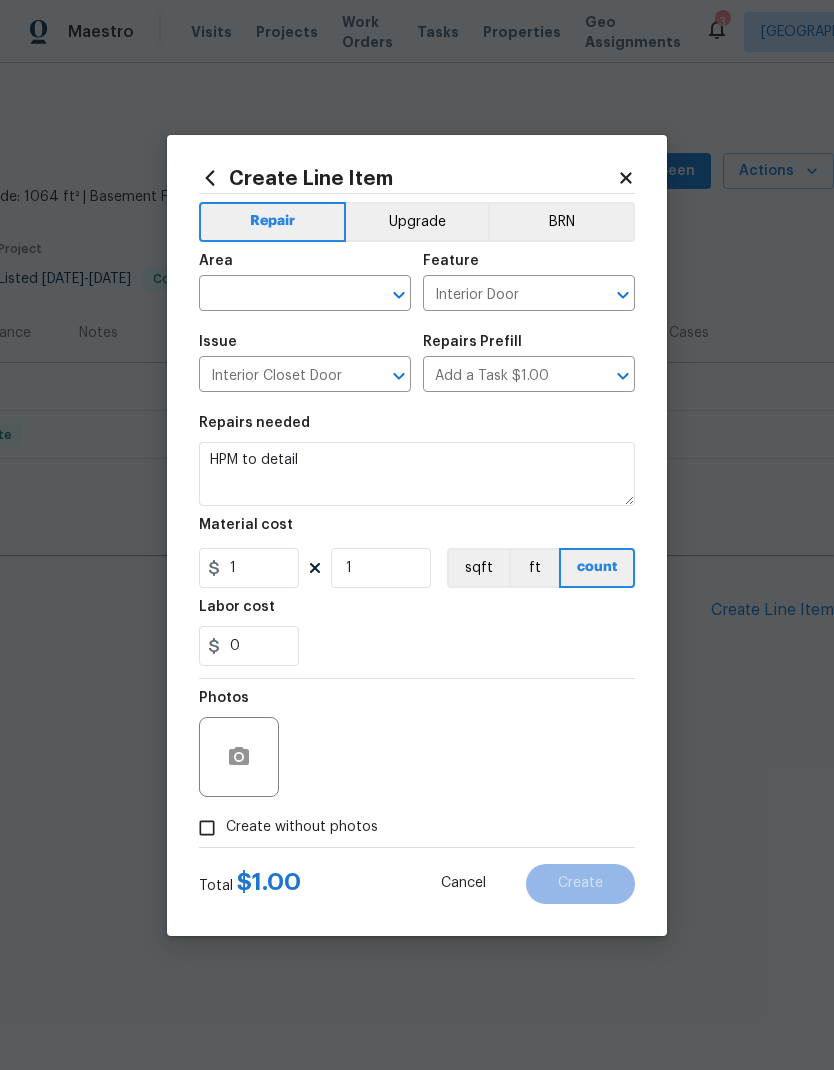 click at bounding box center (277, 295) 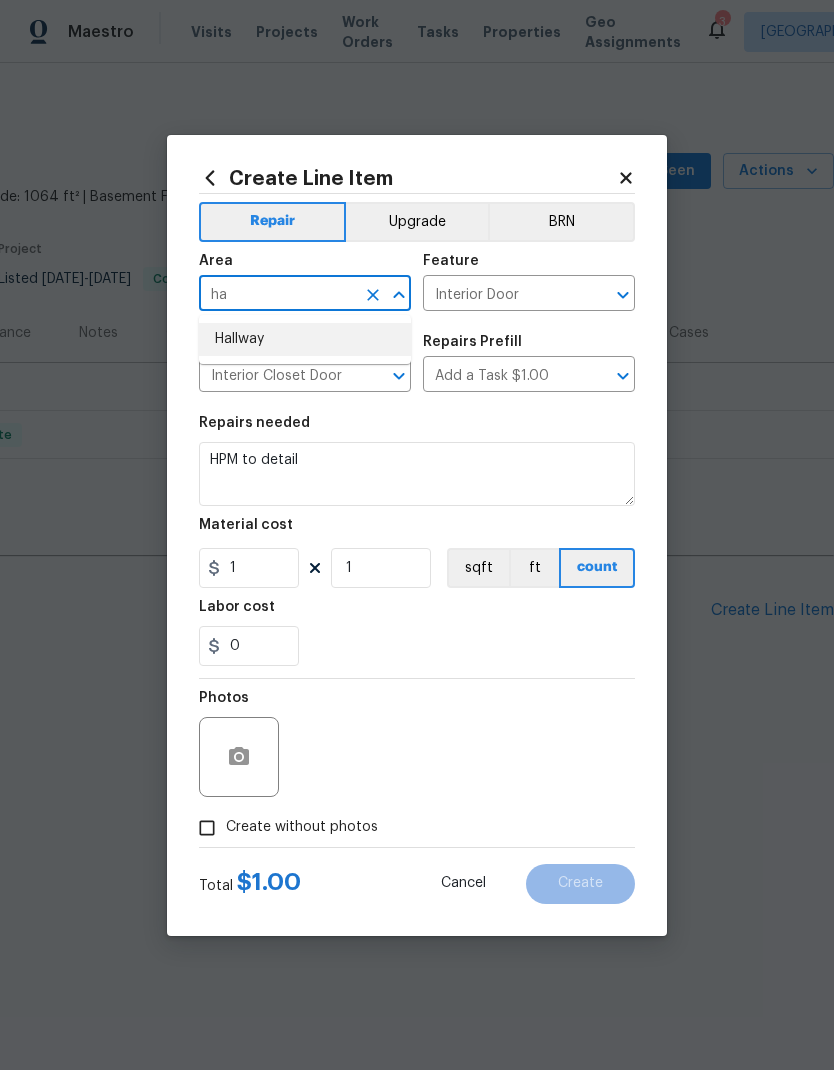 click on "Hallway" at bounding box center [305, 339] 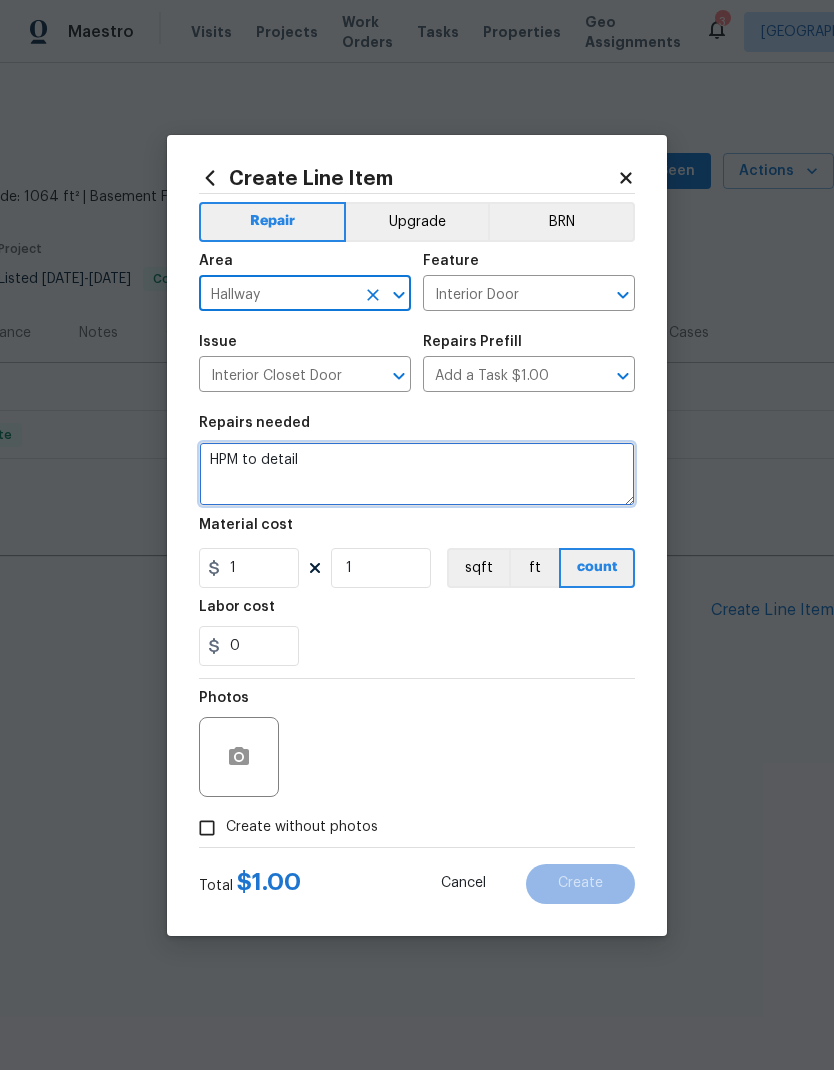 click on "HPM to detail" at bounding box center (417, 474) 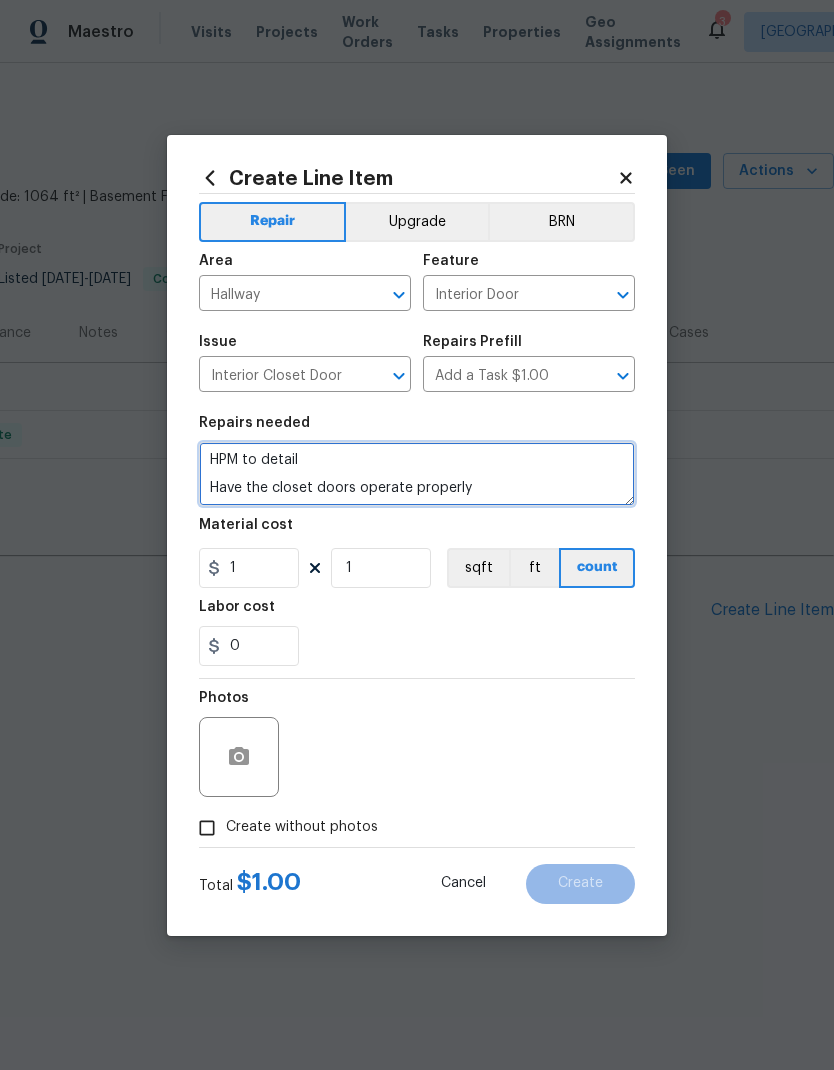 click on "HPM to detail
Have the closet doors operate properly" at bounding box center [417, 474] 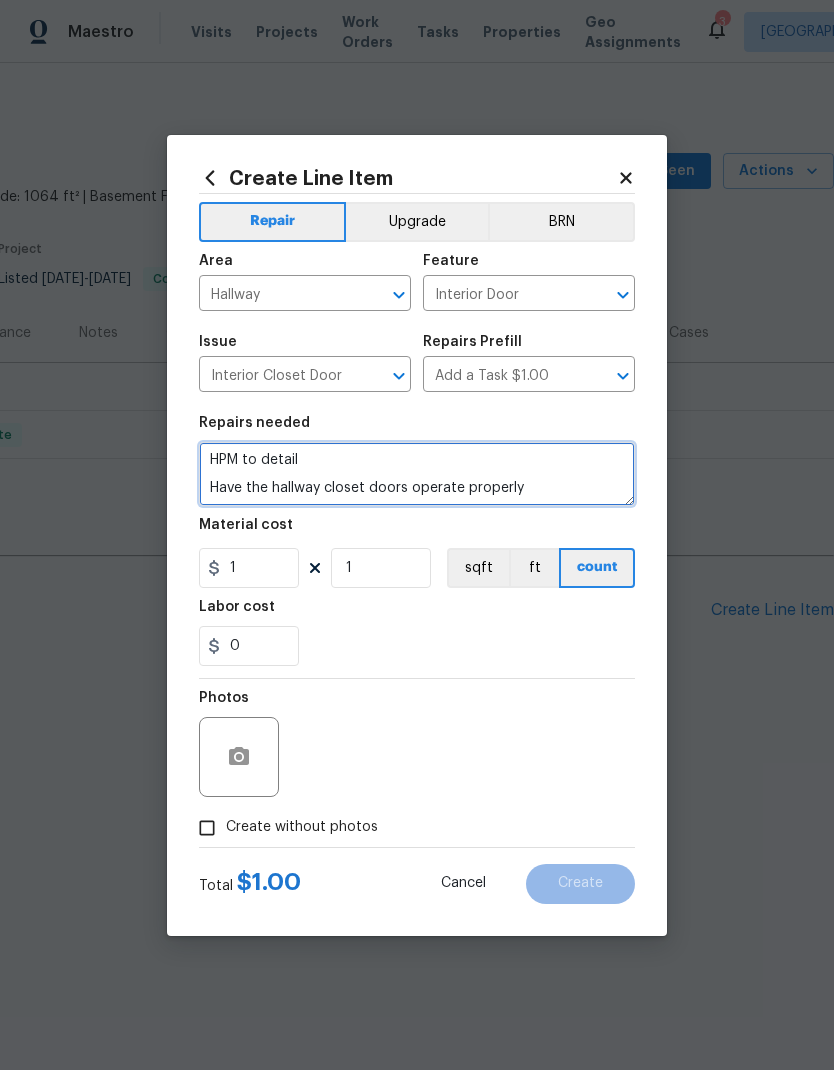 click on "HPM to detail
Have the hallway closet doors operate properly" at bounding box center [417, 474] 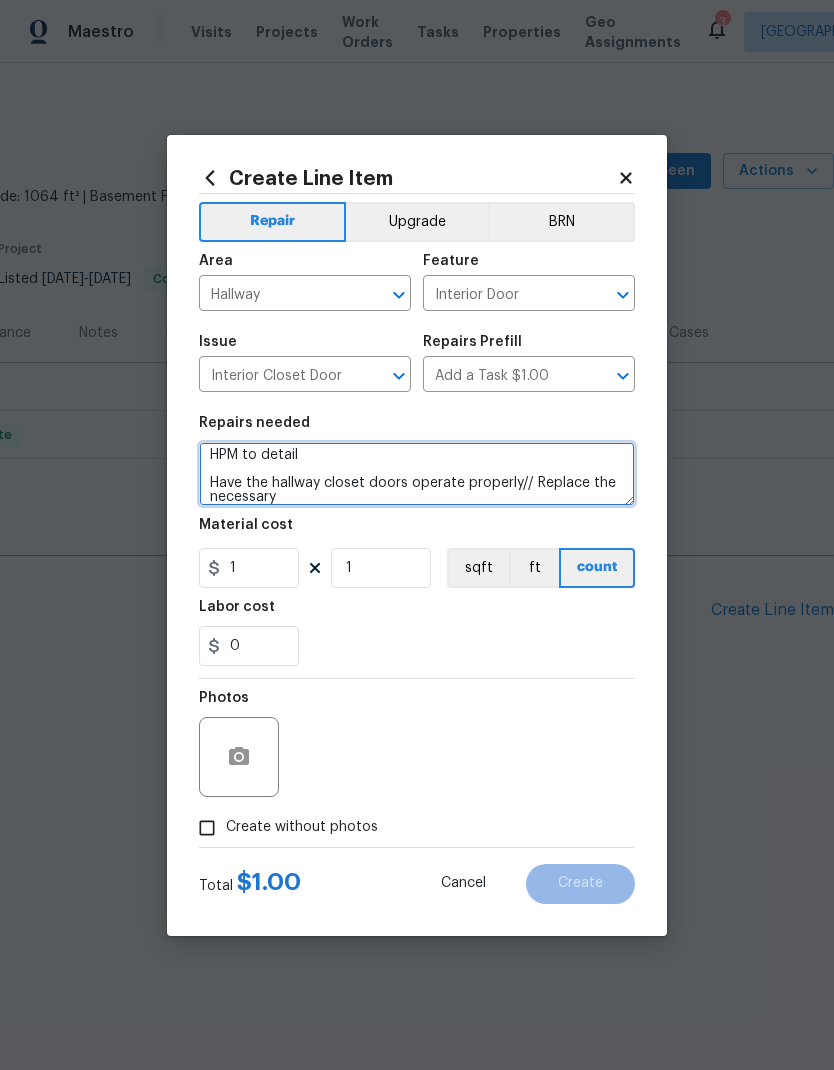 scroll, scrollTop: 5, scrollLeft: 0, axis: vertical 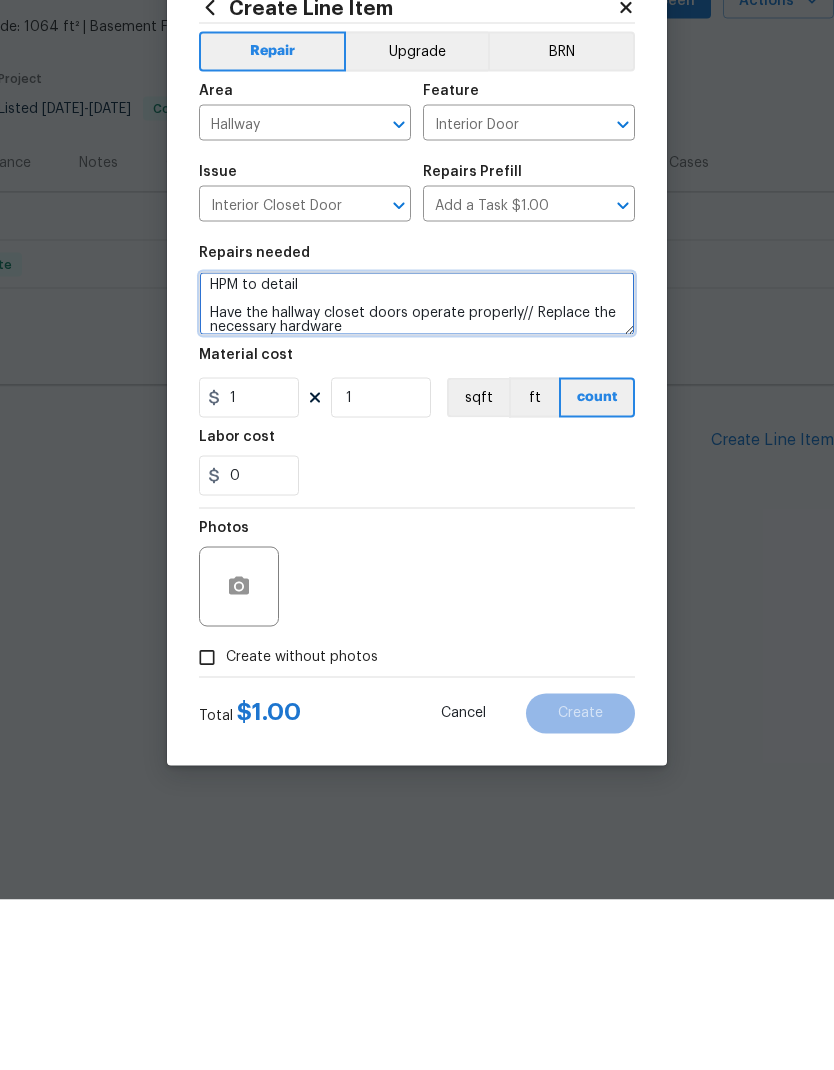 type on "HPM to detail
Have the hallway closet doors operate properly// Replace the necessary hardware" 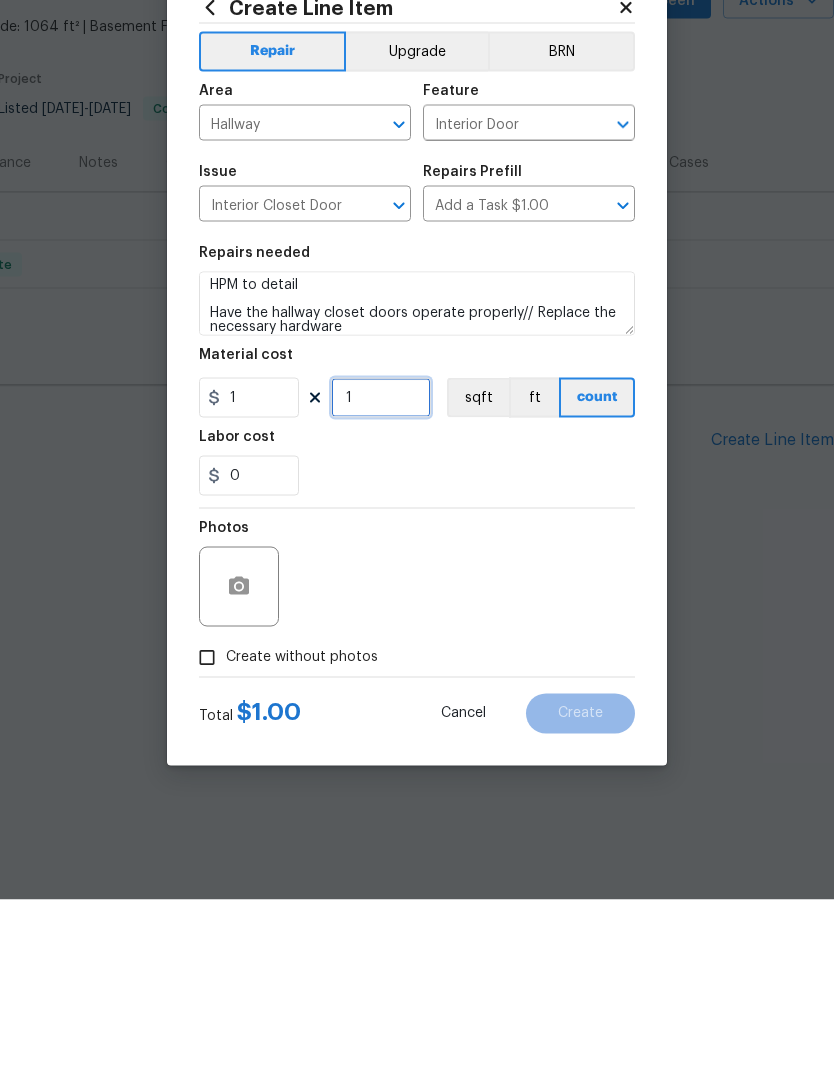 click on "1" at bounding box center (381, 568) 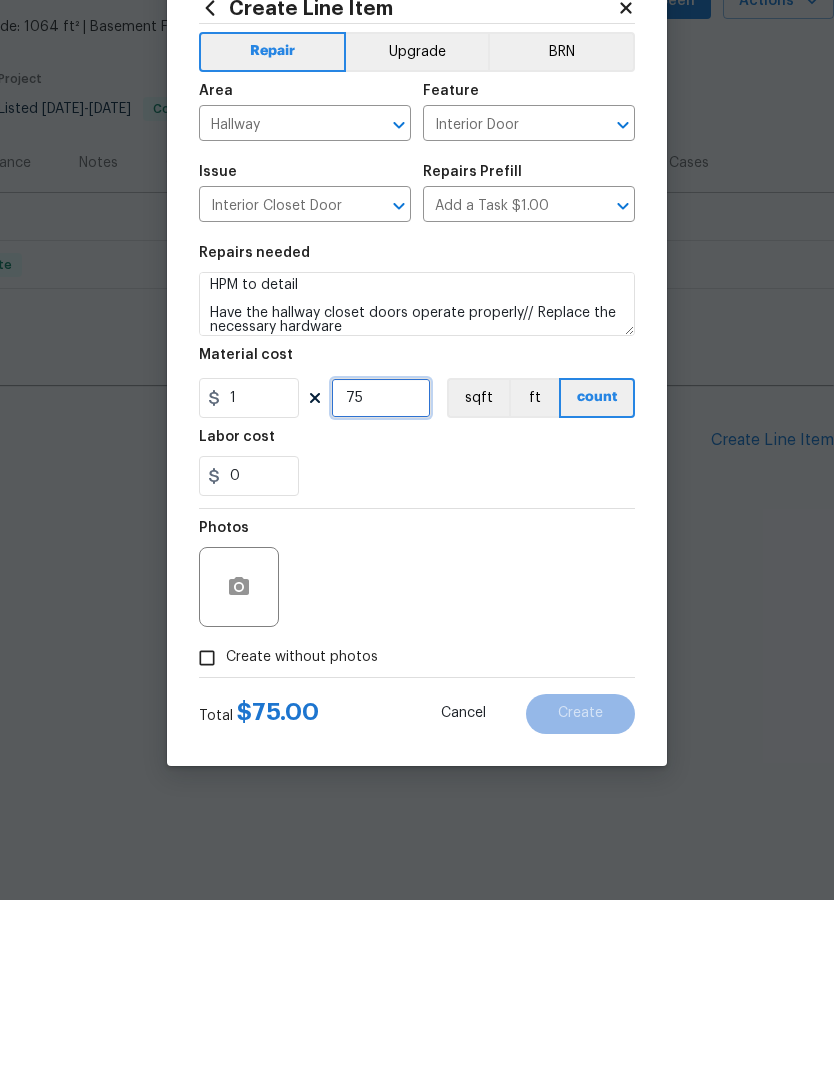 type on "75" 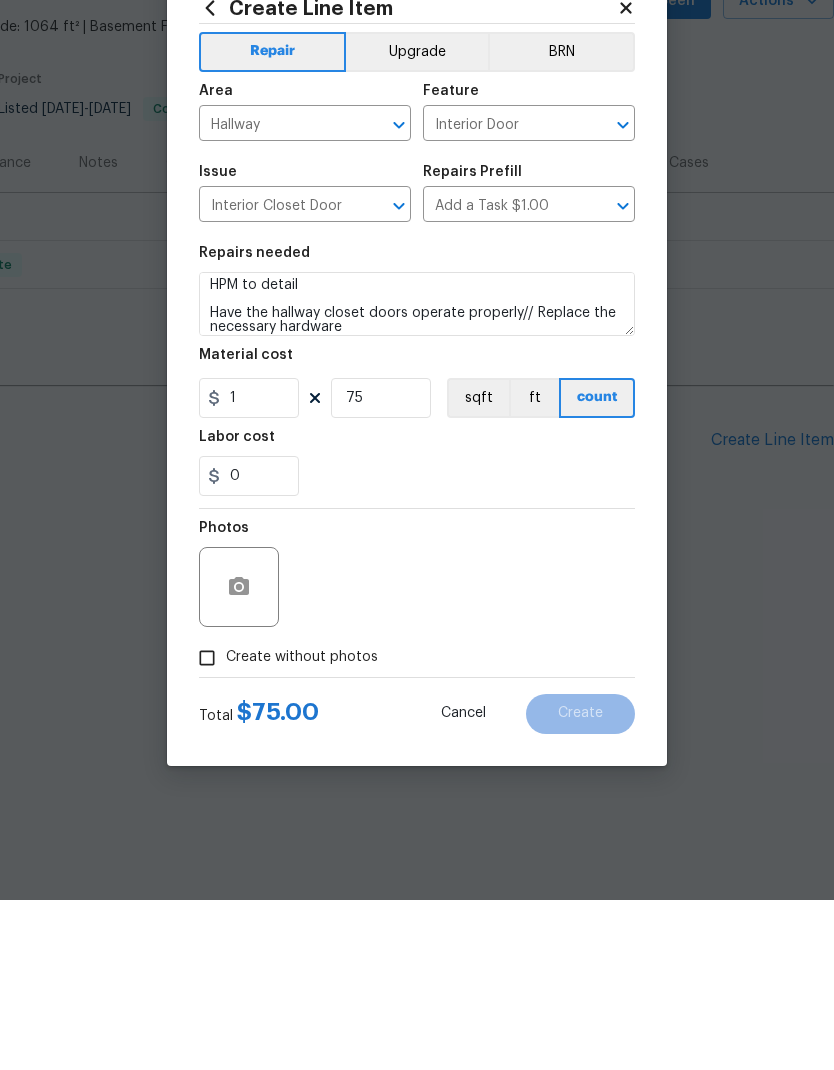 click on "Photos" at bounding box center (417, 744) 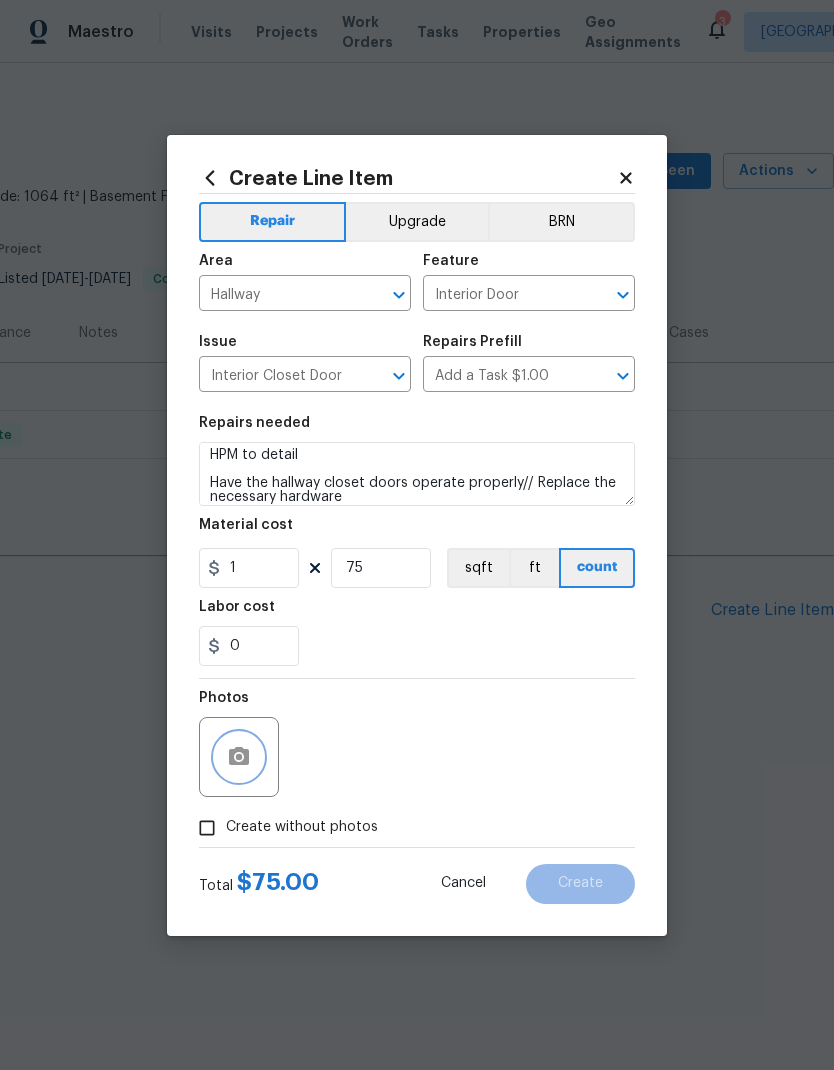 click 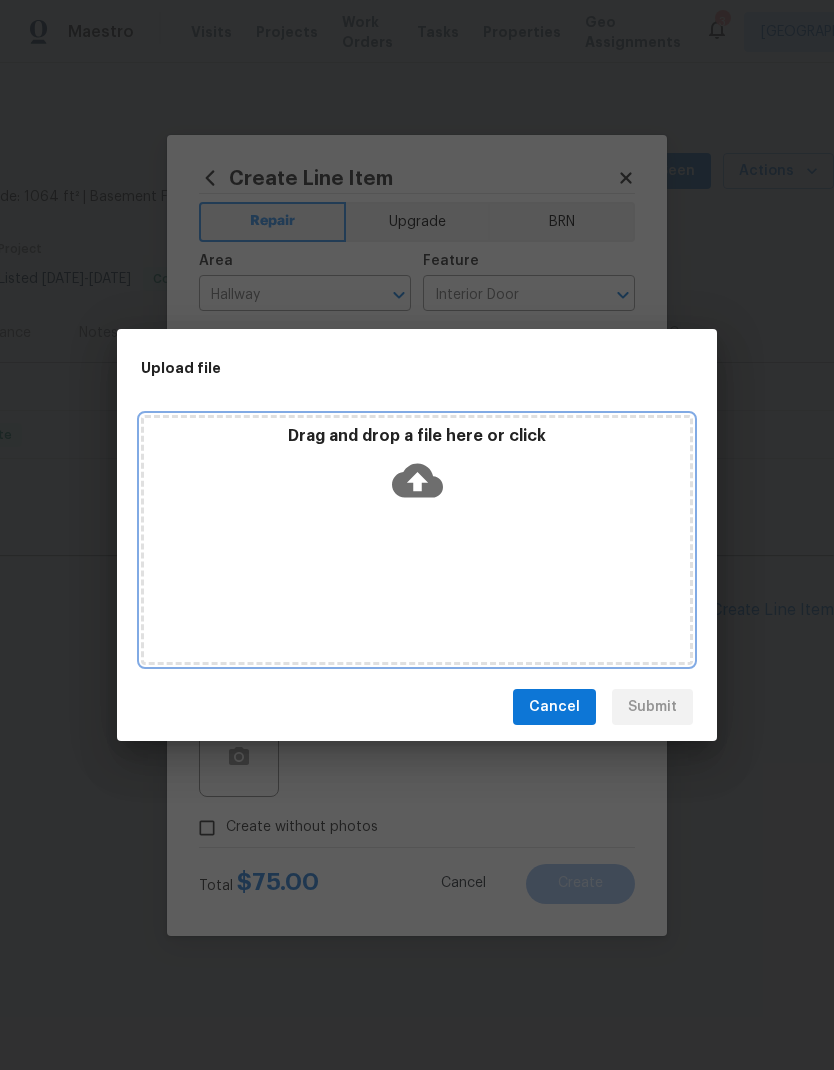 click 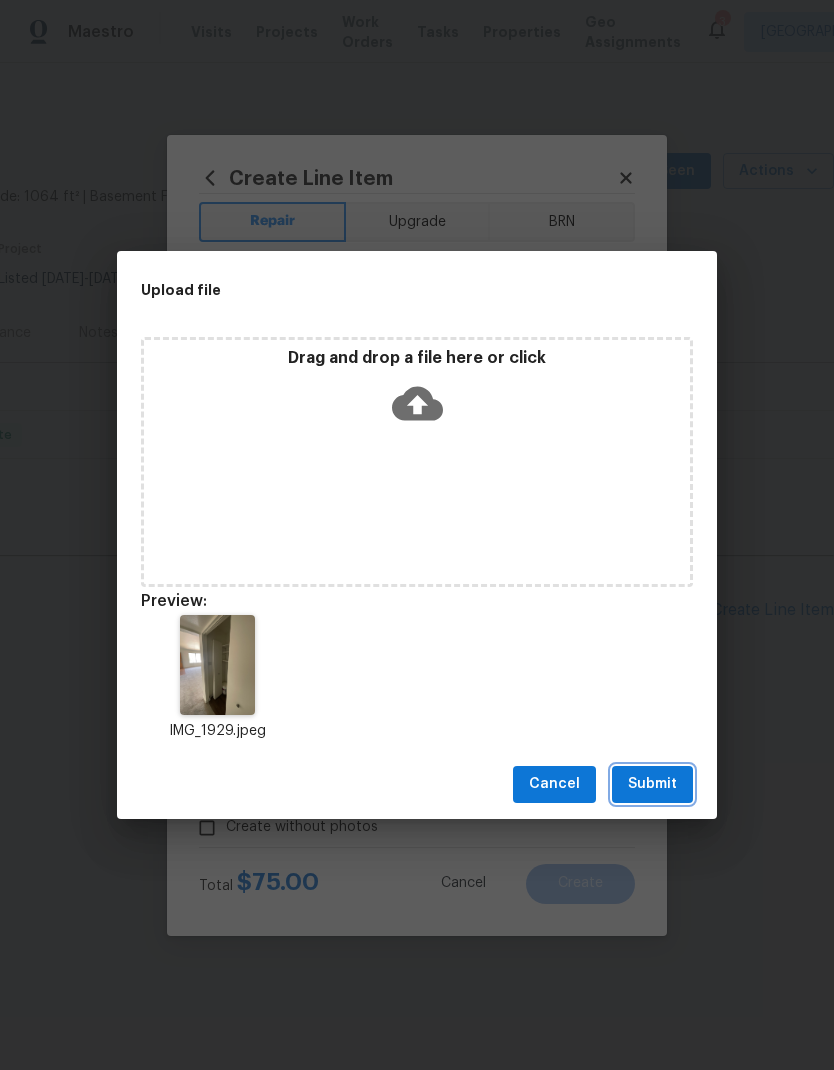 click on "Submit" at bounding box center (652, 784) 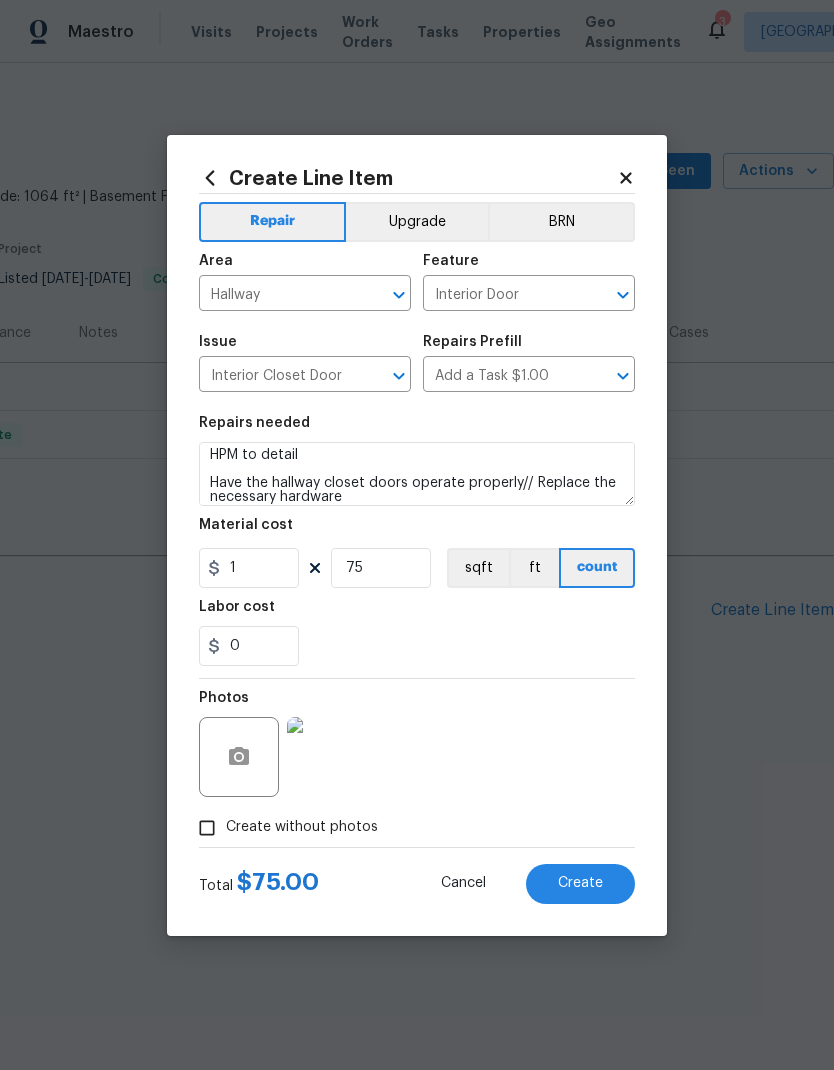 click on "Create" at bounding box center [580, 883] 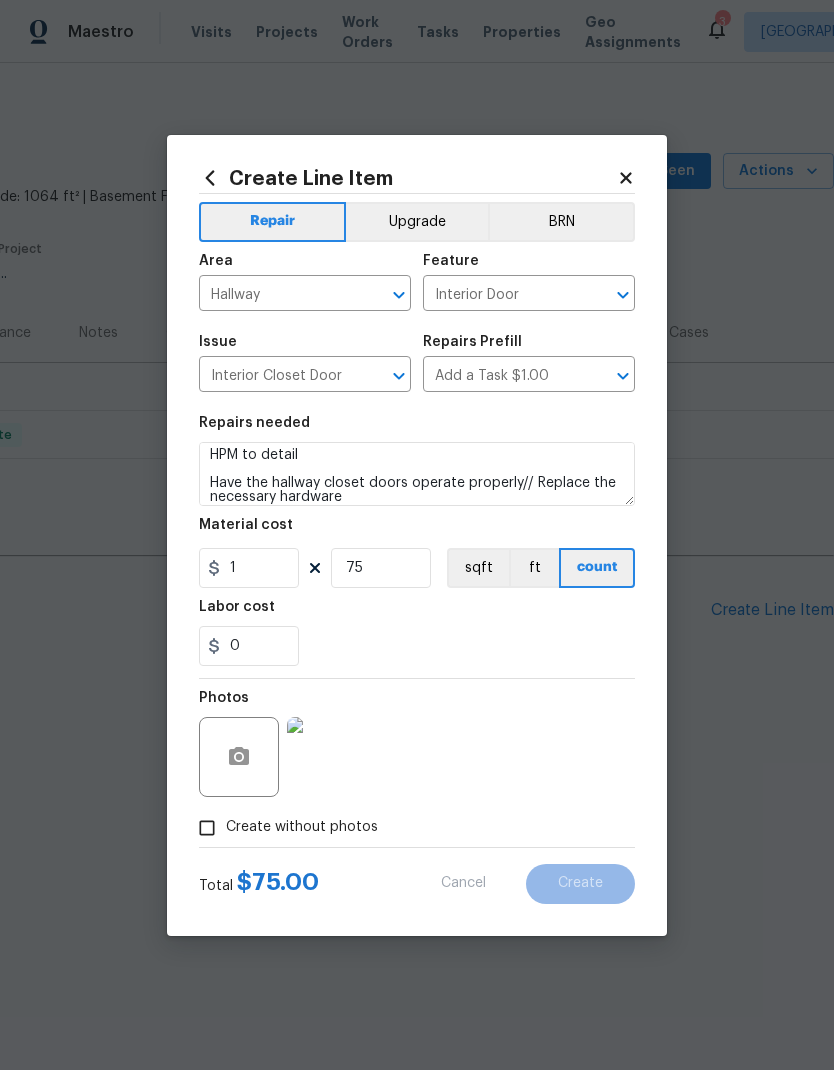 type 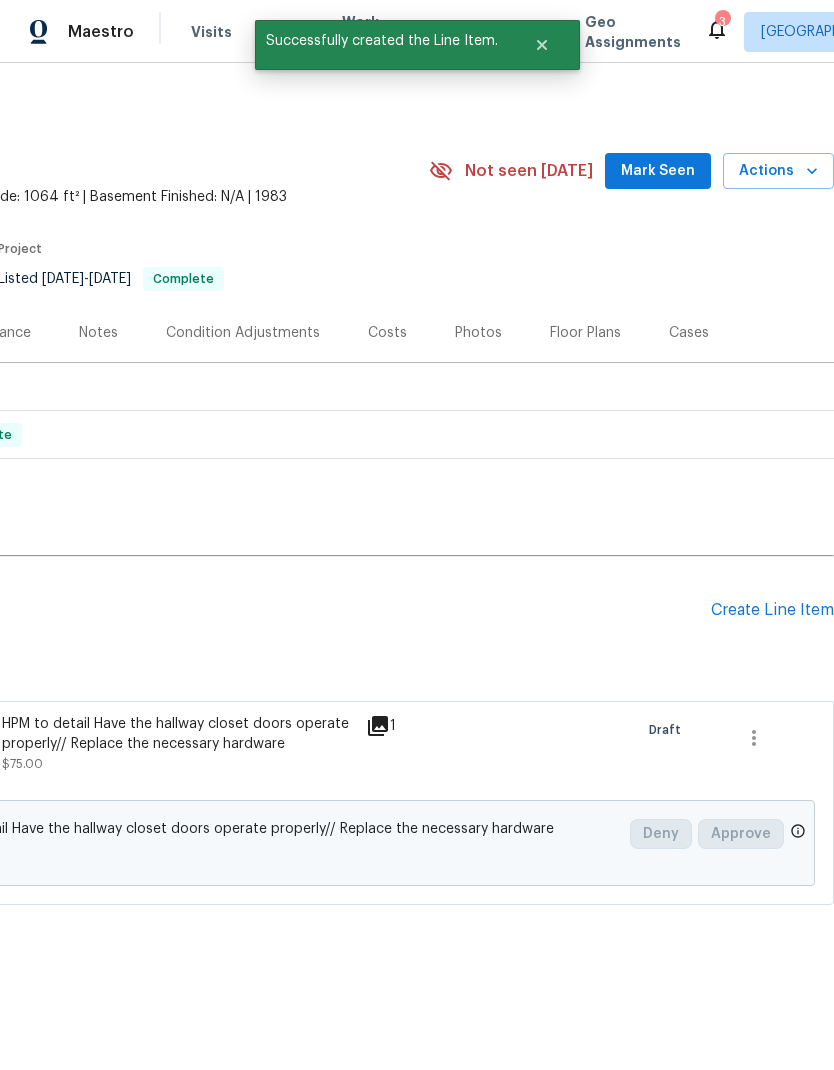 click on "Create Line Item" at bounding box center [772, 610] 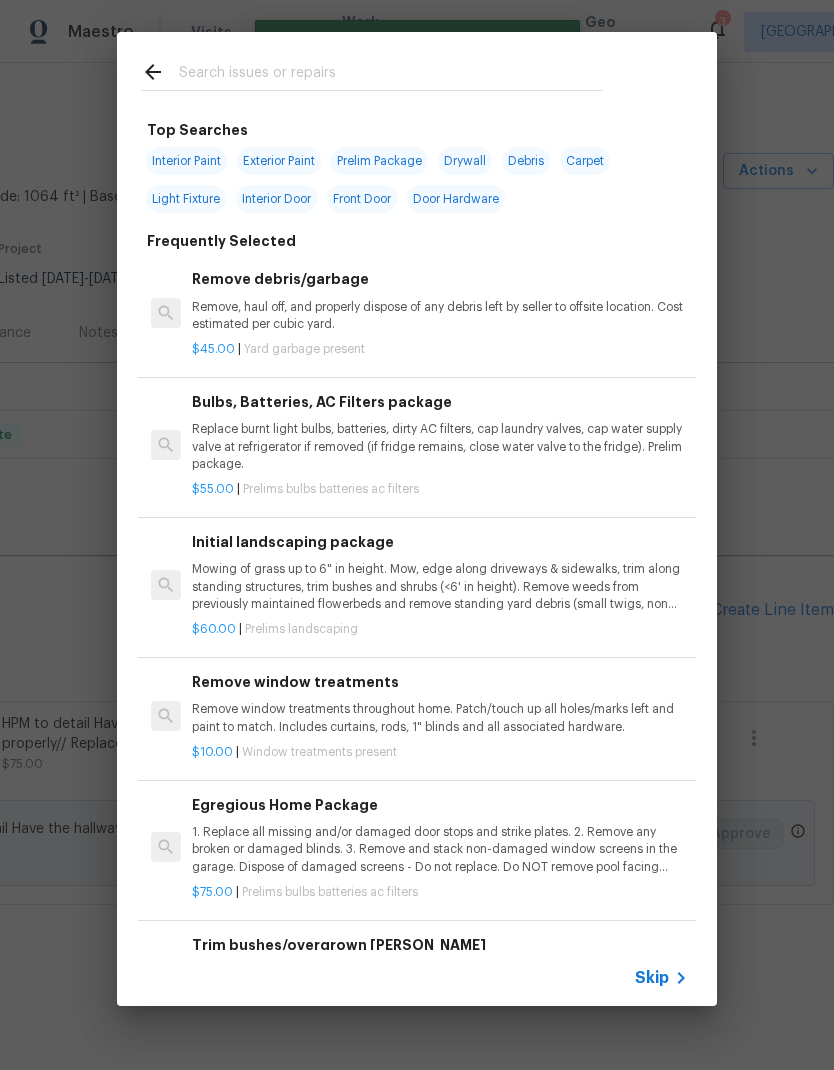 click at bounding box center [391, 75] 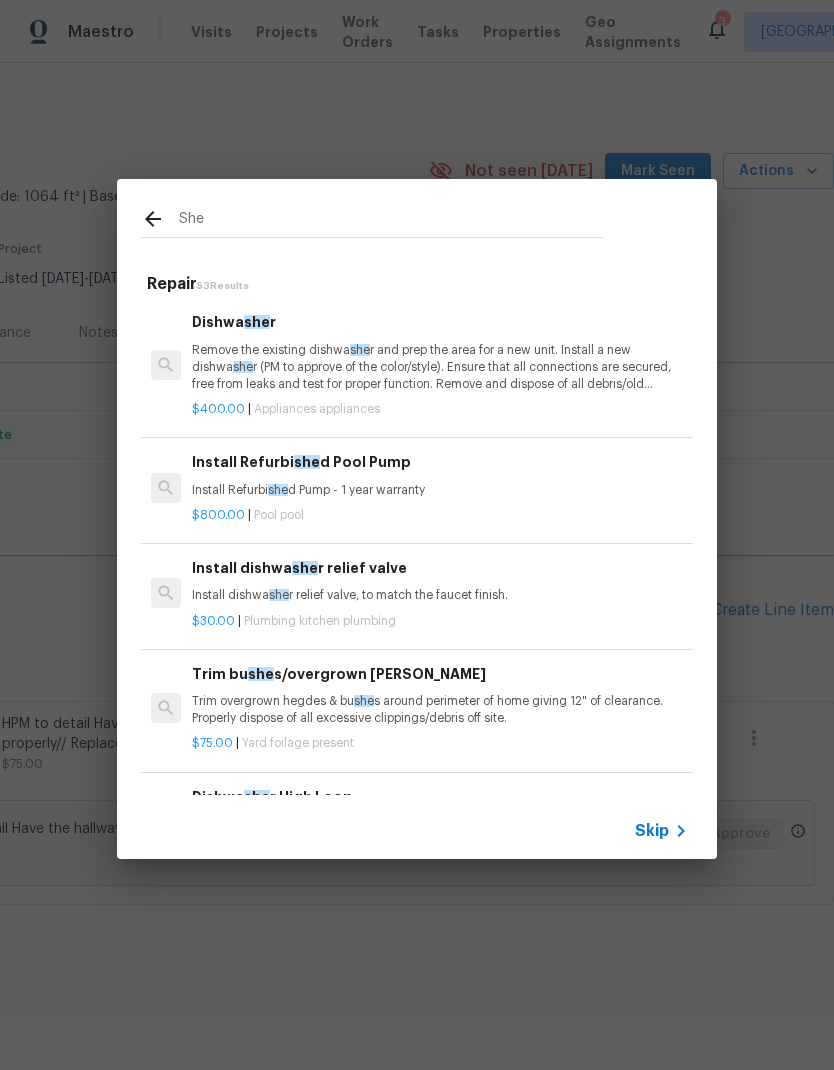 type on "Shel" 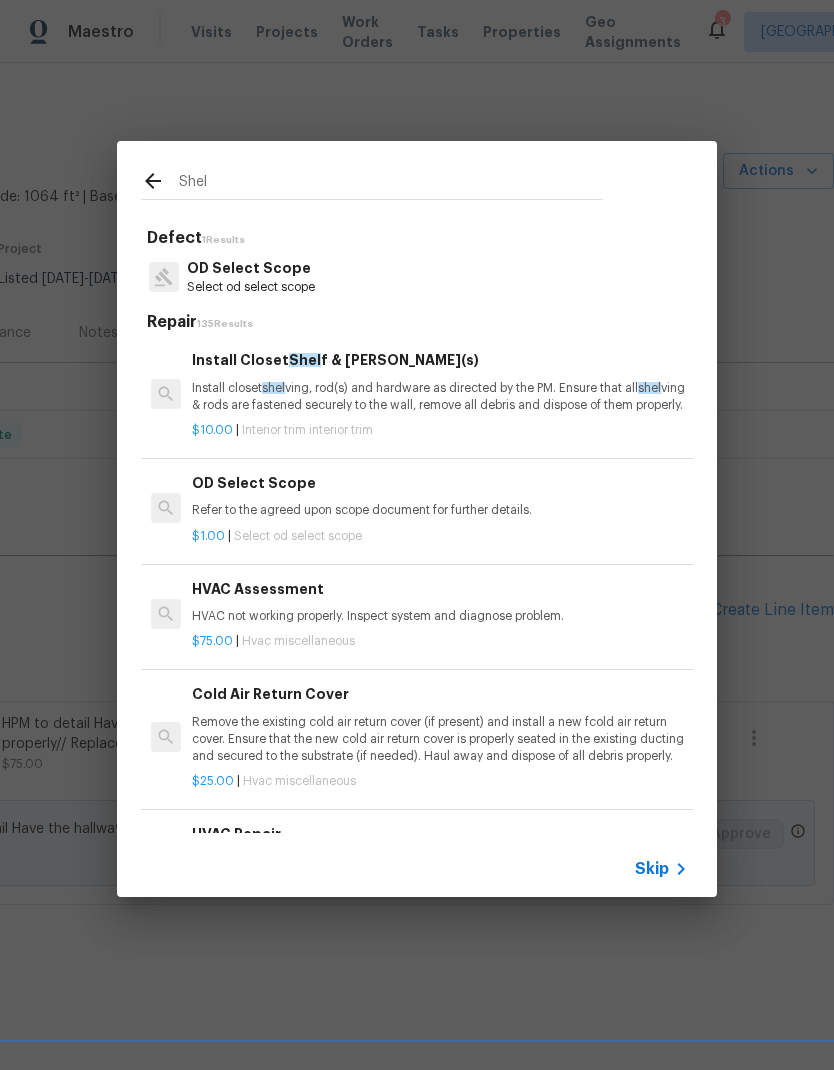 click on "Install closet  shel ving, rod(s) and hardware as directed by the PM. Ensure that all  shel ving & rods are fastened securely to the wall, remove all debris and dispose of them properly." at bounding box center [440, 397] 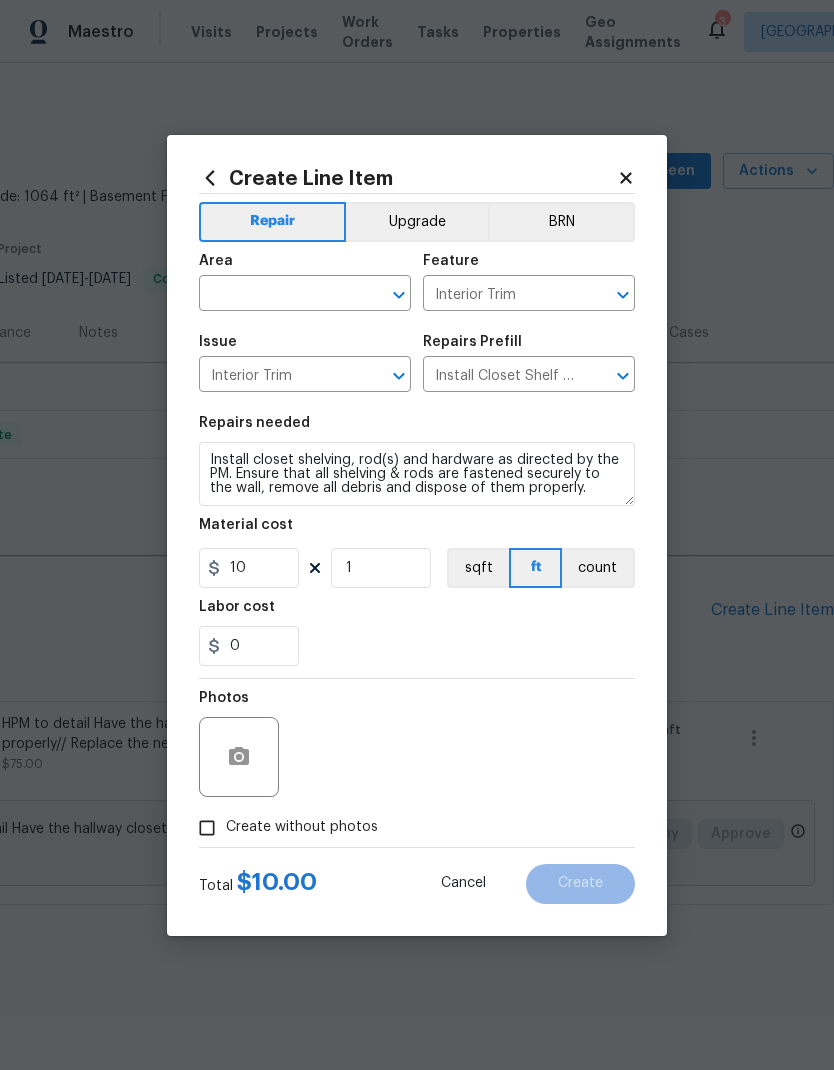 click at bounding box center (277, 295) 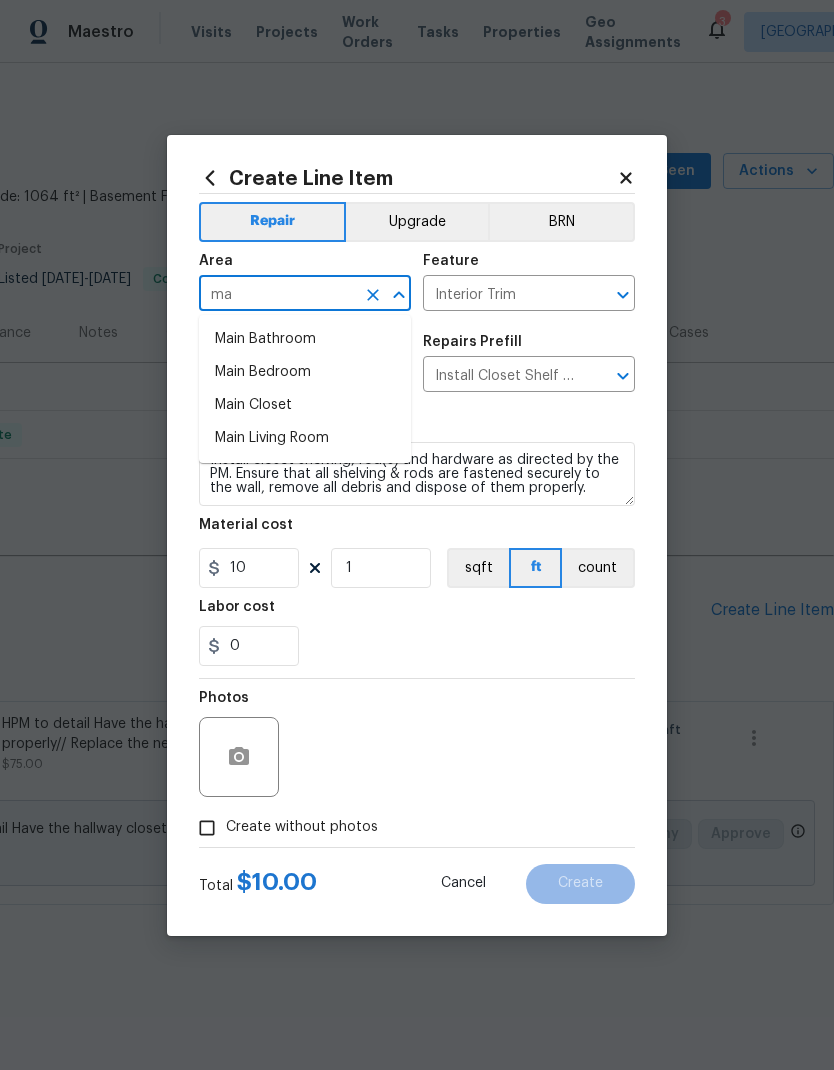 click on "Main Closet" at bounding box center (305, 405) 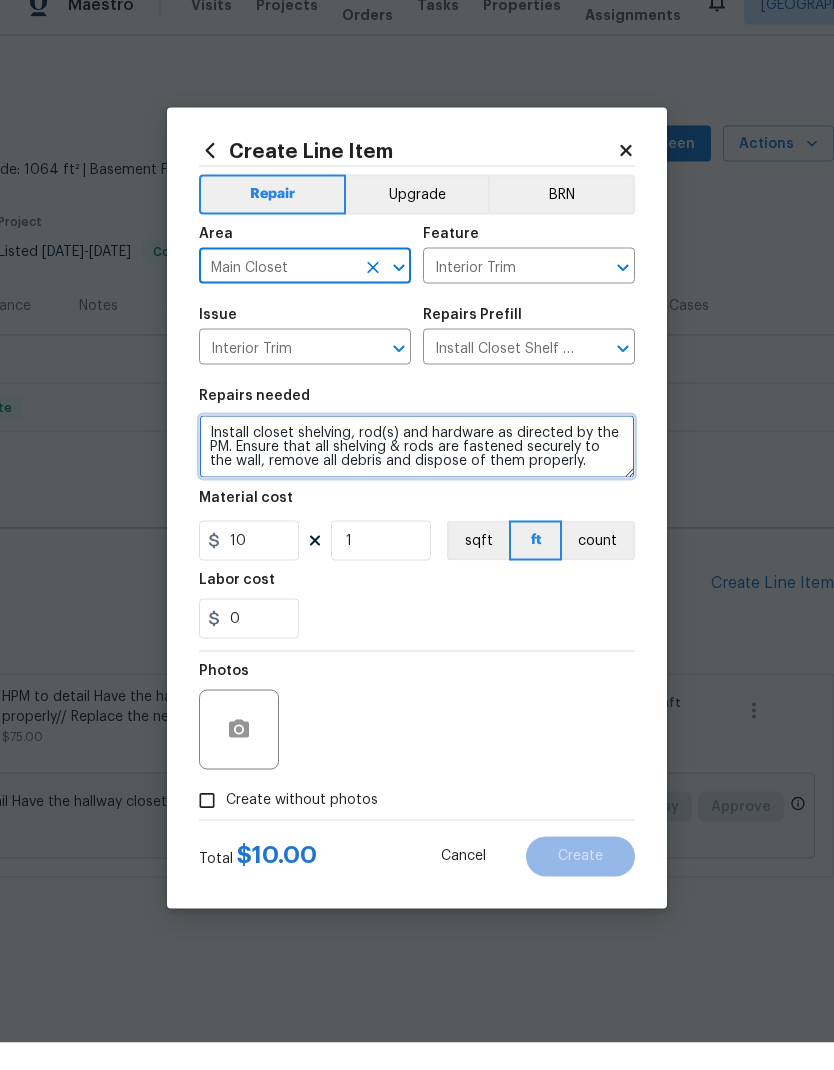click on "Install closet shelving, rod(s) and hardware as directed by the PM. Ensure that all shelving & rods are fastened securely to the wall, remove all debris and dispose of them properly." at bounding box center [417, 474] 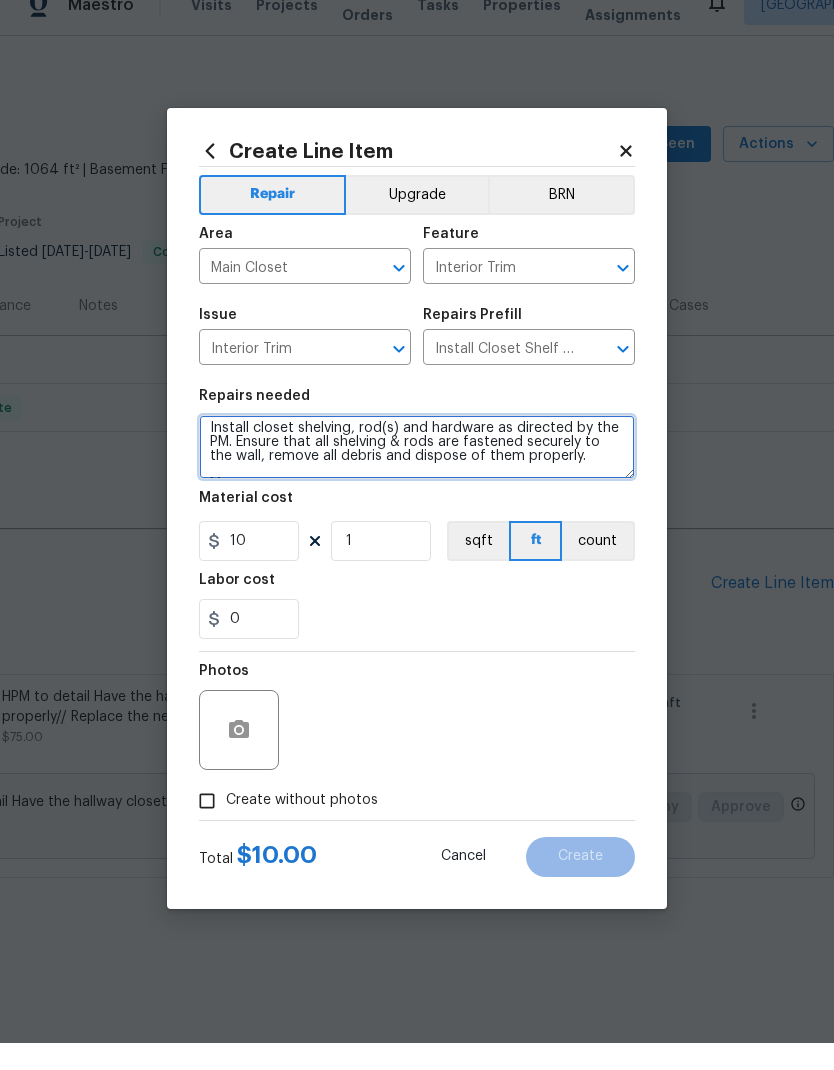 scroll, scrollTop: 19, scrollLeft: 0, axis: vertical 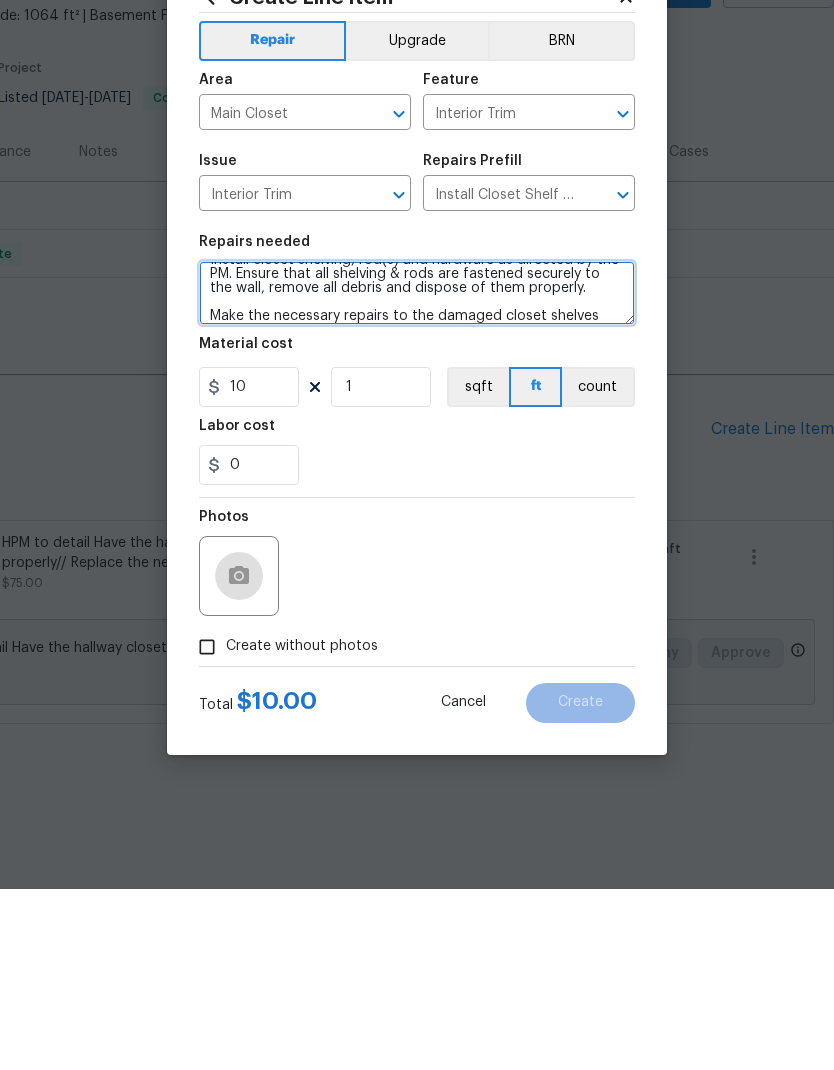 type on "Install closet shelving, rod(s) and hardware as directed by the PM. Ensure that all shelving & rods are fastened securely to the wall, remove all debris and dispose of them properly.
Make the necessary repairs to the damaged closet shelves" 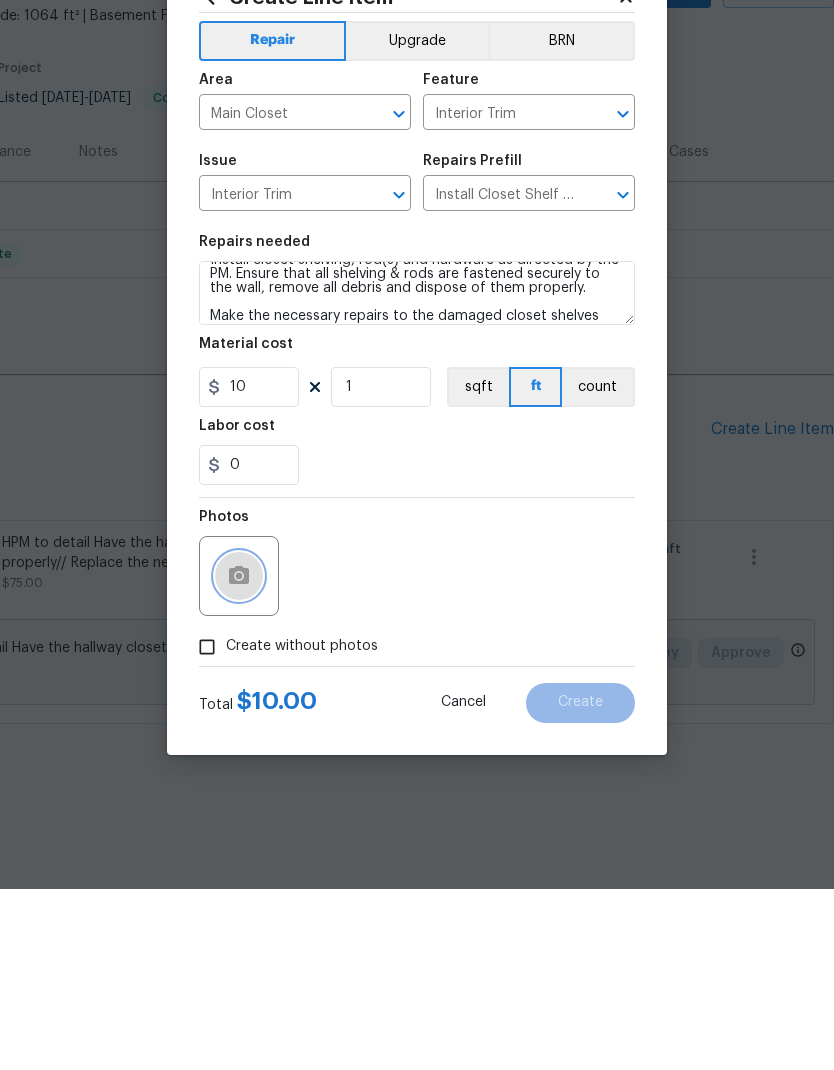 click 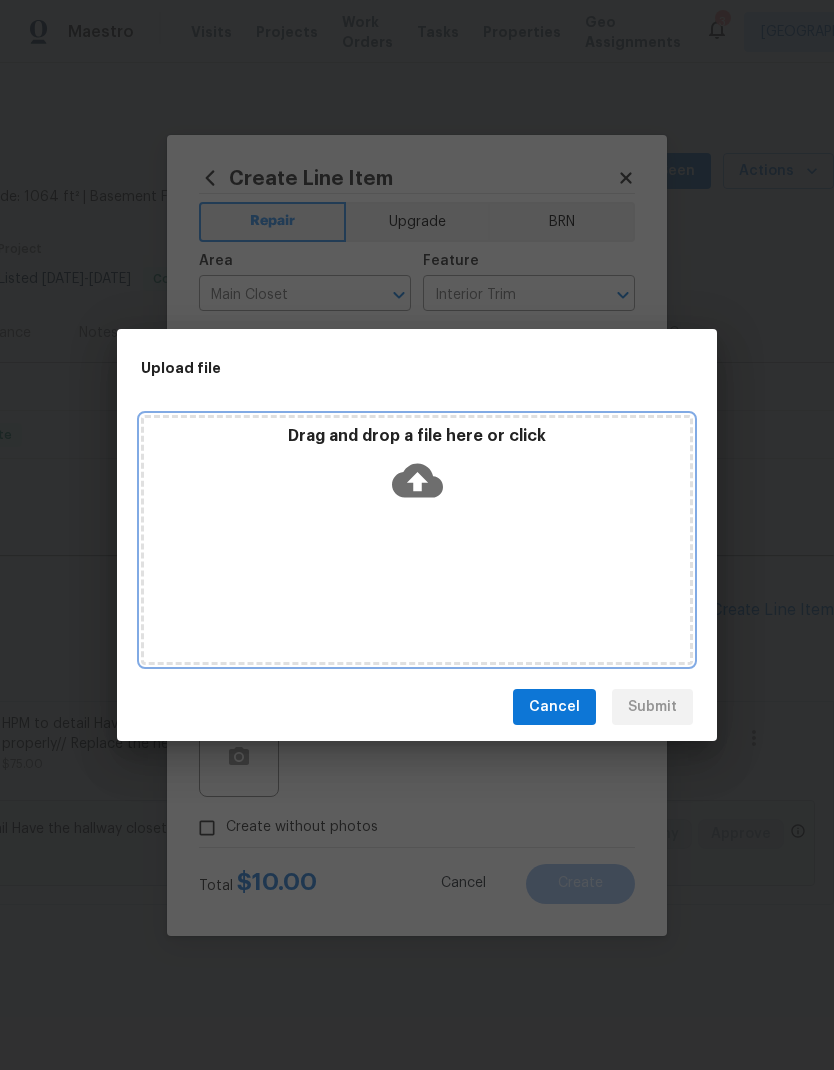 click 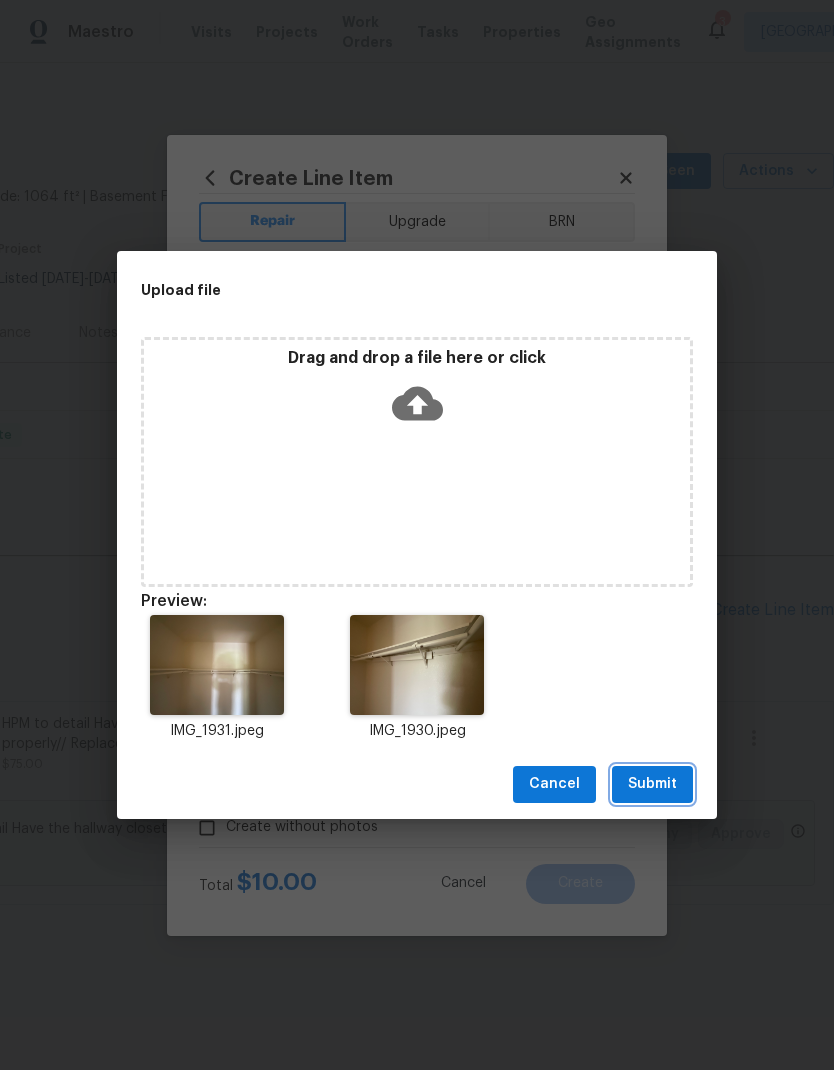 click on "Submit" at bounding box center (652, 784) 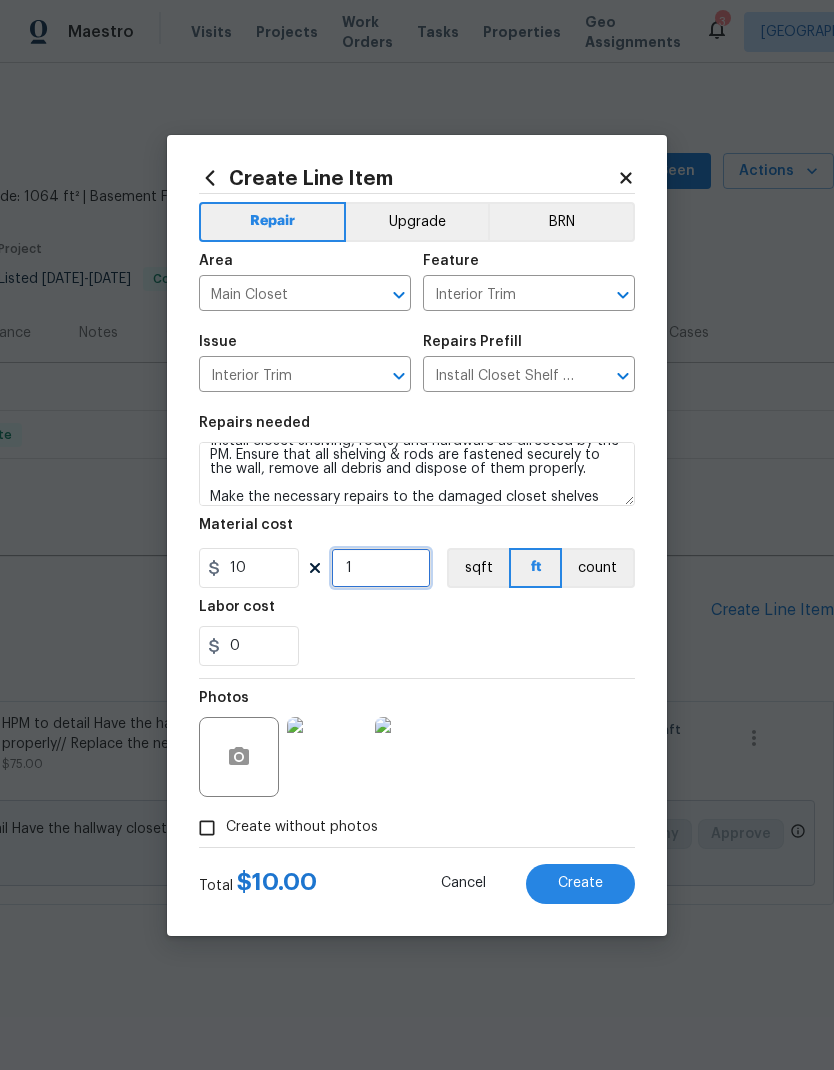 click on "1" at bounding box center [381, 568] 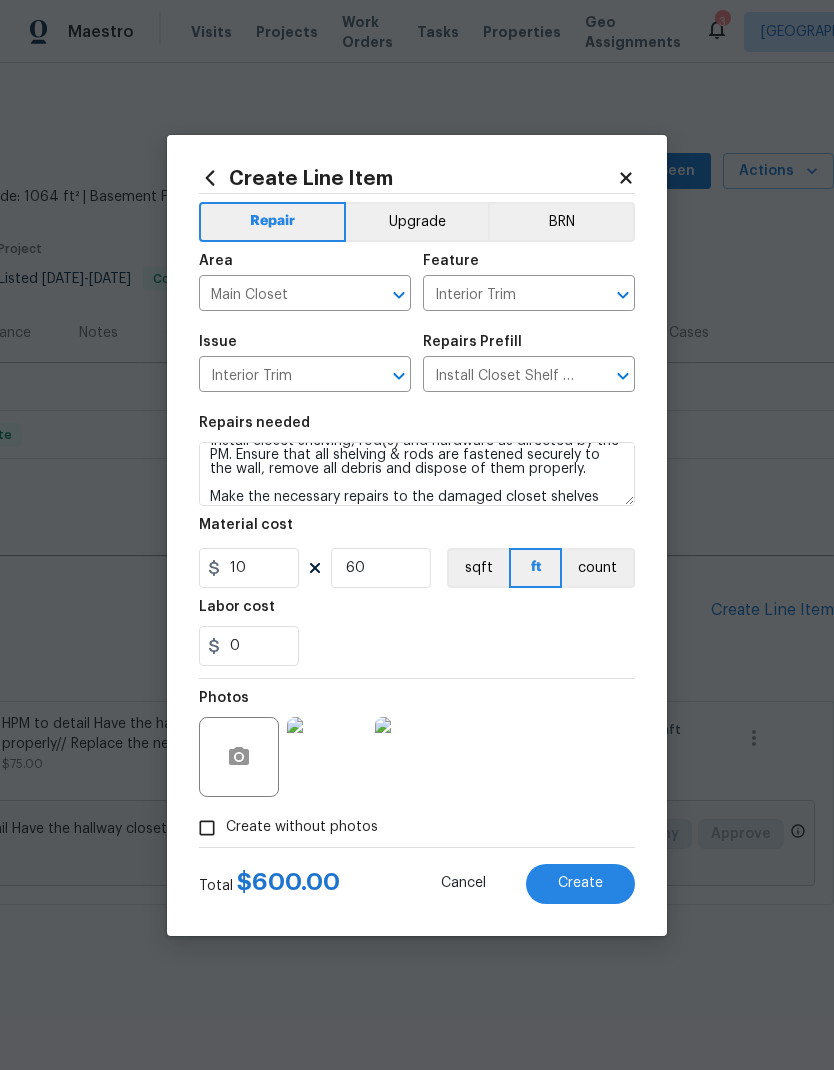 click on "0" at bounding box center (417, 646) 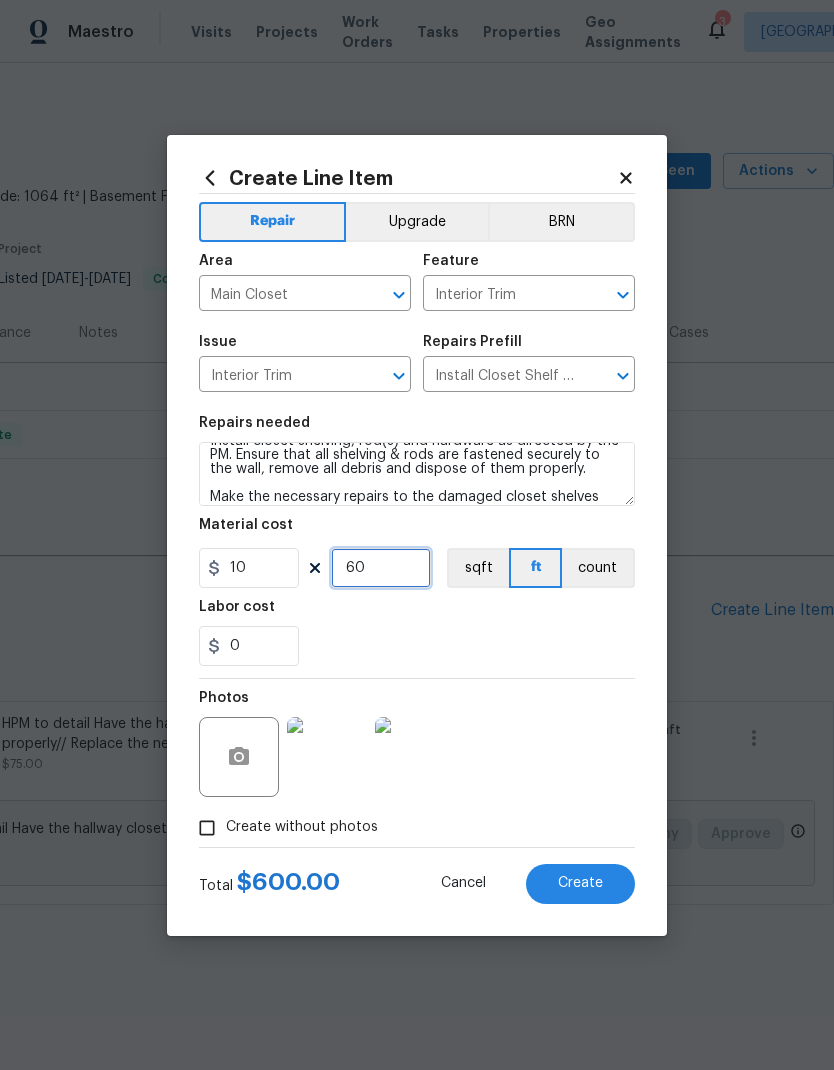 click on "60" at bounding box center (381, 568) 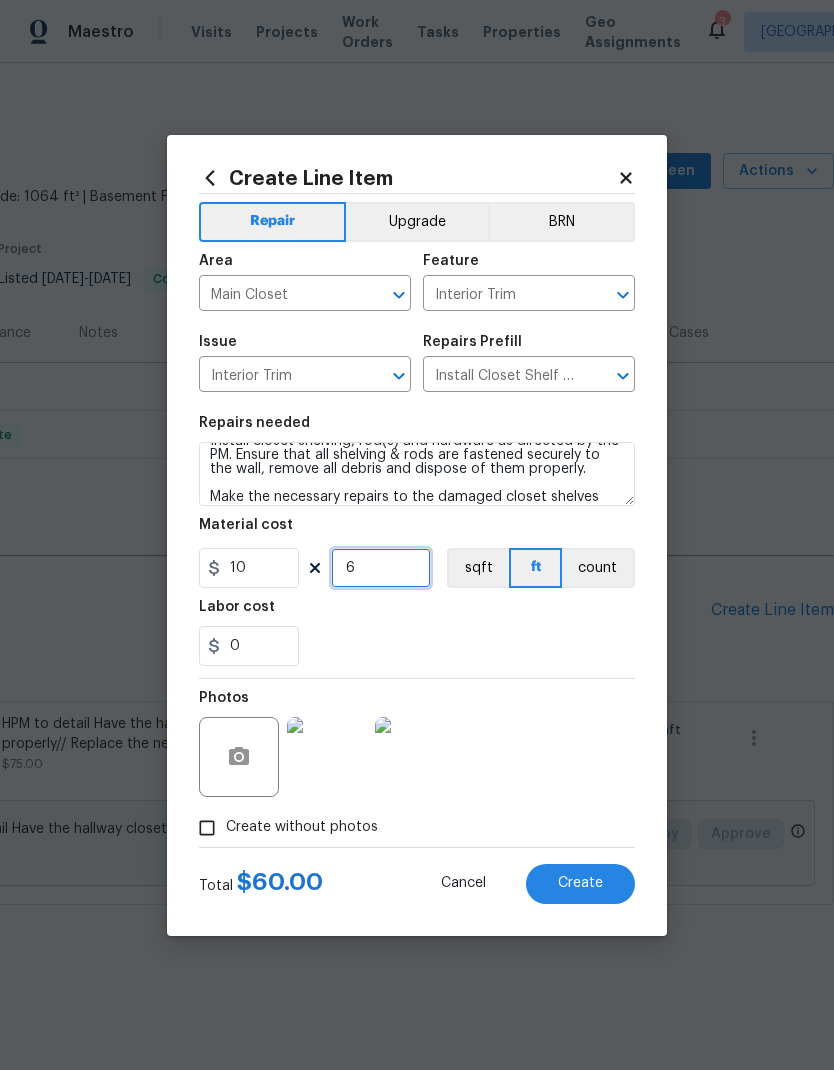 type on "6" 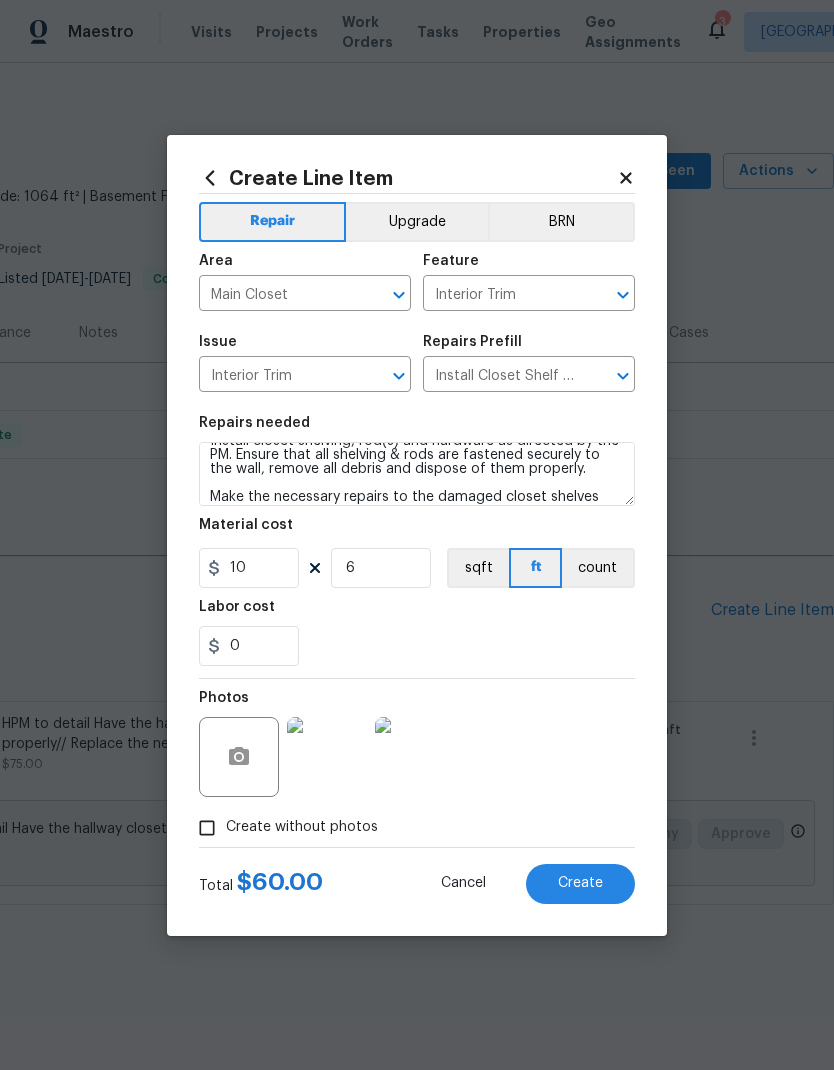 click on "0" at bounding box center [417, 646] 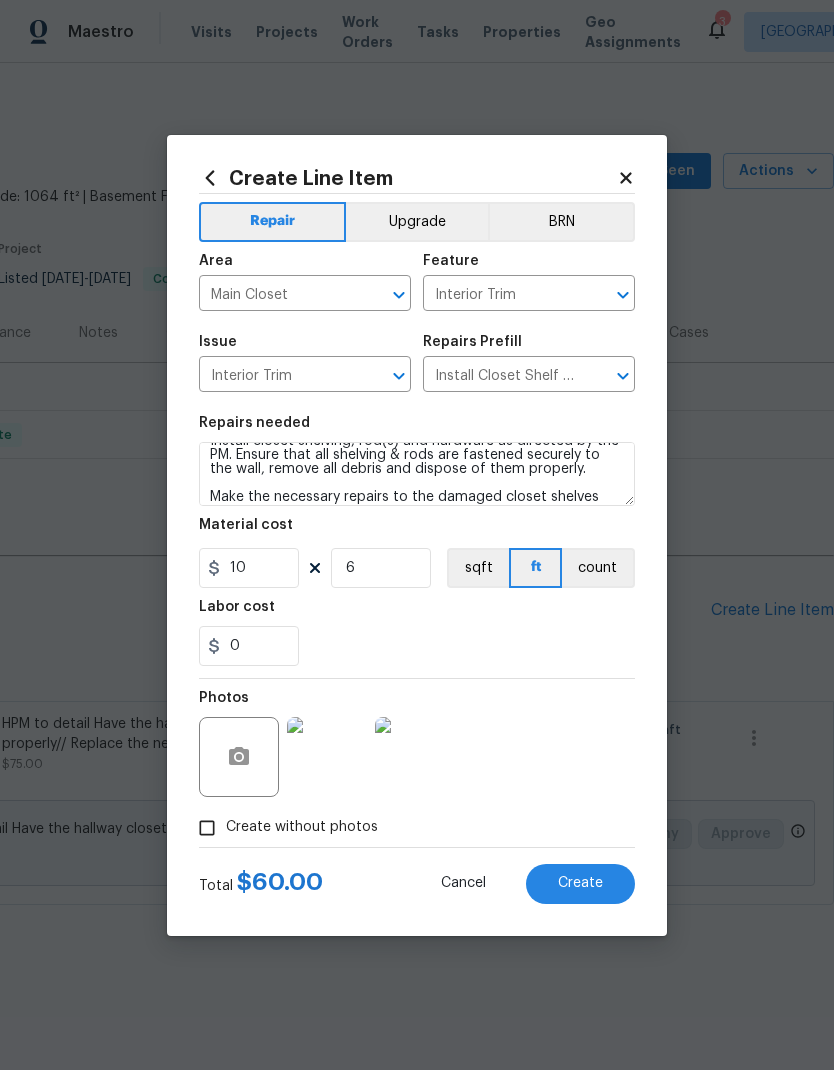 click on "Create" at bounding box center [580, 884] 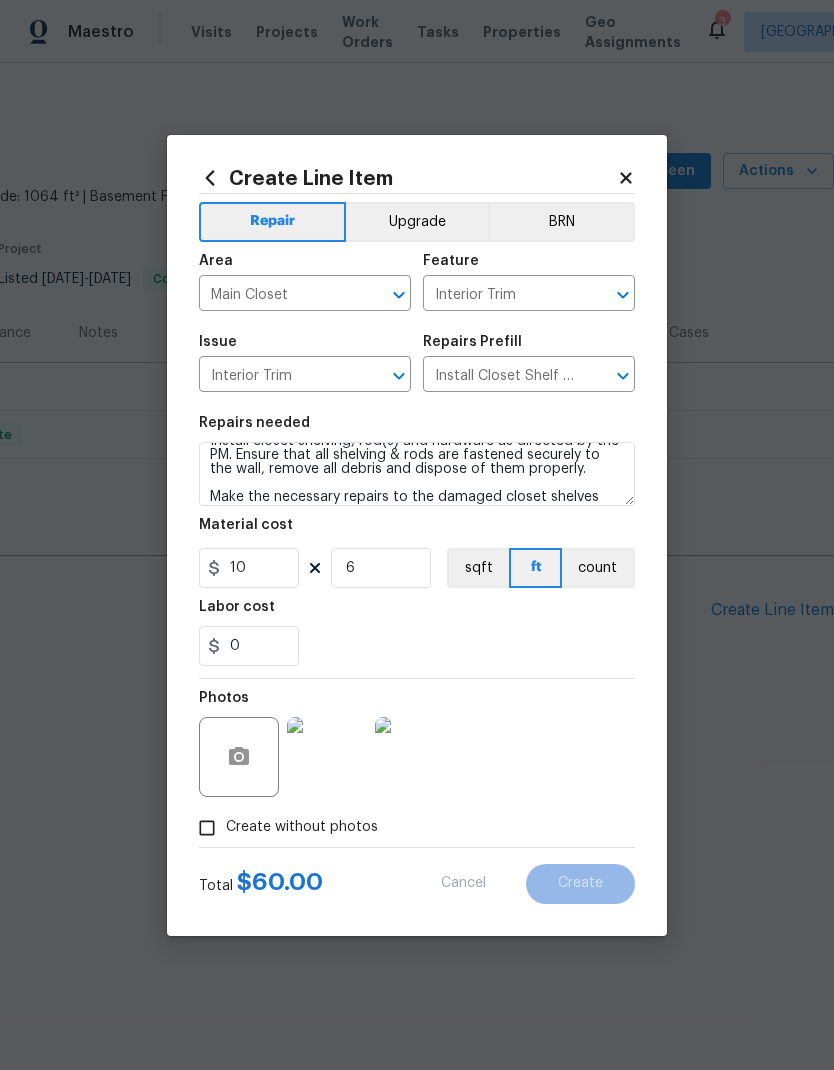 type 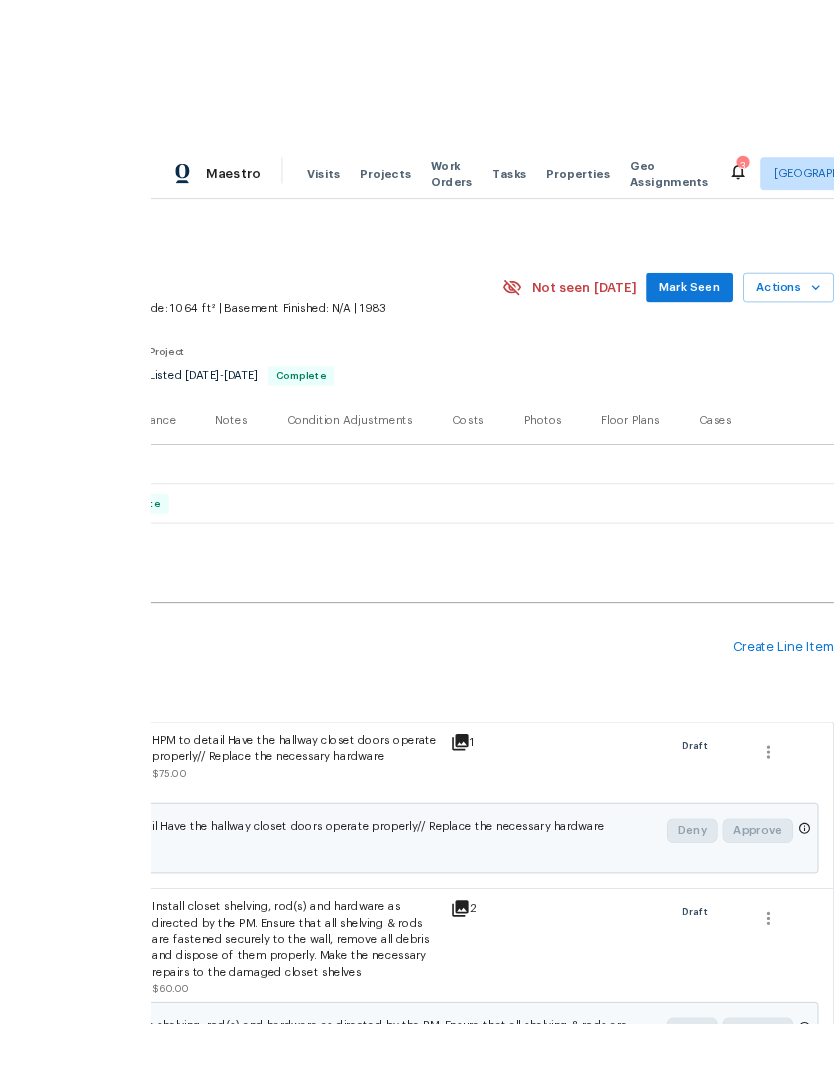 scroll, scrollTop: 27, scrollLeft: 0, axis: vertical 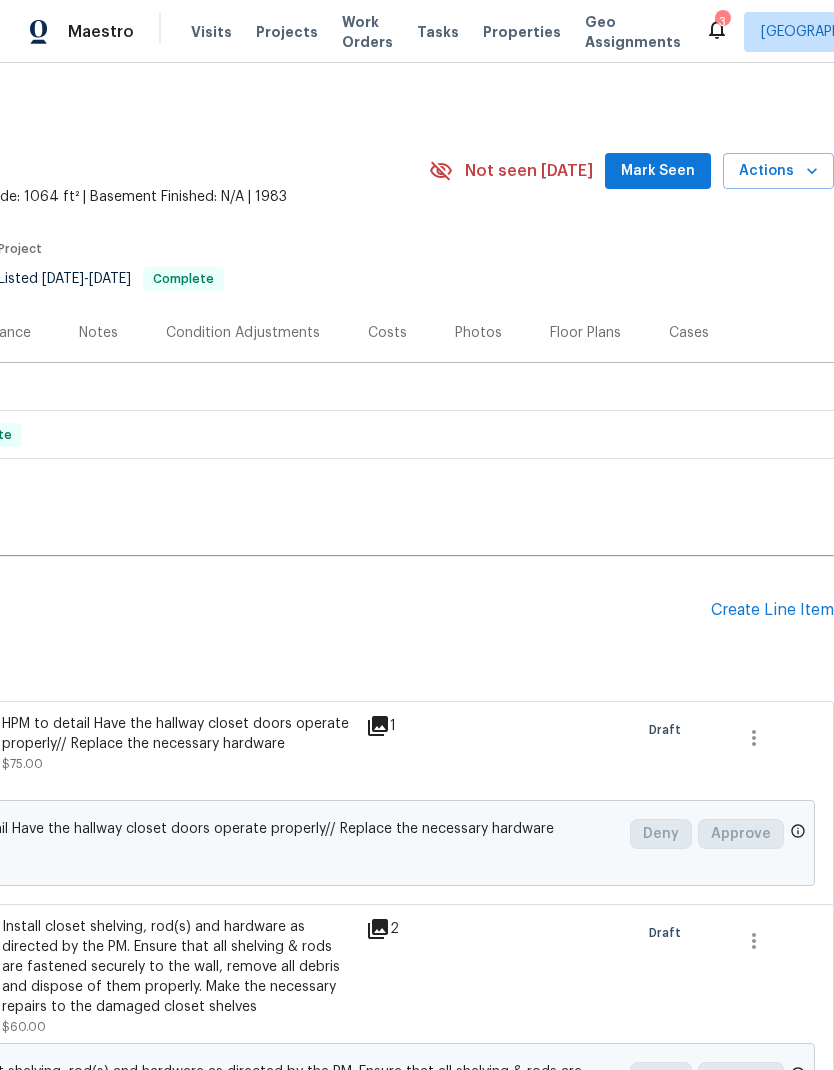 click on "Create Line Item" at bounding box center [772, 610] 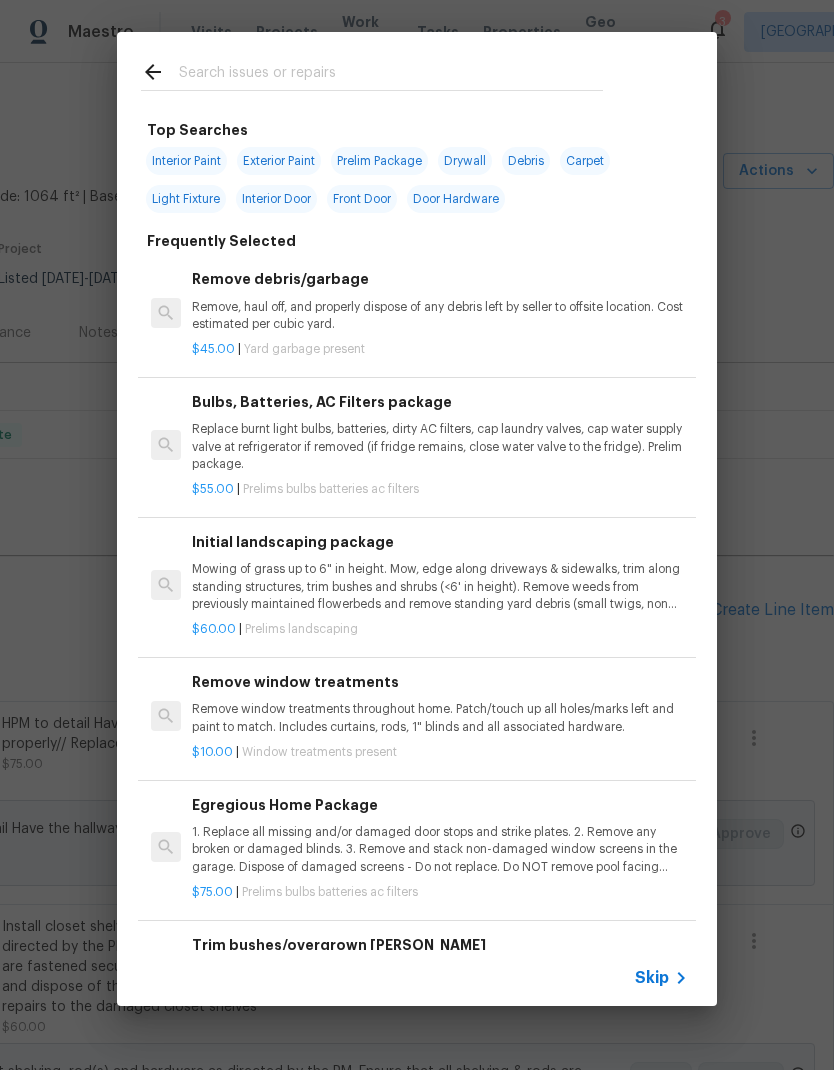 click at bounding box center [391, 75] 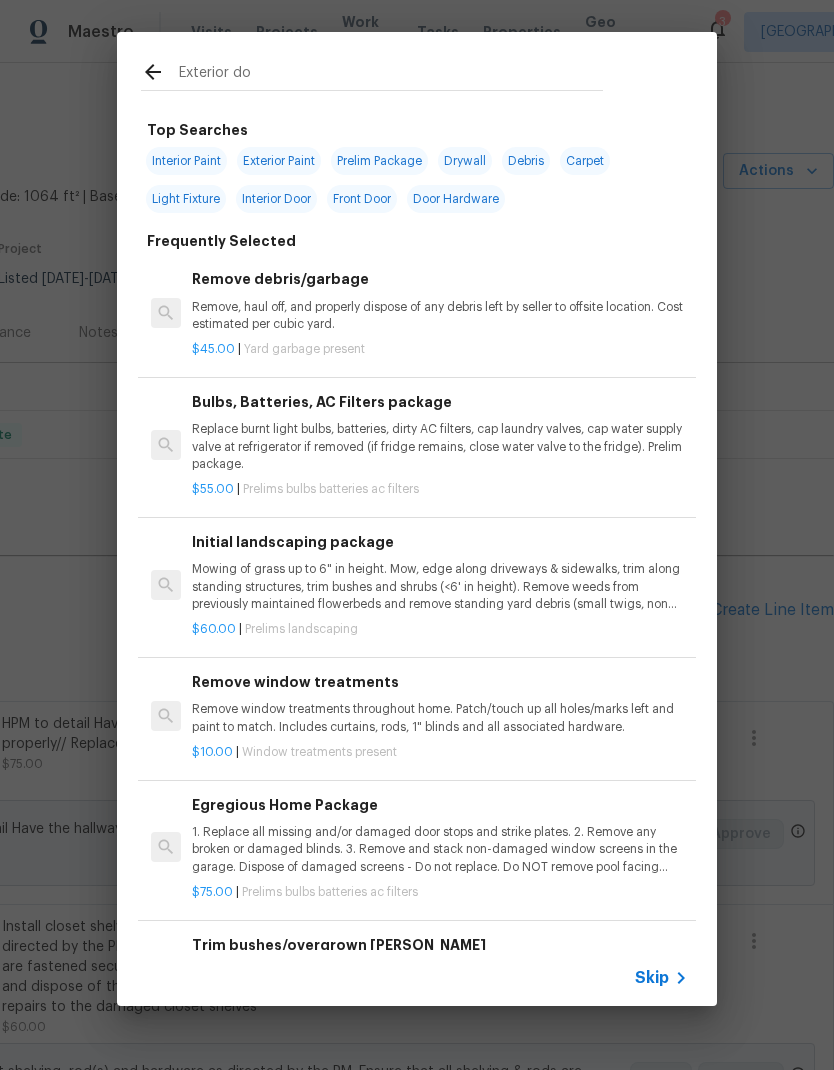 type on "Exterior doo" 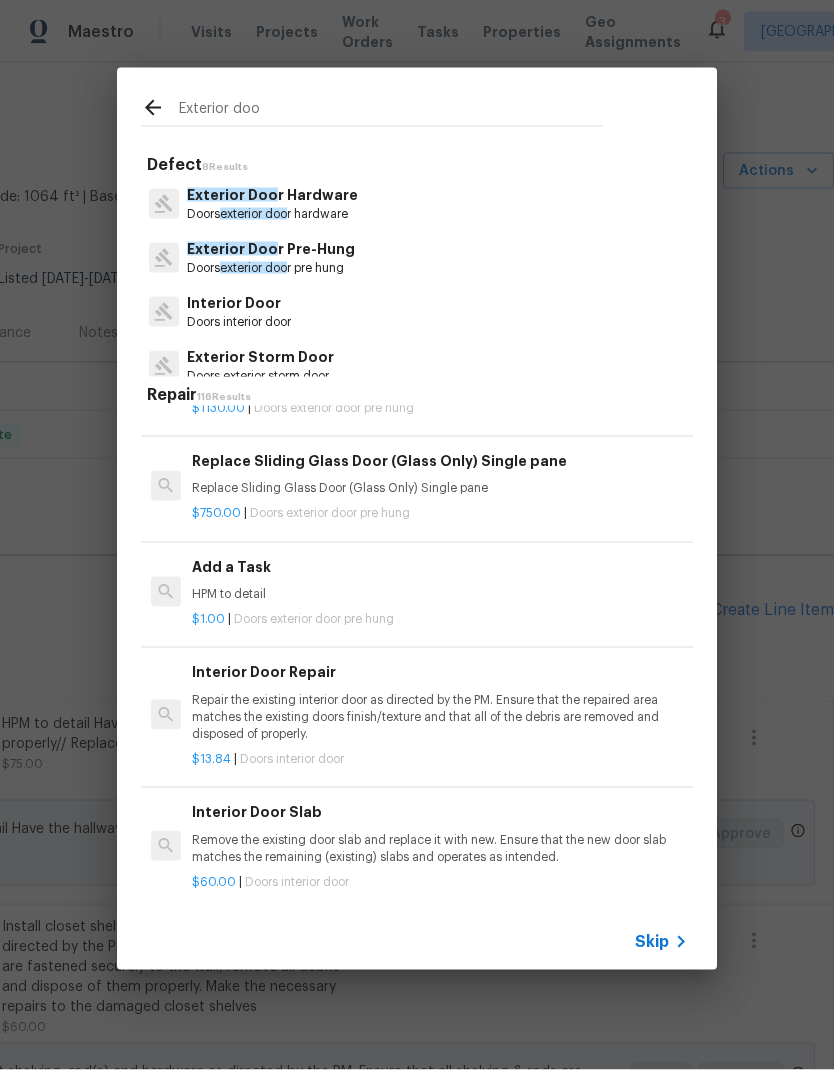 scroll, scrollTop: 2499, scrollLeft: 0, axis: vertical 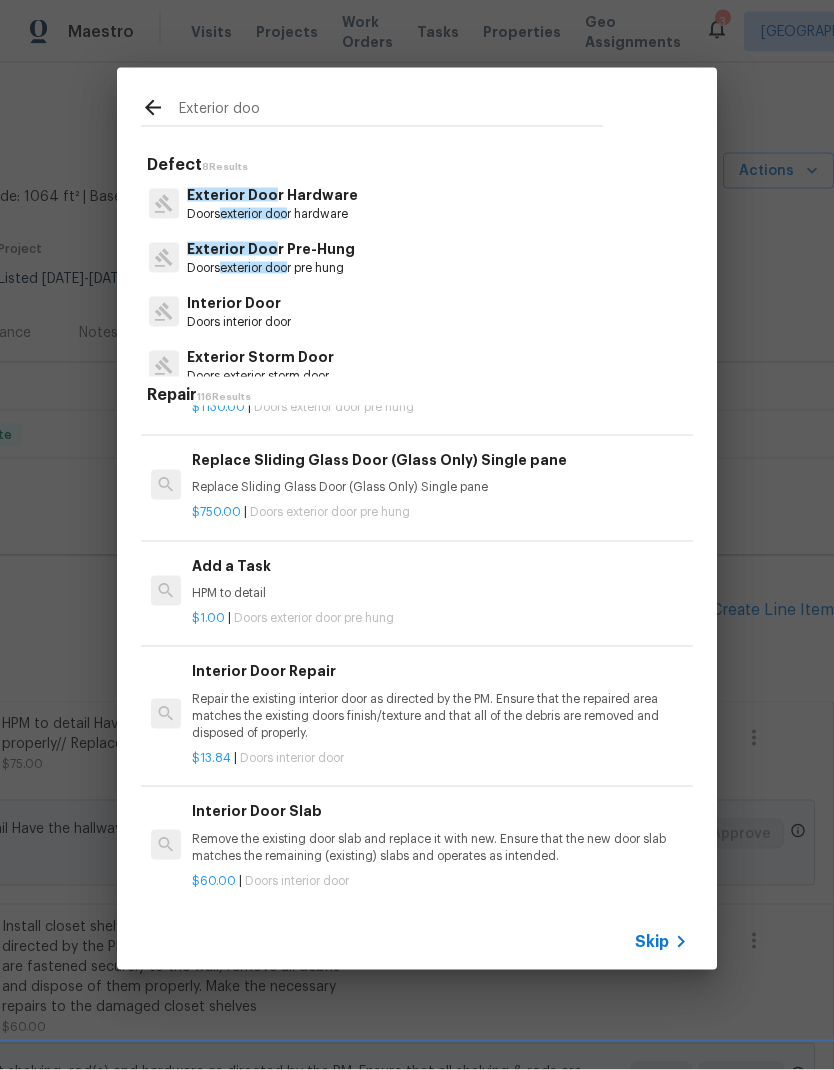 click on "Repair the existing interior door as directed by the PM. Ensure that the repaired area matches the existing doors finish/texture and that all of the debris are removed and disposed of properly." at bounding box center [440, 716] 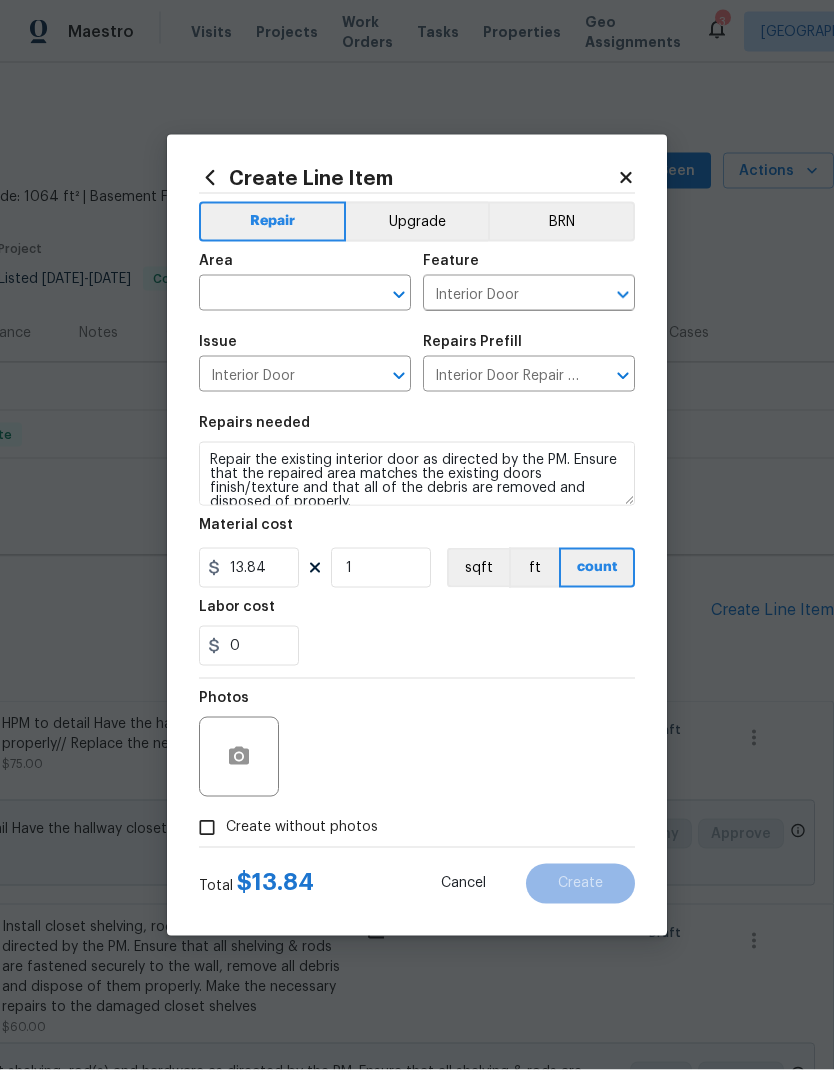 scroll, scrollTop: 27, scrollLeft: 0, axis: vertical 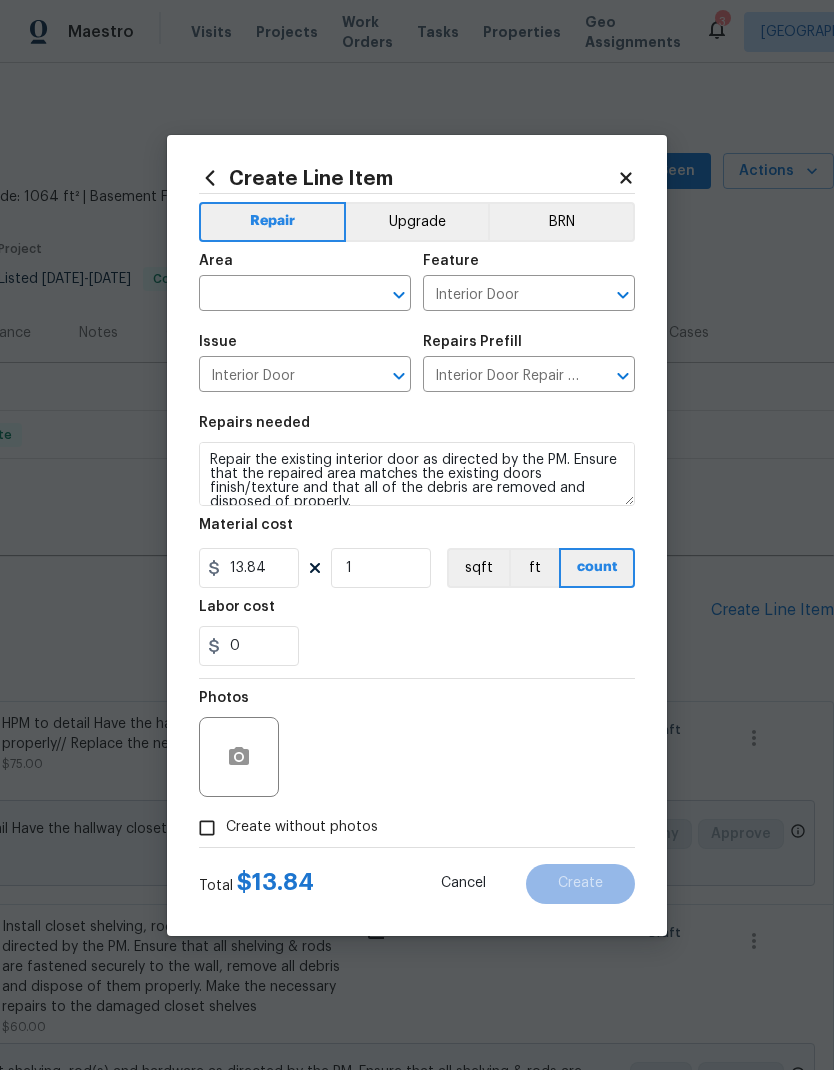 click at bounding box center [277, 295] 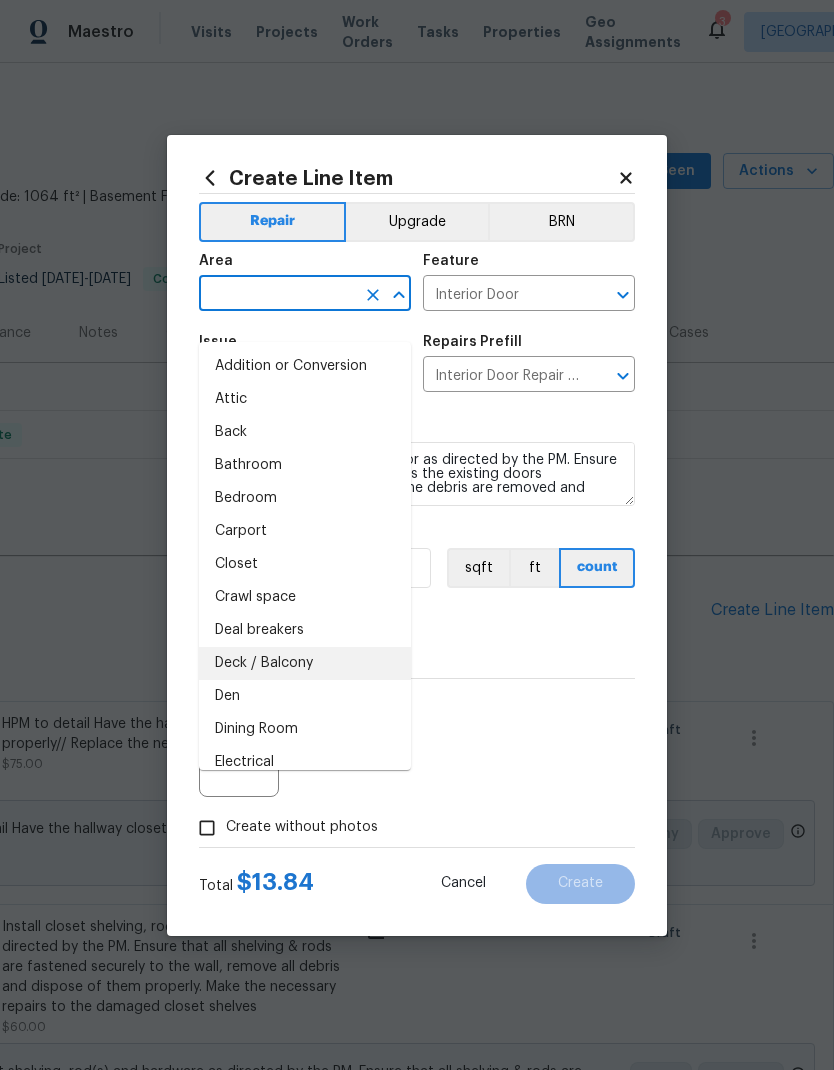 click on "Deck / Balcony" at bounding box center (305, 663) 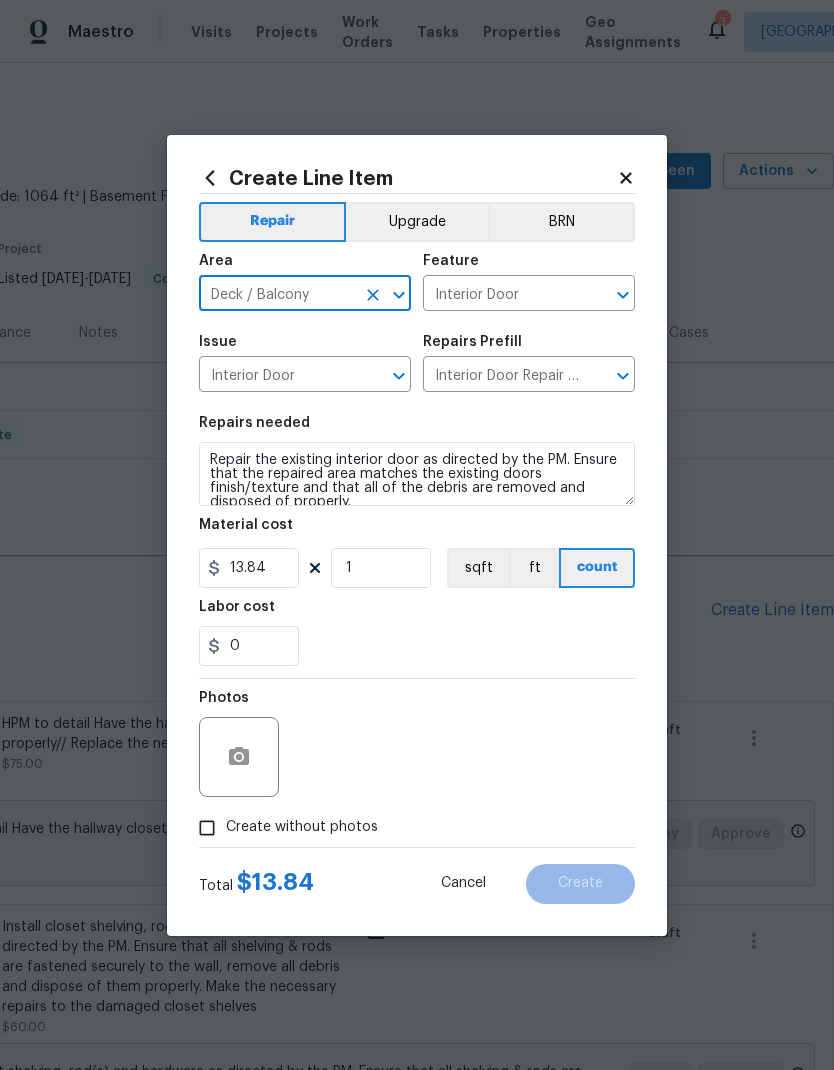click on "Interior Door" at bounding box center (501, 295) 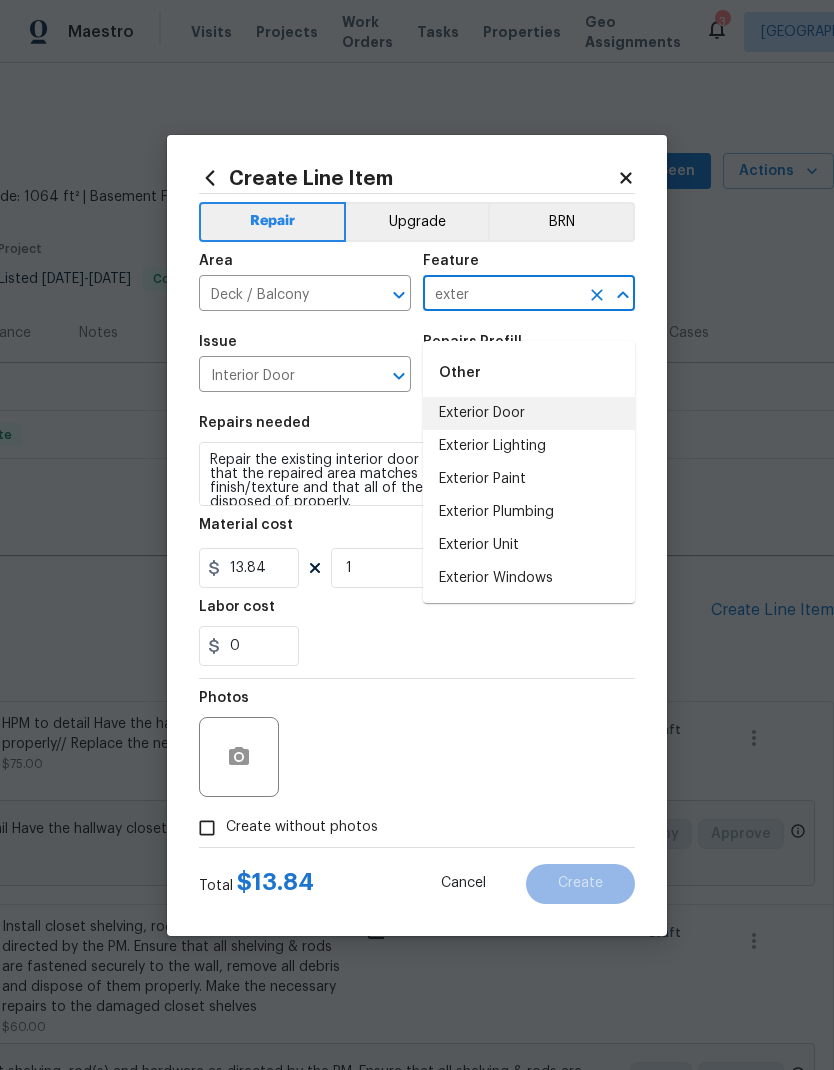 click on "Exterior Door" at bounding box center [529, 413] 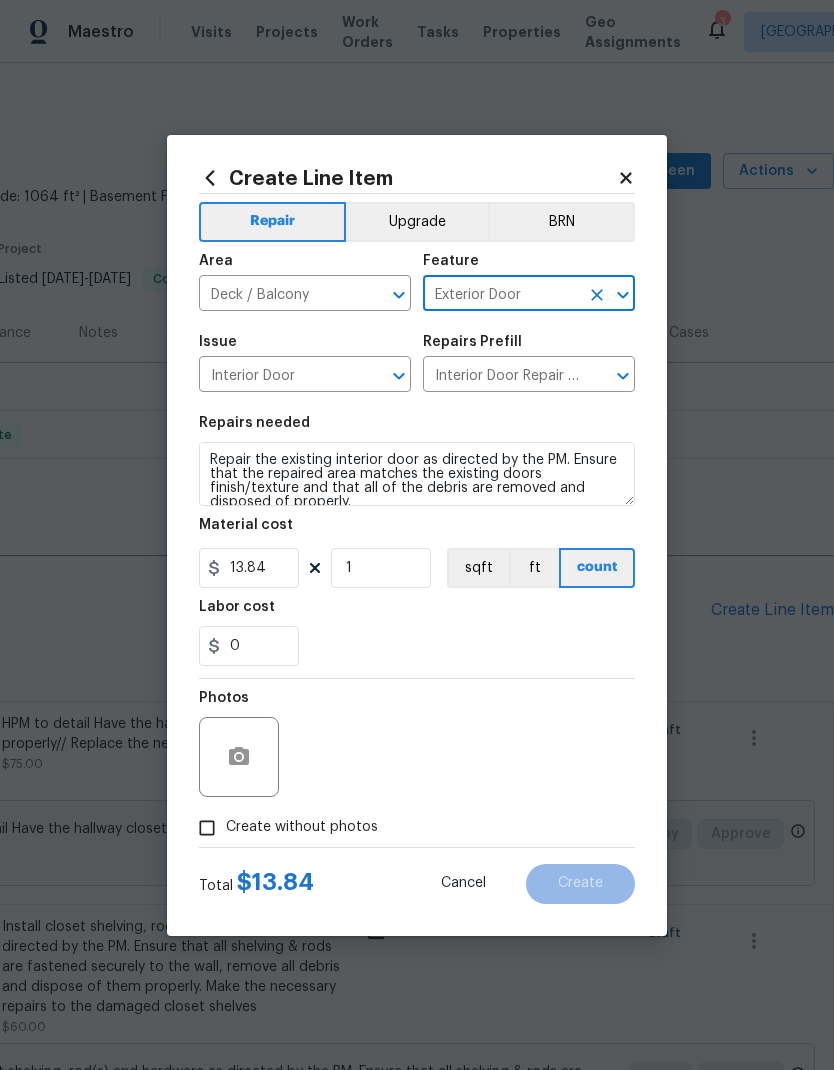 click on "Repair the existing interior door as directed by the PM. Ensure that the repaired area matches the existing doors finish/texture and that all of the debris are removed and disposed of properly." at bounding box center (417, 474) 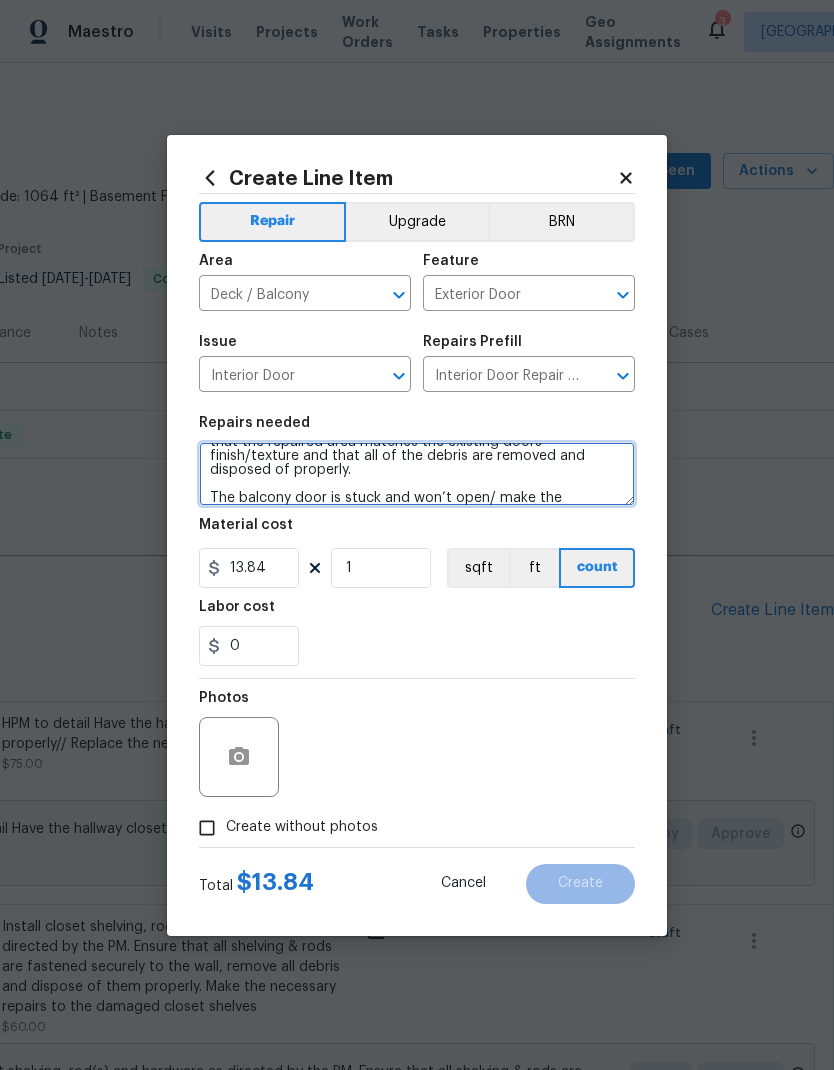 scroll, scrollTop: 56, scrollLeft: 0, axis: vertical 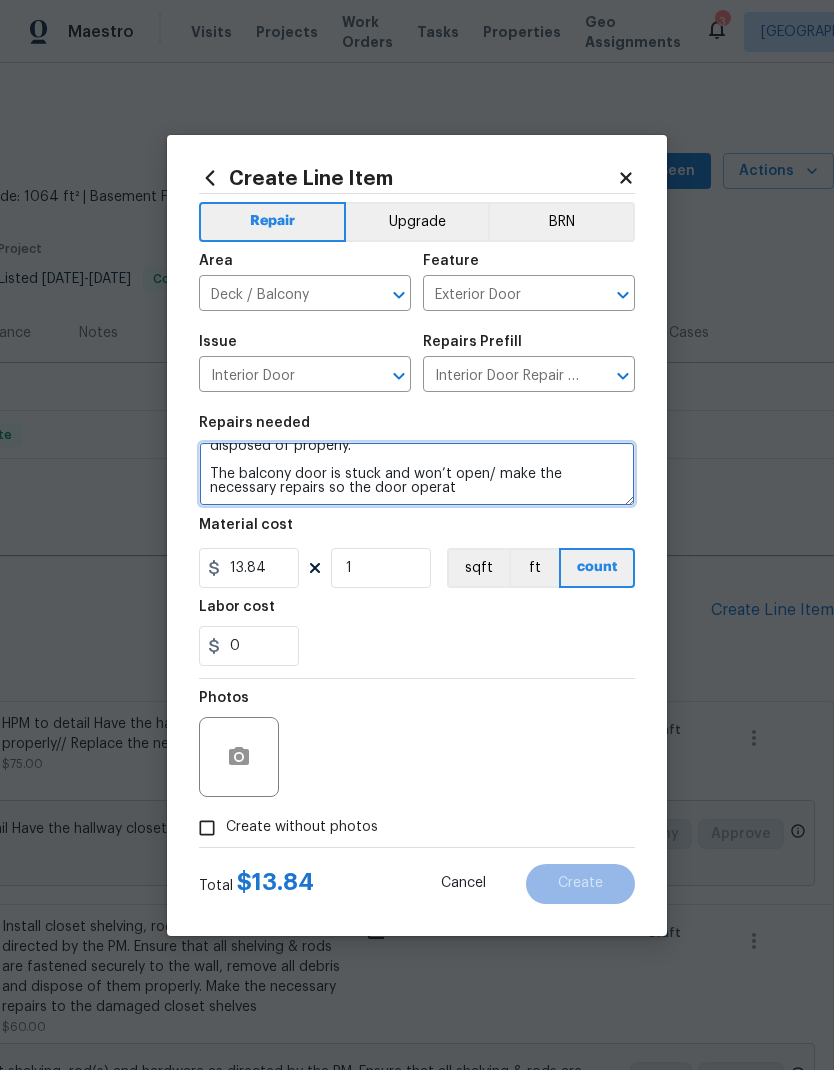click on "Repair the existing interior door as directed by the PM. Ensure that the repaired area matches the existing doors finish/texture and that all of the debris are removed and disposed of properly.
The balcony door is stuck and won’t open/ make the necessary repairs so the door operat" at bounding box center [417, 474] 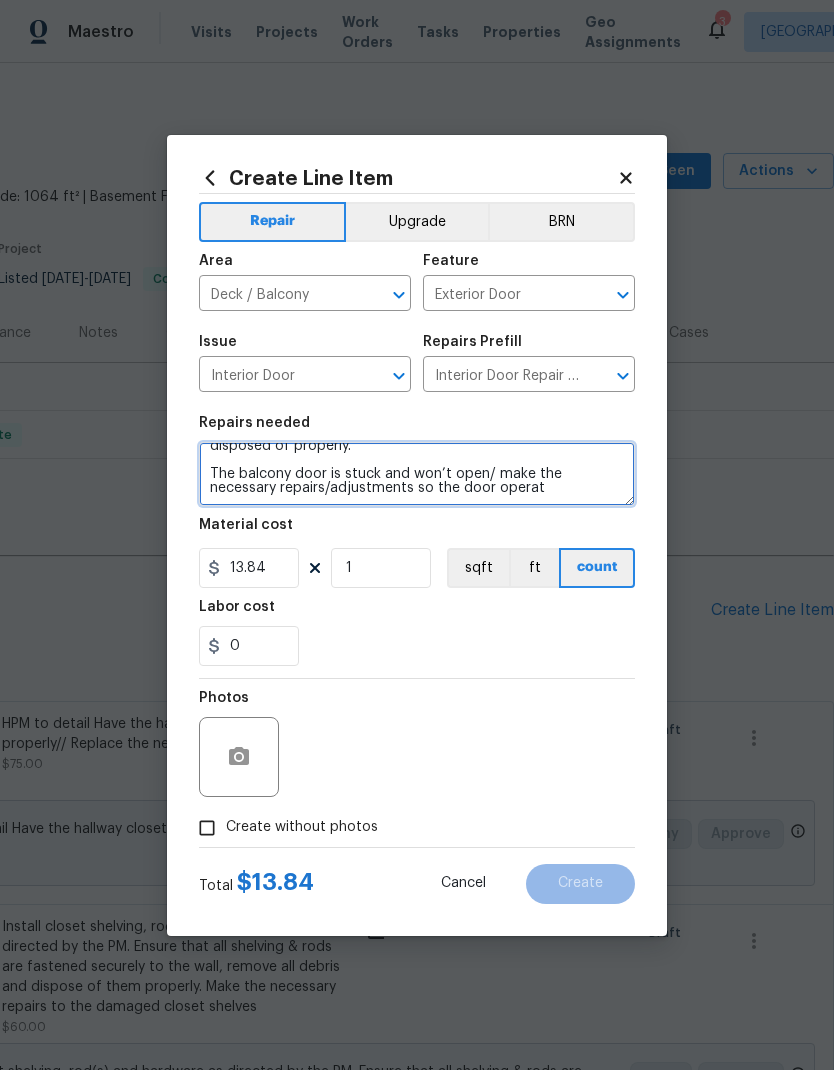click on "Repair the existing interior door as directed by the PM. Ensure that the repaired area matches the existing doors finish/texture and that all of the debris are removed and disposed of properly.
The balcony door is stuck and won’t open/ make the necessary repairs/adjustments so the door operat" at bounding box center (417, 474) 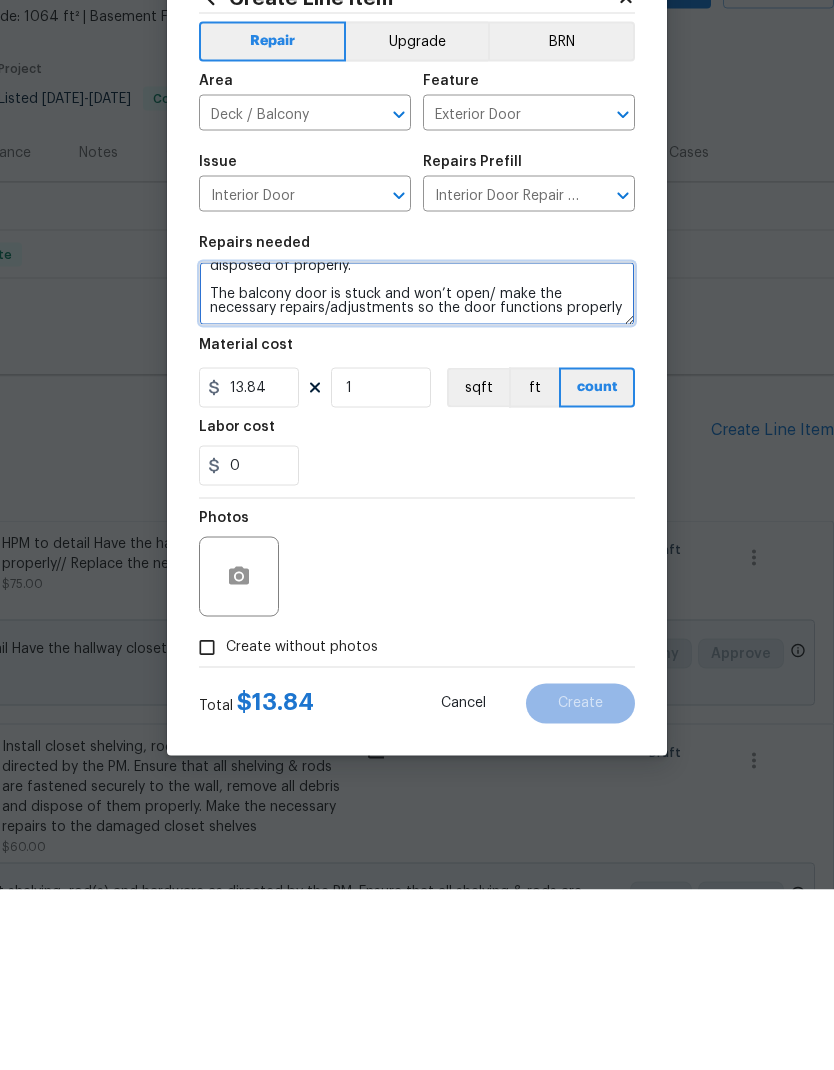 type on "Repair the existing interior door as directed by the PM. Ensure that the repaired area matches the existing doors finish/texture and that all of the debris are removed and disposed of properly.
The balcony door is stuck and won’t open/ make the necessary repairs/adjustments so the door functions properly" 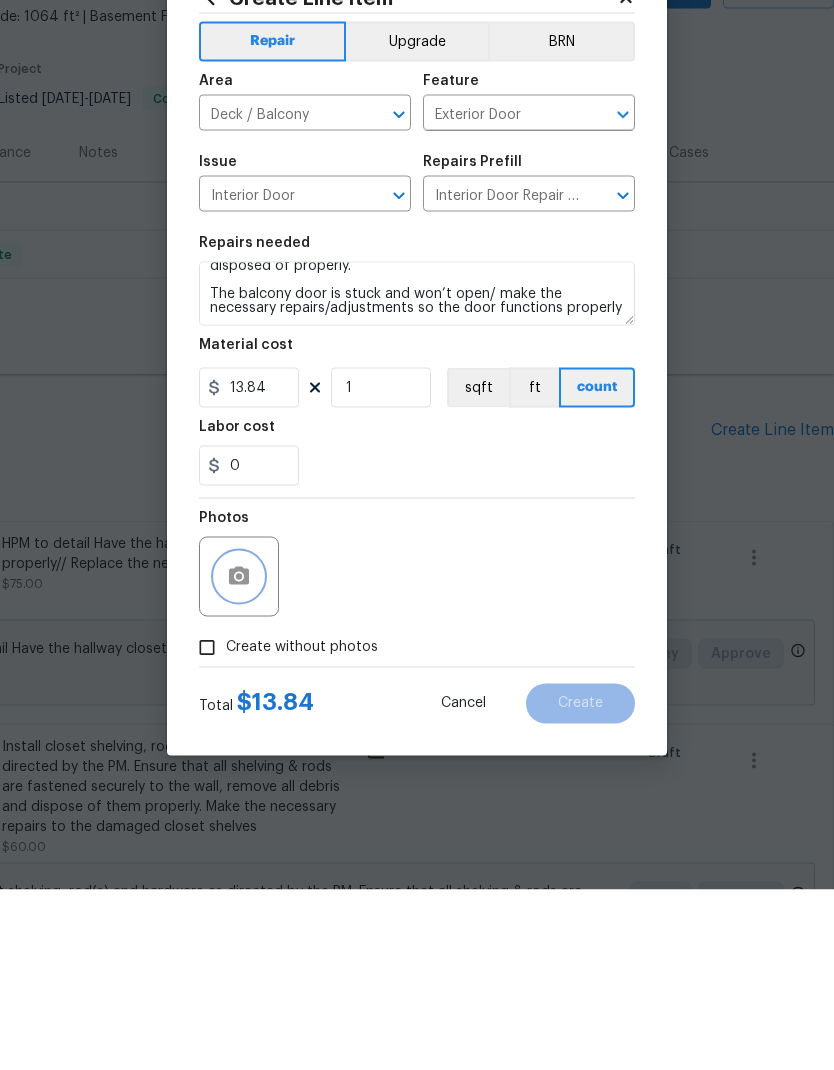 click at bounding box center (239, 757) 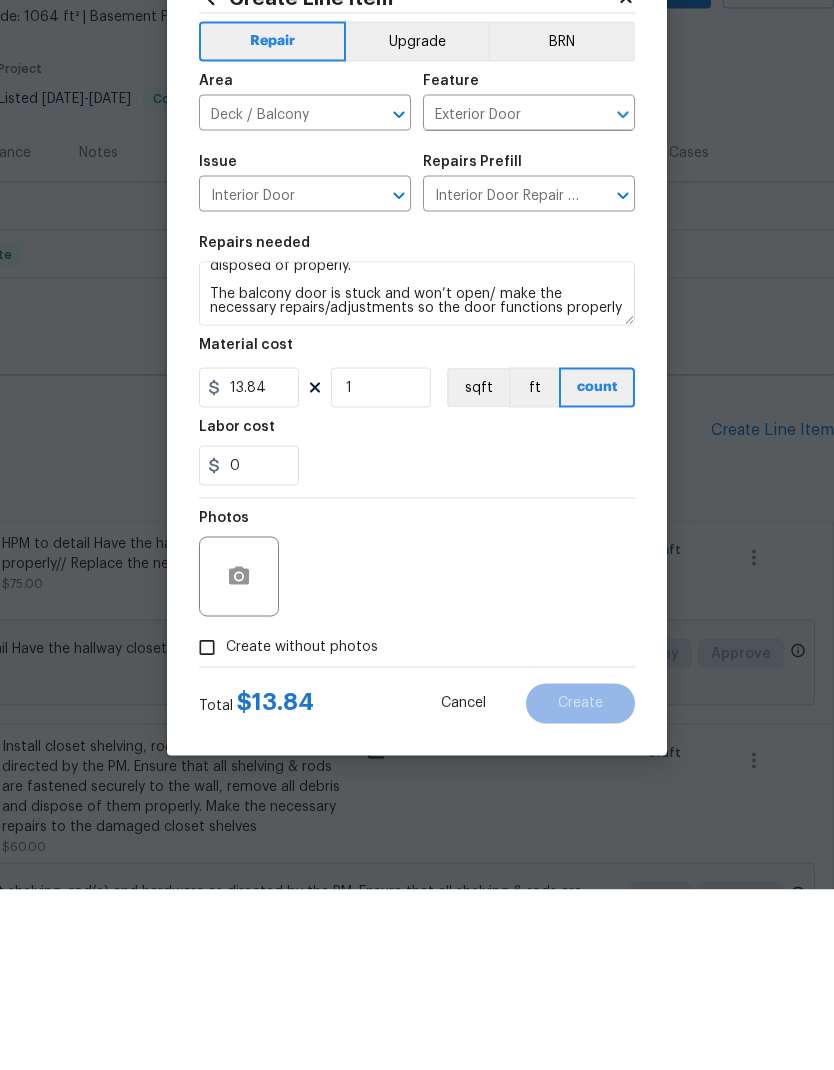 scroll, scrollTop: 80, scrollLeft: 0, axis: vertical 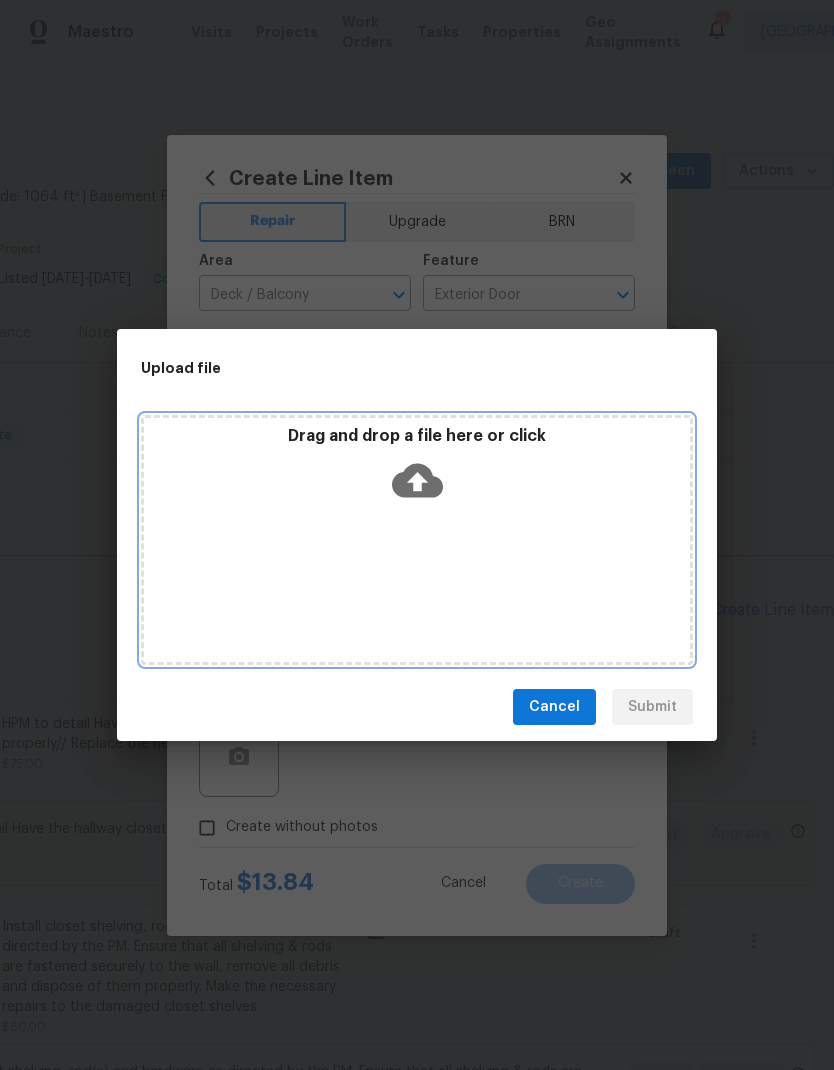 click 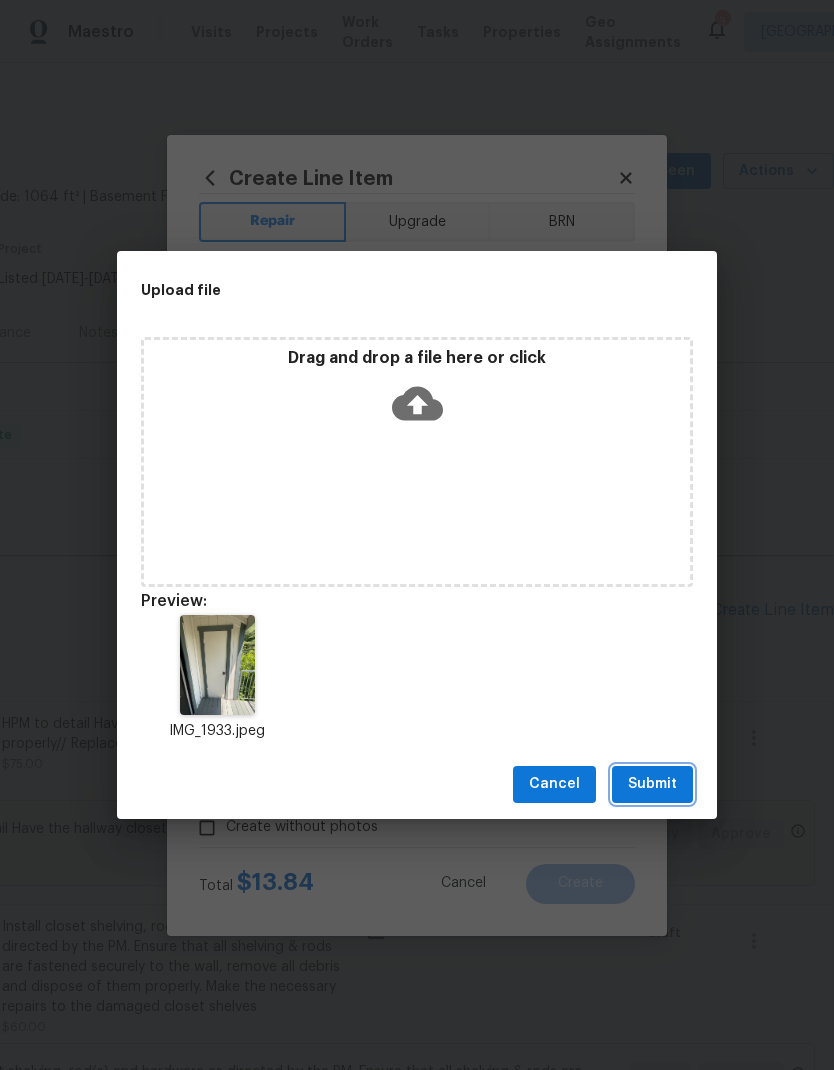 click on "Submit" at bounding box center (652, 784) 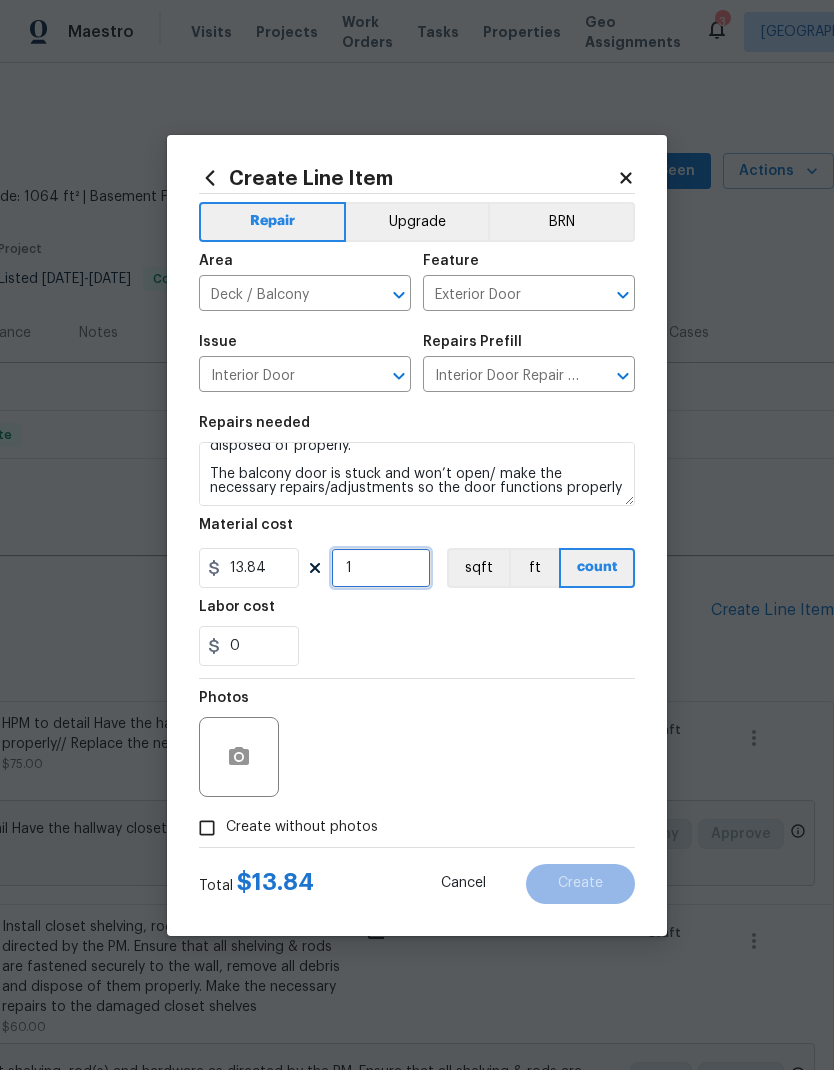 click on "1" at bounding box center [381, 568] 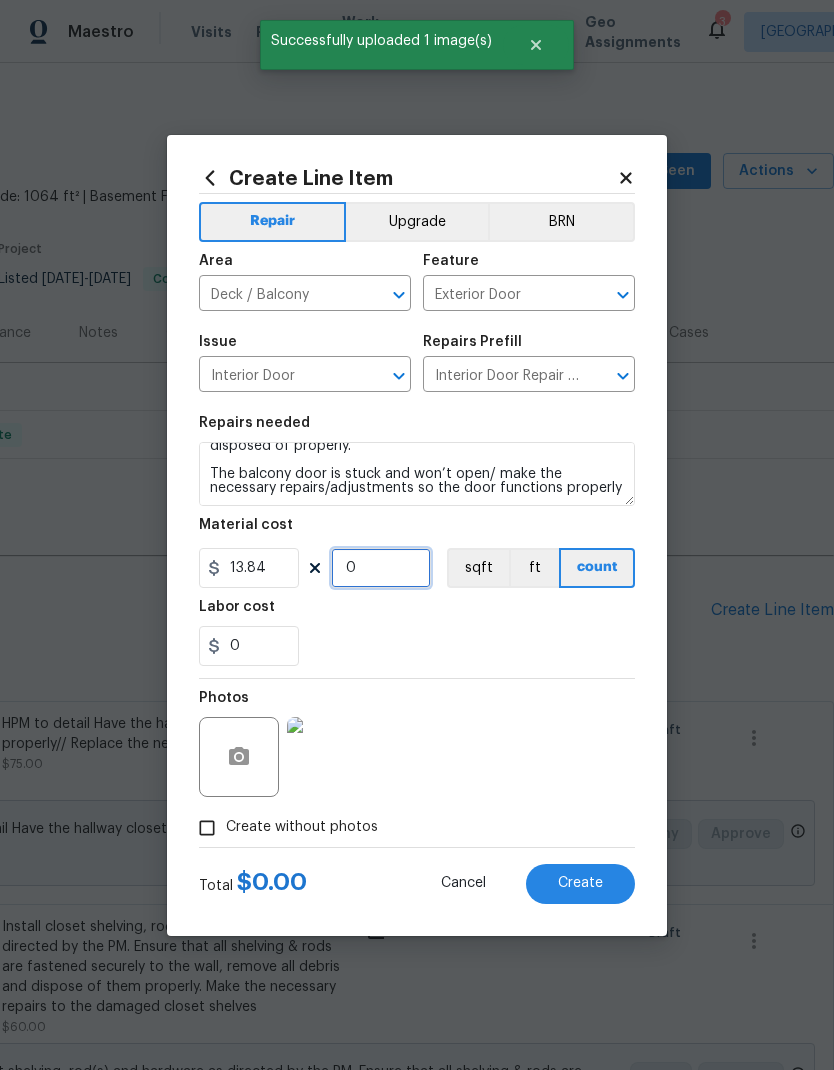 type on "3" 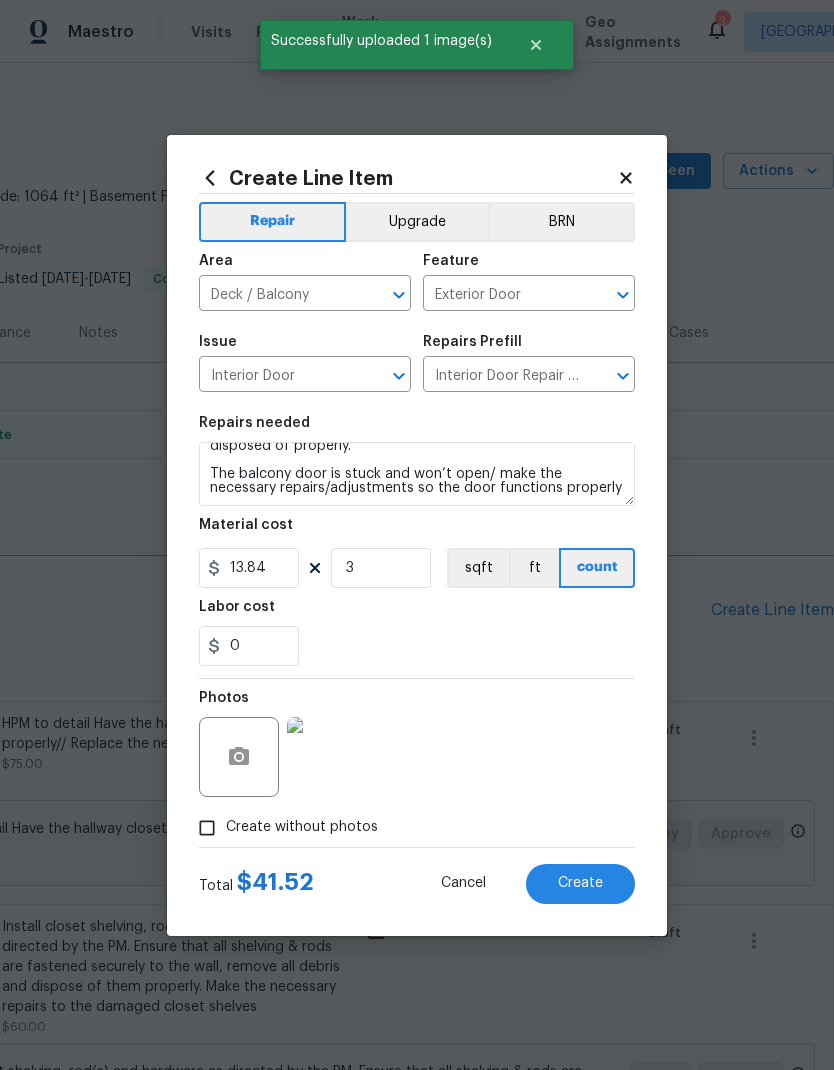 click on "Labor cost" at bounding box center (417, 613) 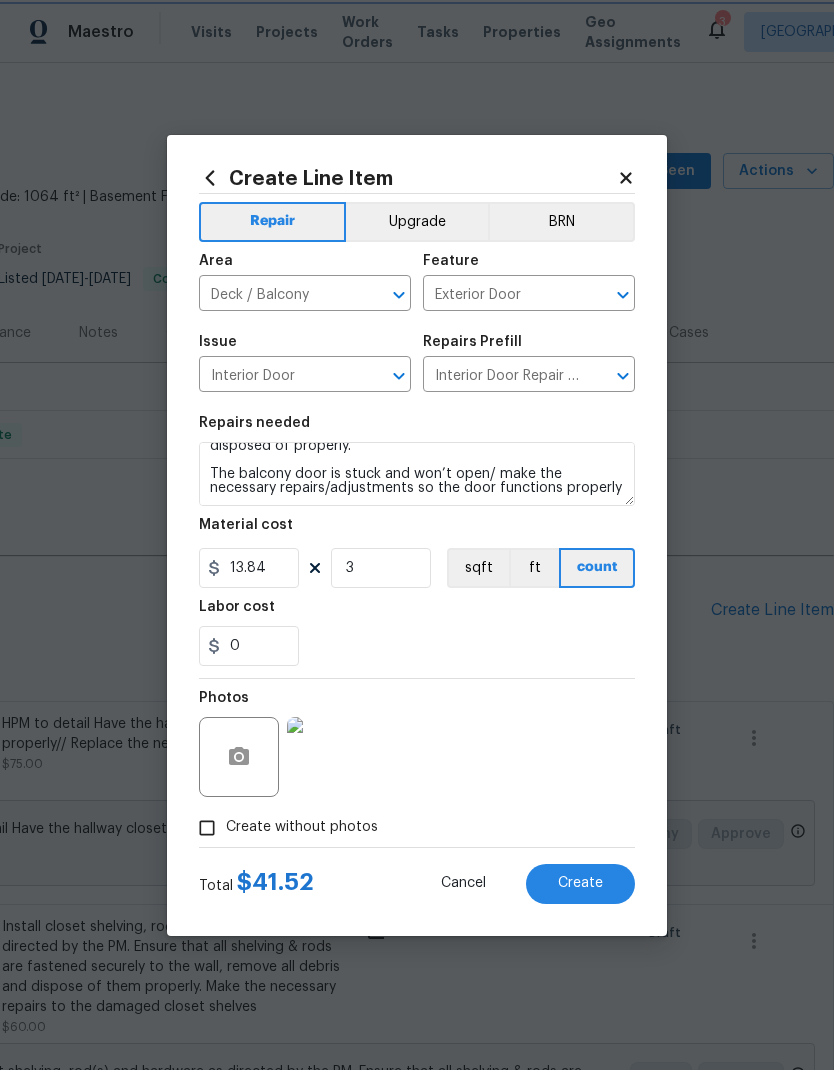 click on "Create" at bounding box center [580, 884] 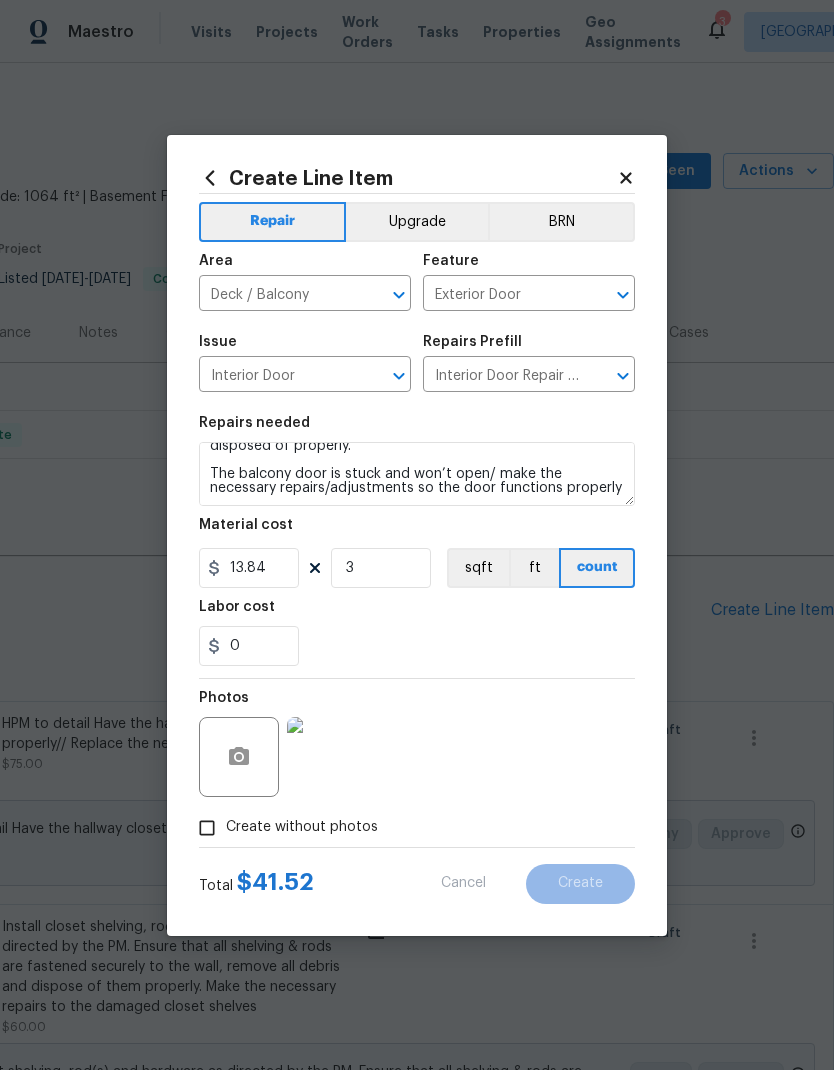 type 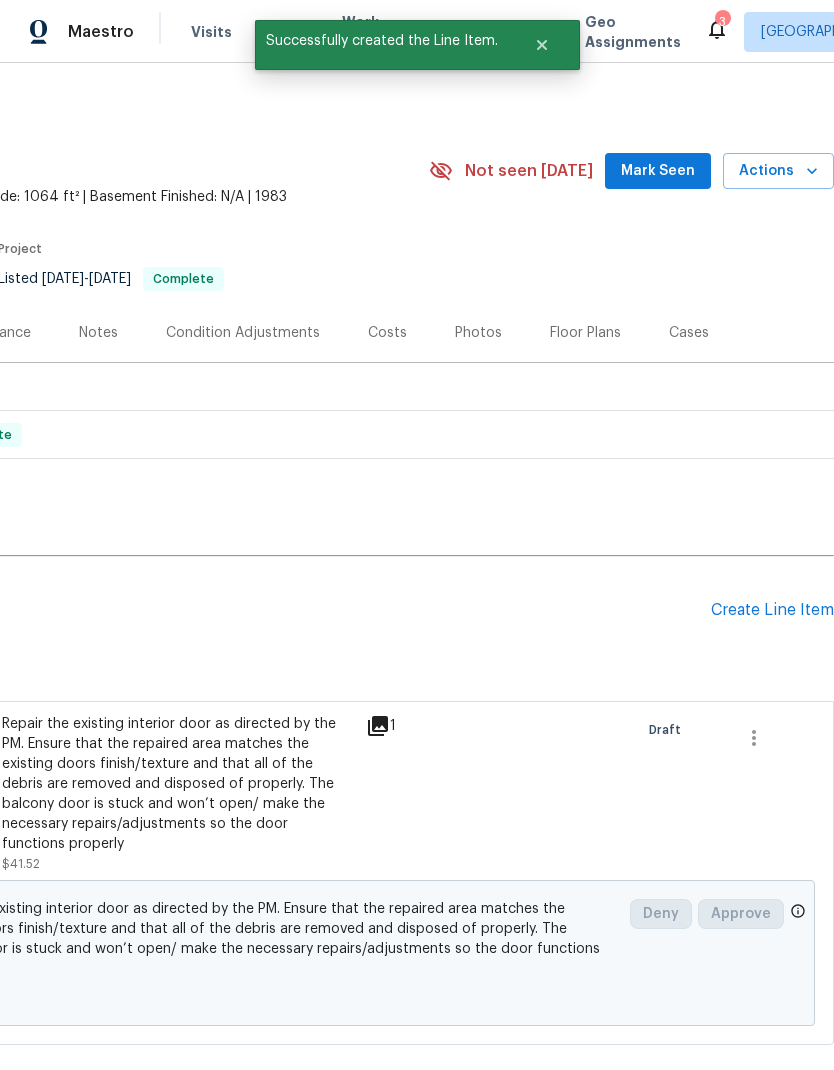 click on "Create Line Item" at bounding box center [772, 610] 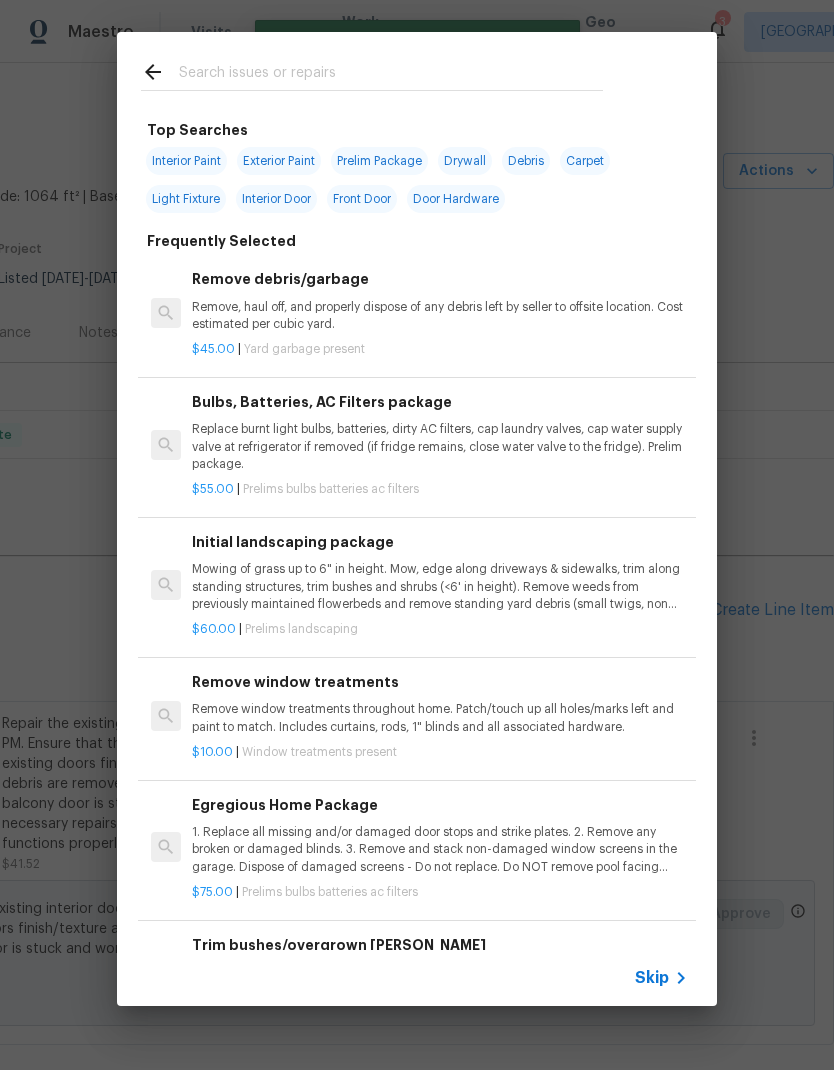 click at bounding box center [372, 71] 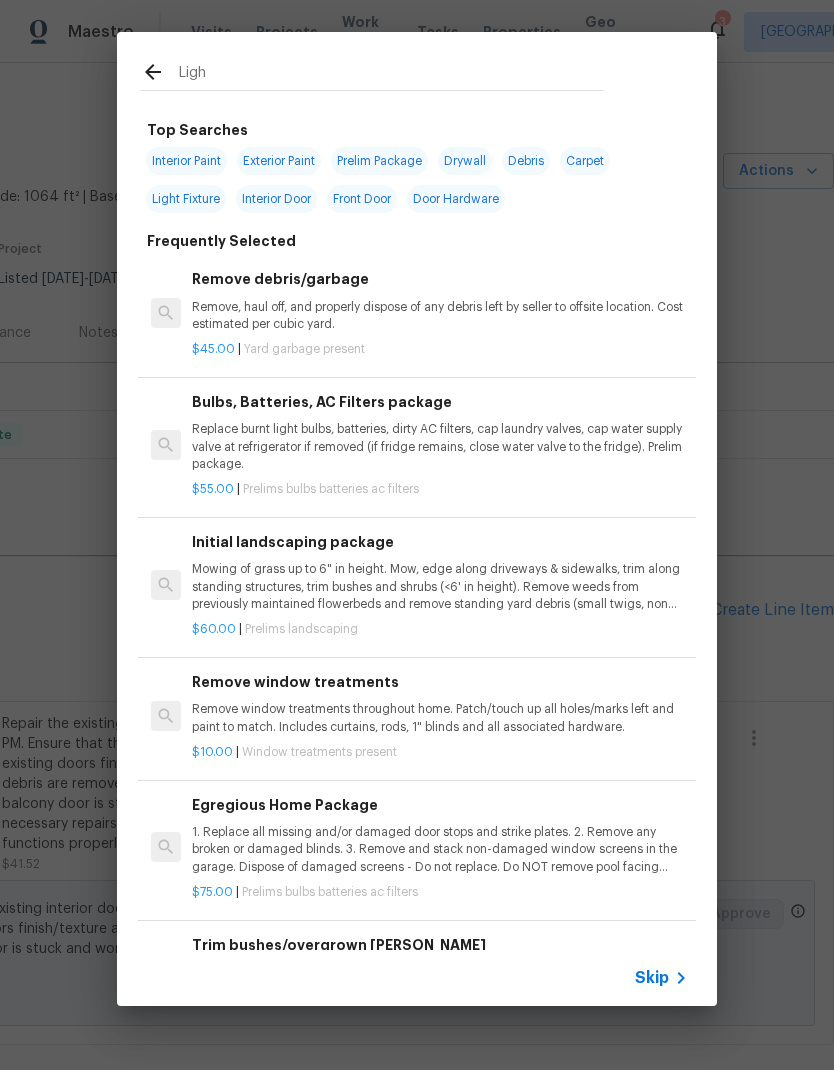 type on "Light" 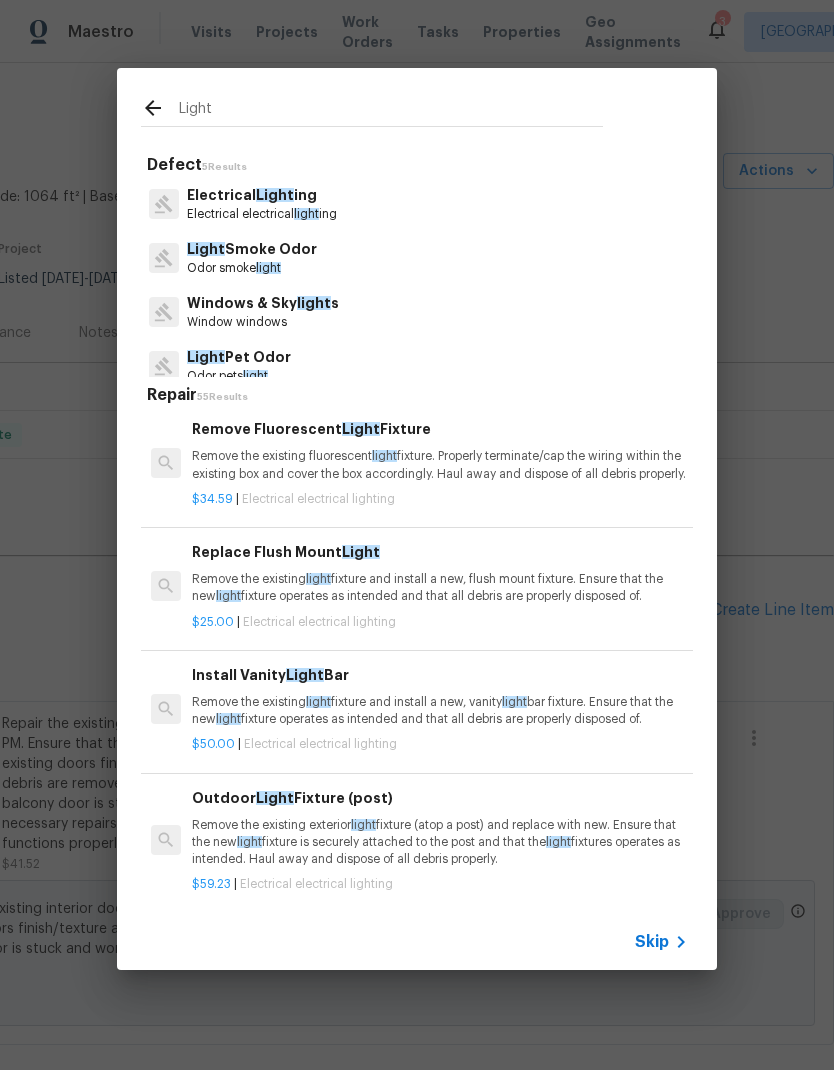 scroll, scrollTop: 3, scrollLeft: 0, axis: vertical 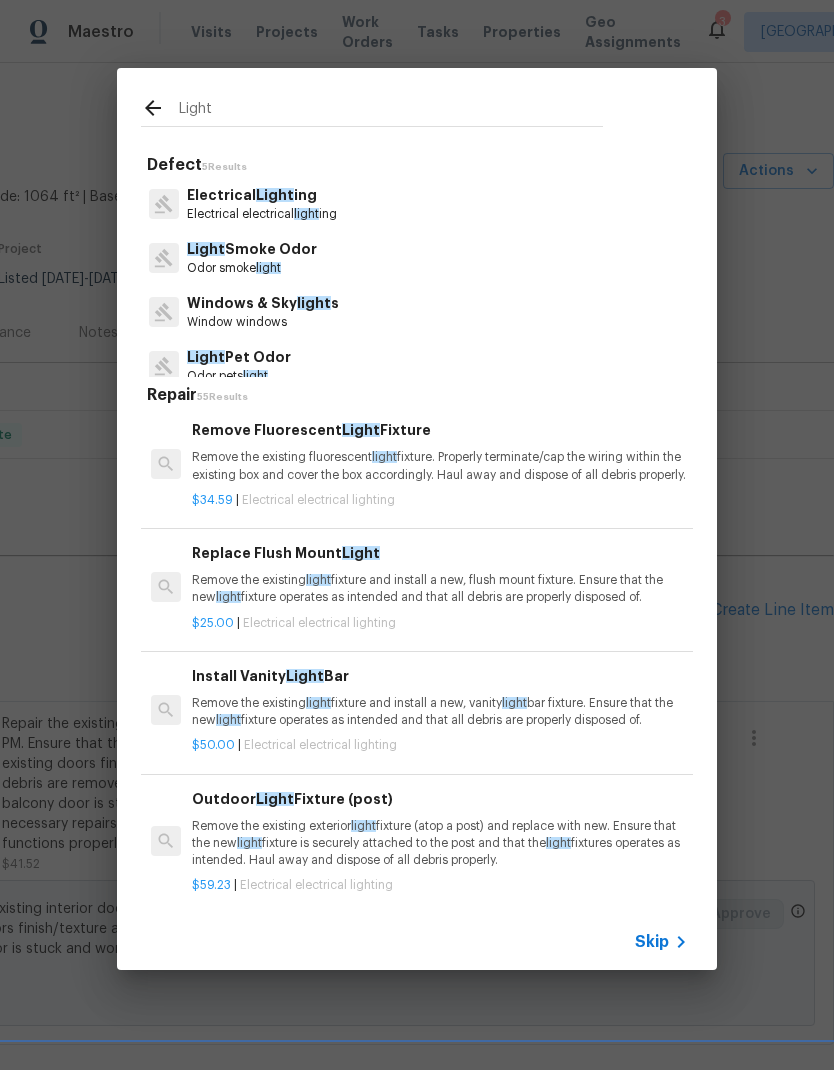 click on "Remove the existing  light  fixture and install a new, flush mount fixture. Ensure that the new  light  fixture operates as intended and that all debris are properly disposed of." at bounding box center [440, 589] 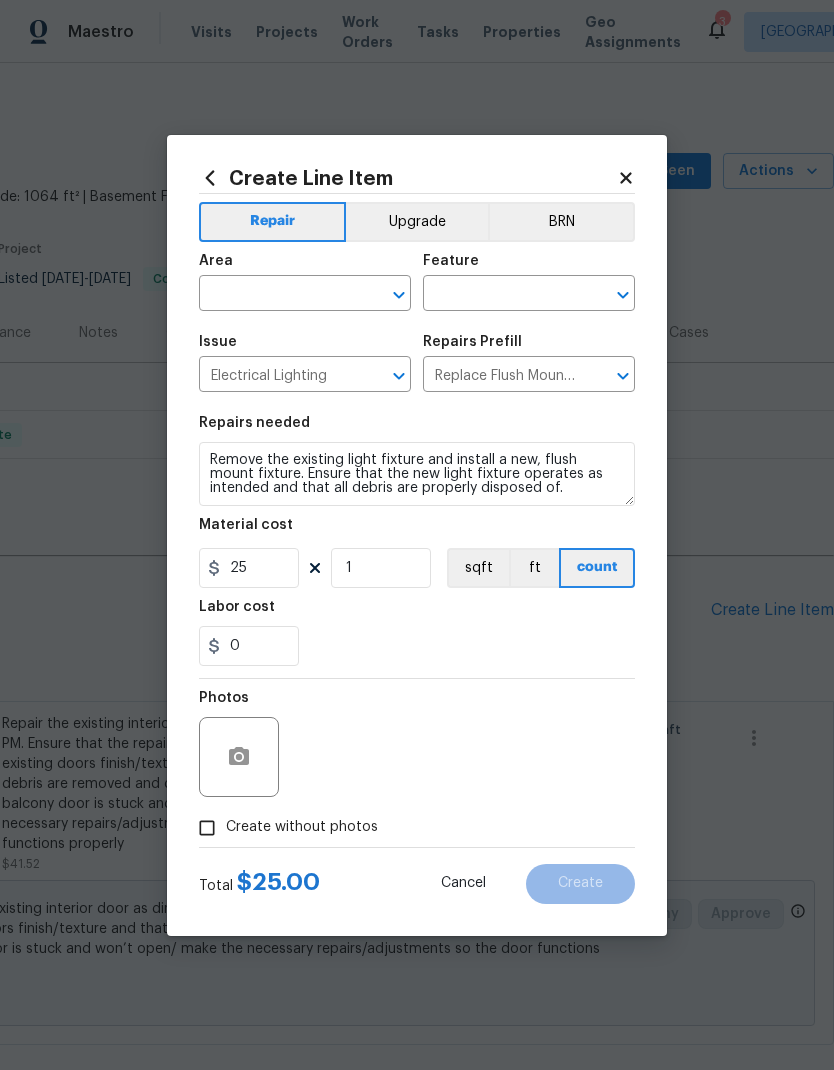 click at bounding box center [277, 295] 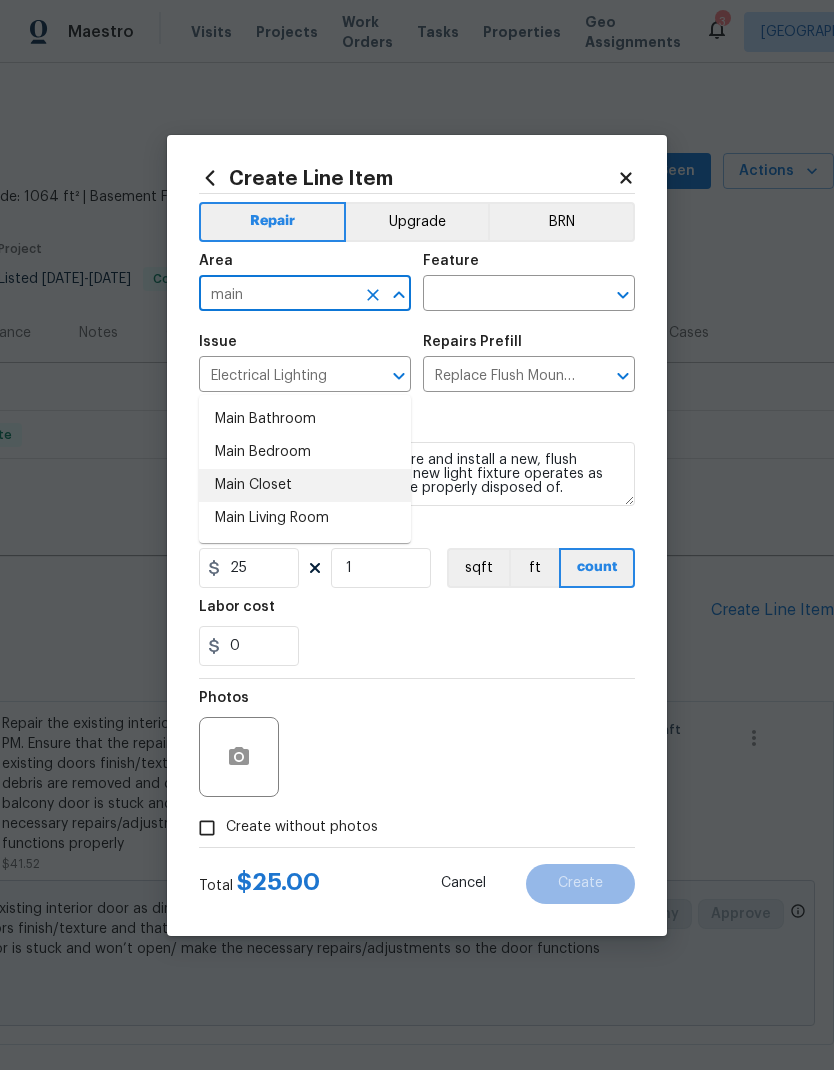 click on "Main Closet" at bounding box center (305, 485) 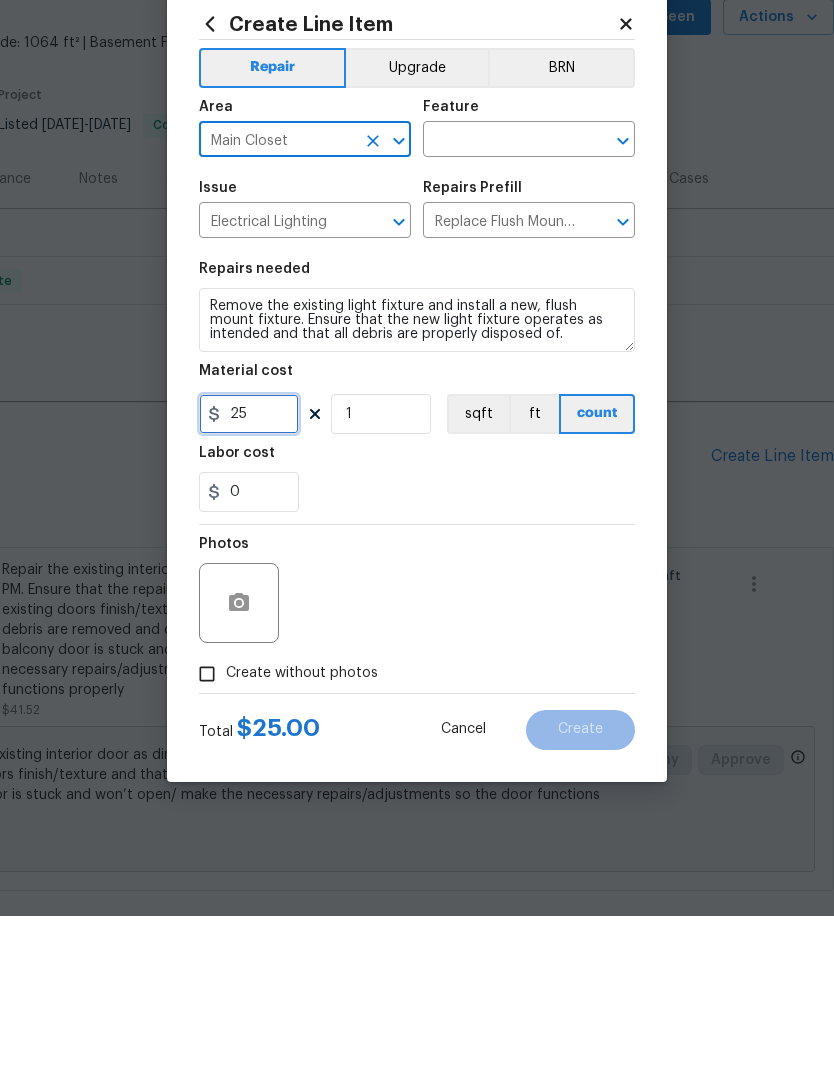 click on "25" at bounding box center [249, 568] 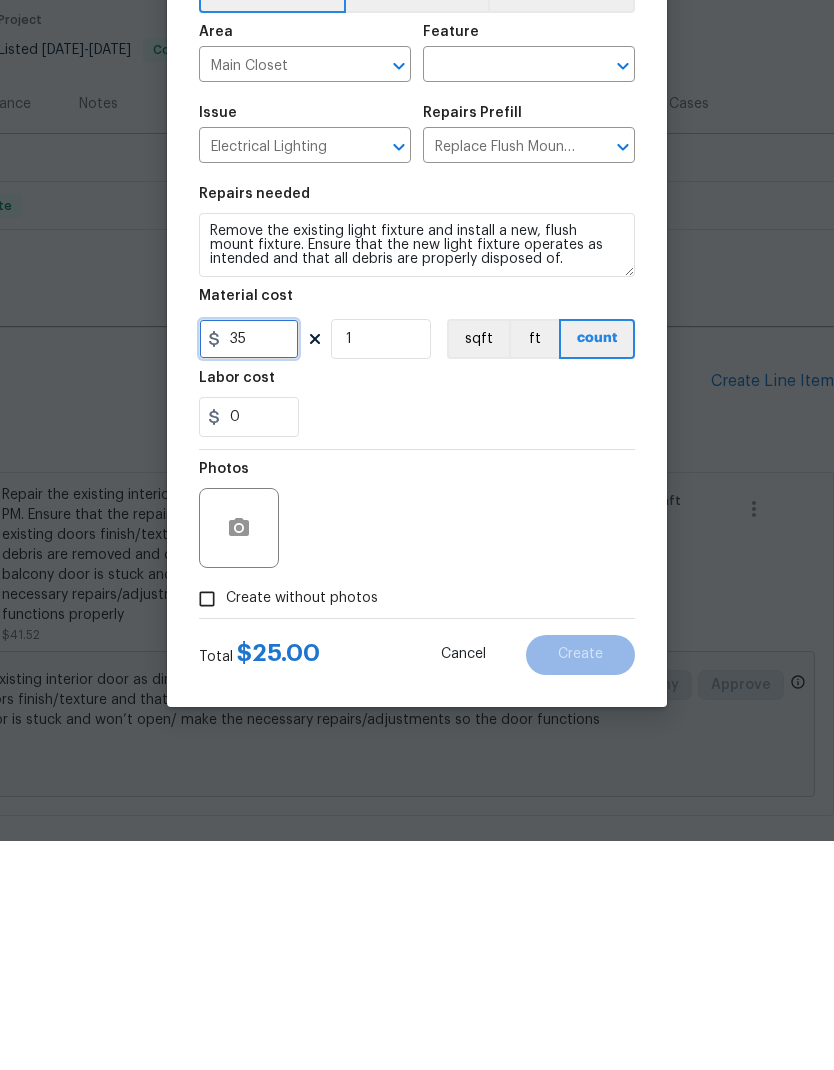 type on "35" 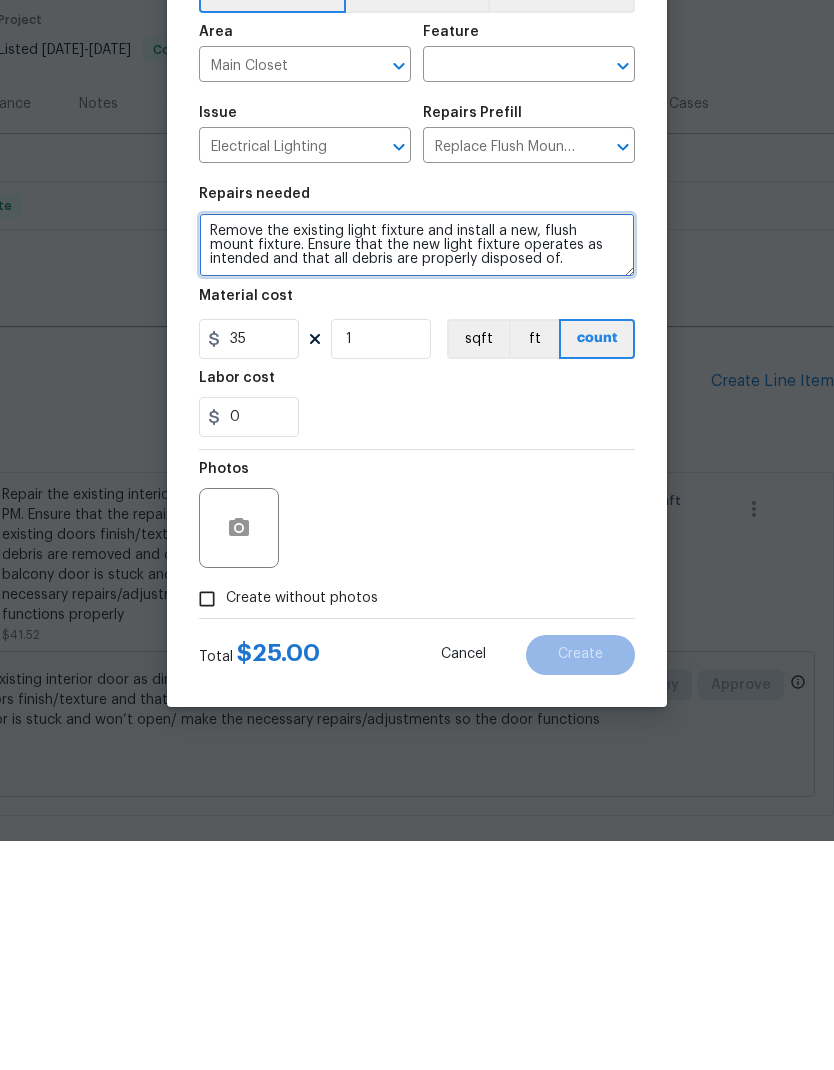 click on "Remove the existing light fixture and install a new, flush mount fixture. Ensure that the new light fixture operates as intended and that all debris are properly disposed of." at bounding box center (417, 474) 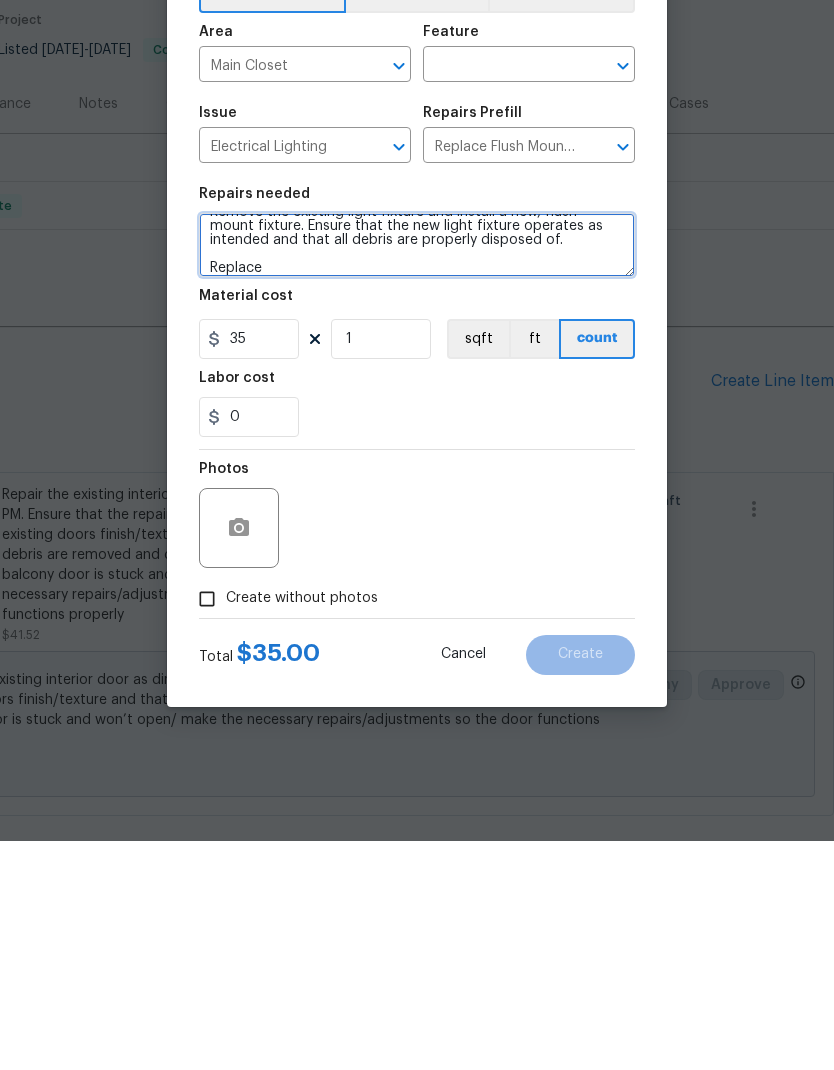 scroll, scrollTop: 19, scrollLeft: 0, axis: vertical 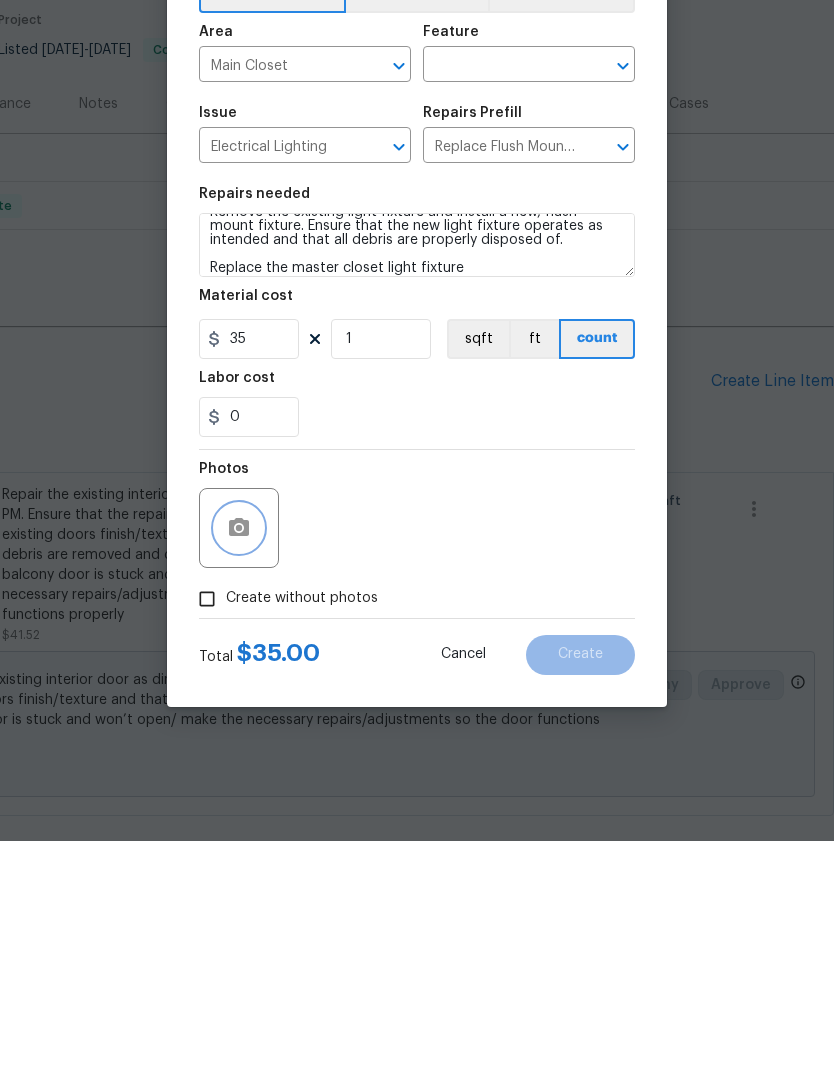 click 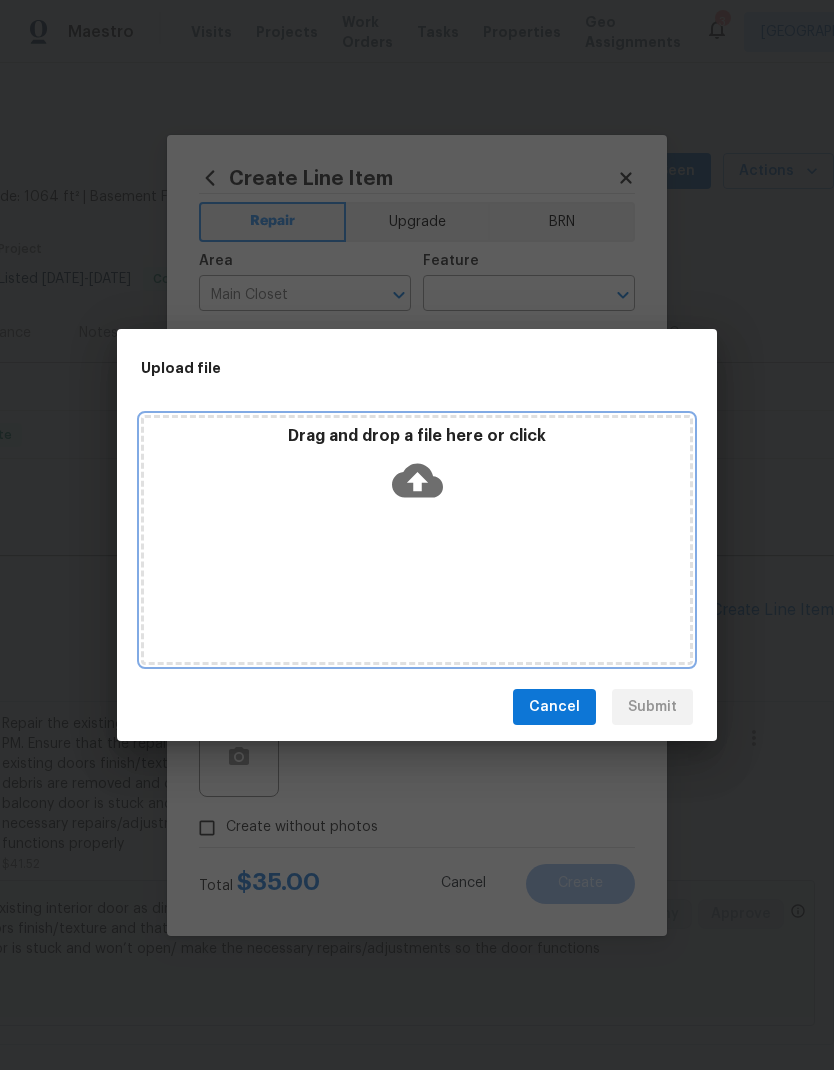 click 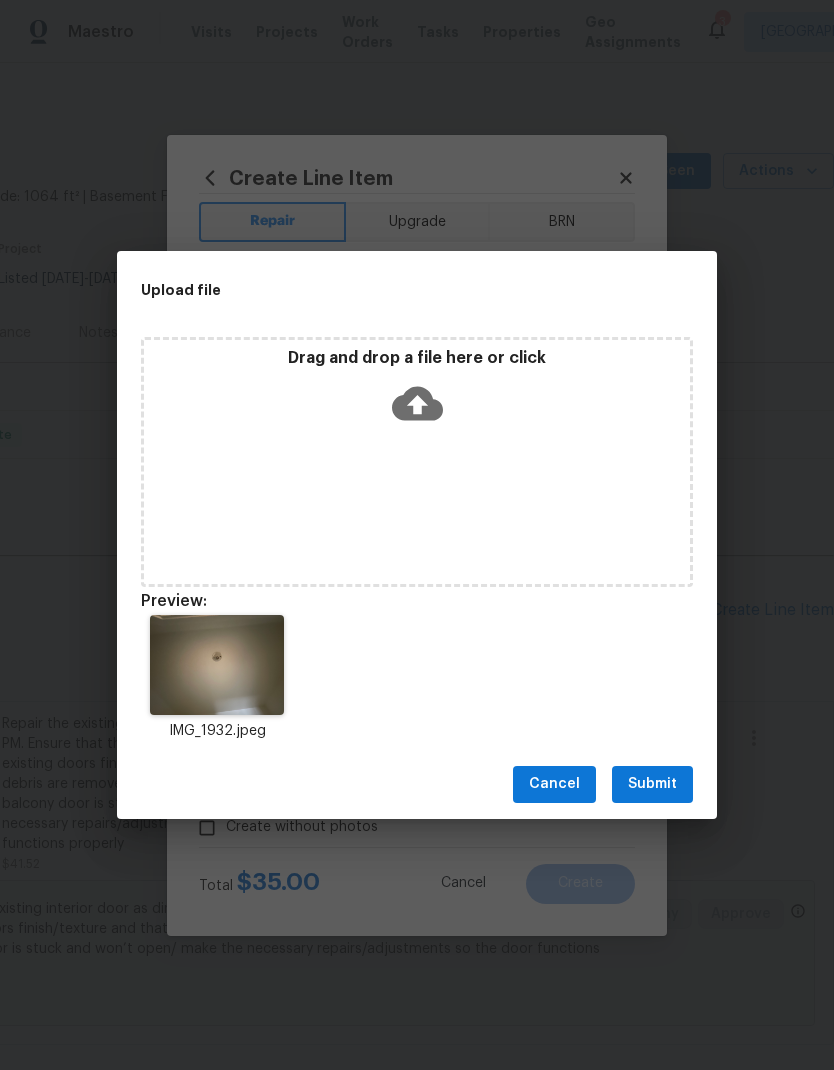 click on "Submit" at bounding box center (652, 784) 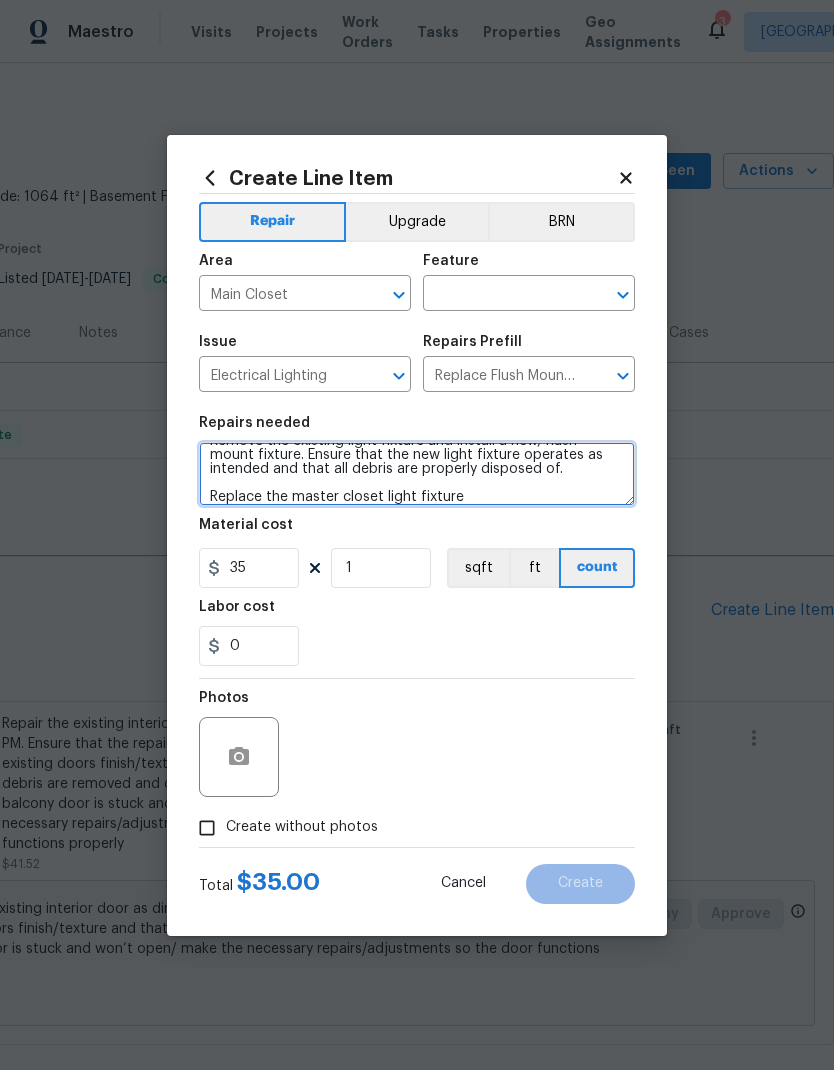 click on "Remove the existing light fixture and install a new, flush mount fixture. Ensure that the new light fixture operates as intended and that all debris are properly disposed of.
Replace the master closet light fixture" at bounding box center [417, 474] 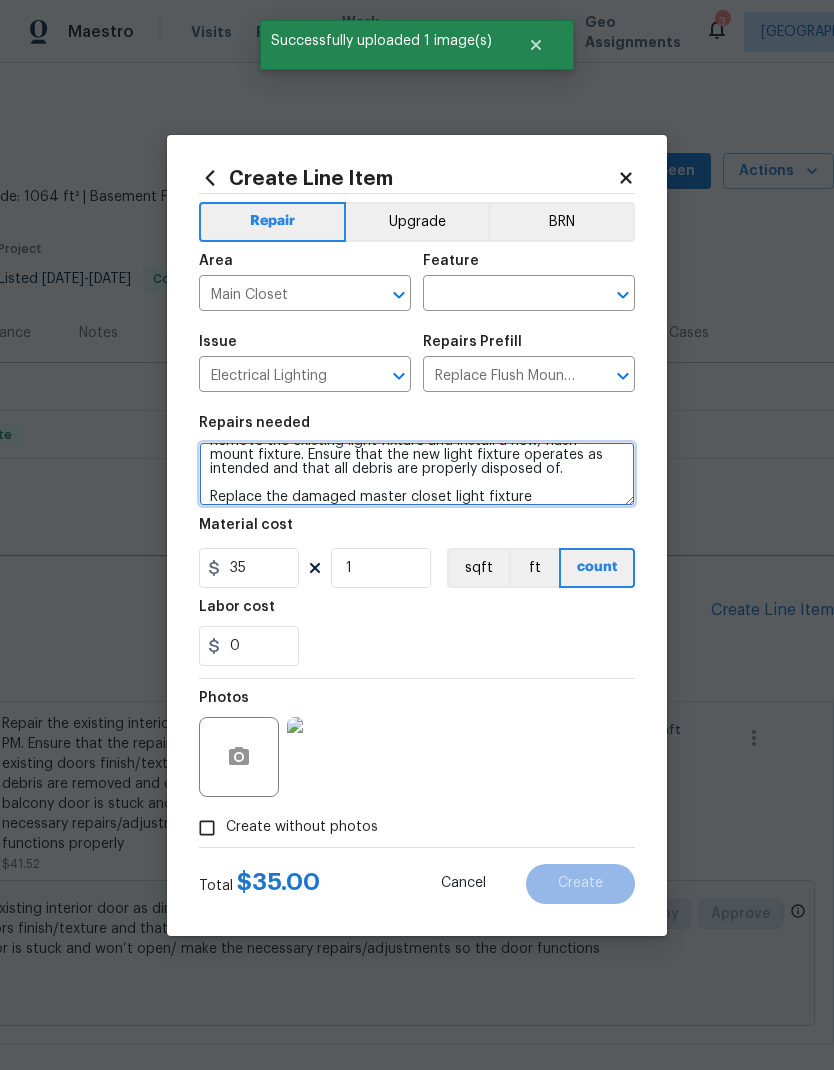 type on "Remove the existing light fixture and install a new, flush mount fixture. Ensure that the new light fixture operates as intended and that all debris are properly disposed of.
Replace the damaged master closet light fixture" 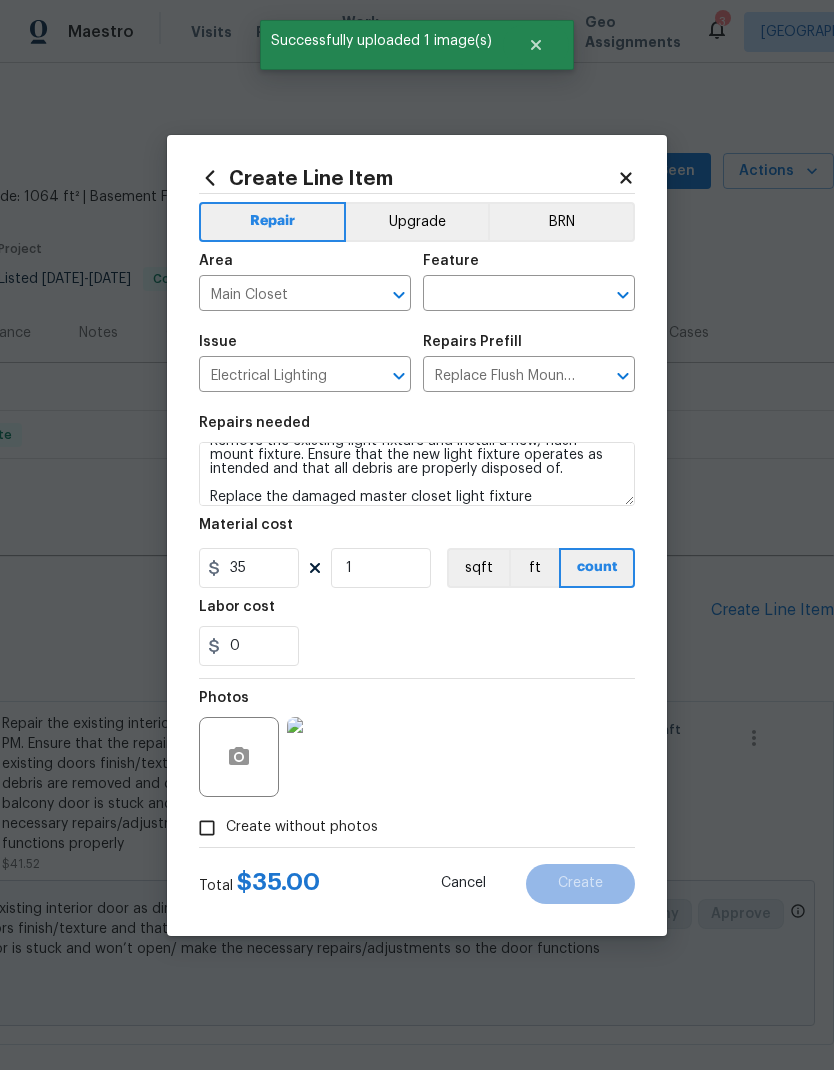 click on "Labor cost" at bounding box center (417, 613) 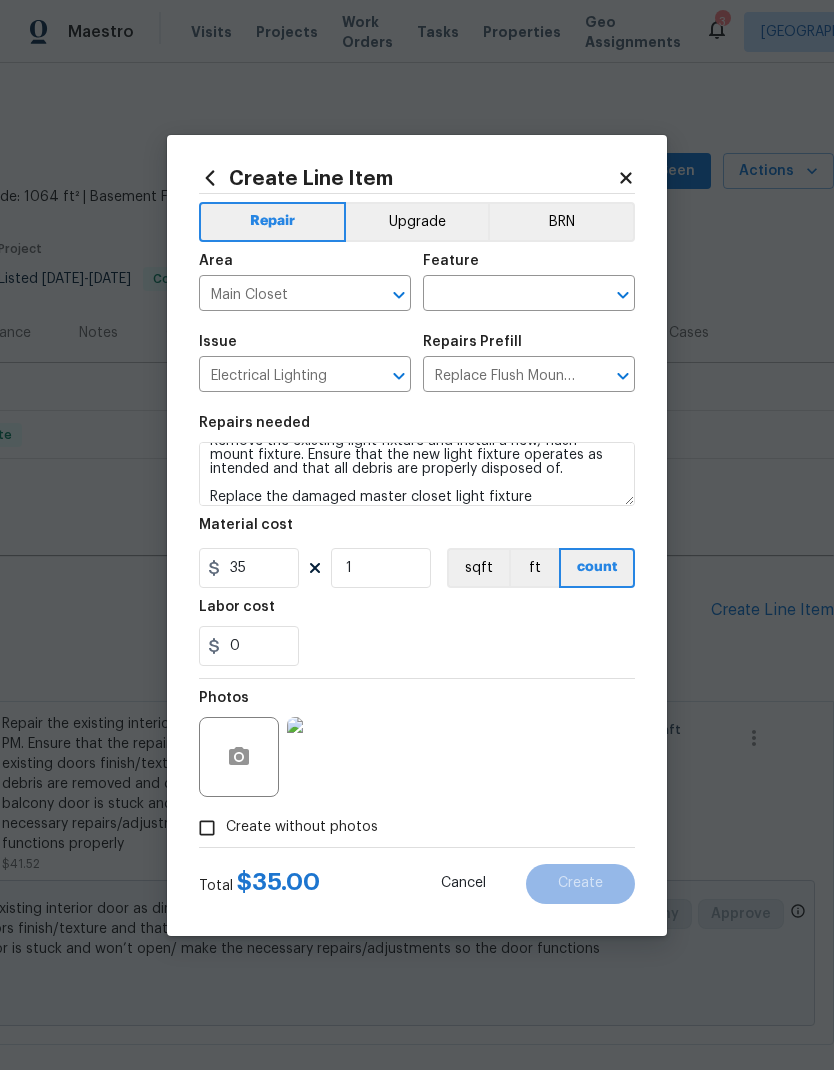 click at bounding box center [501, 295] 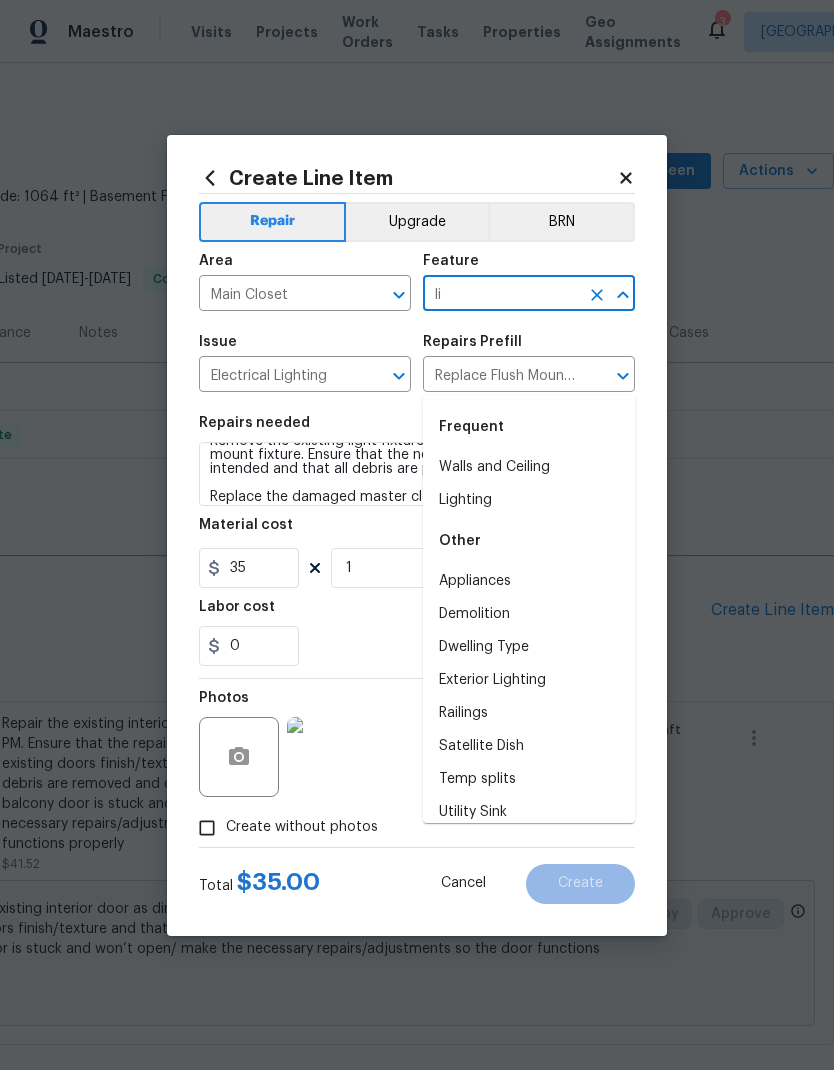 click on "Lighting" at bounding box center [529, 500] 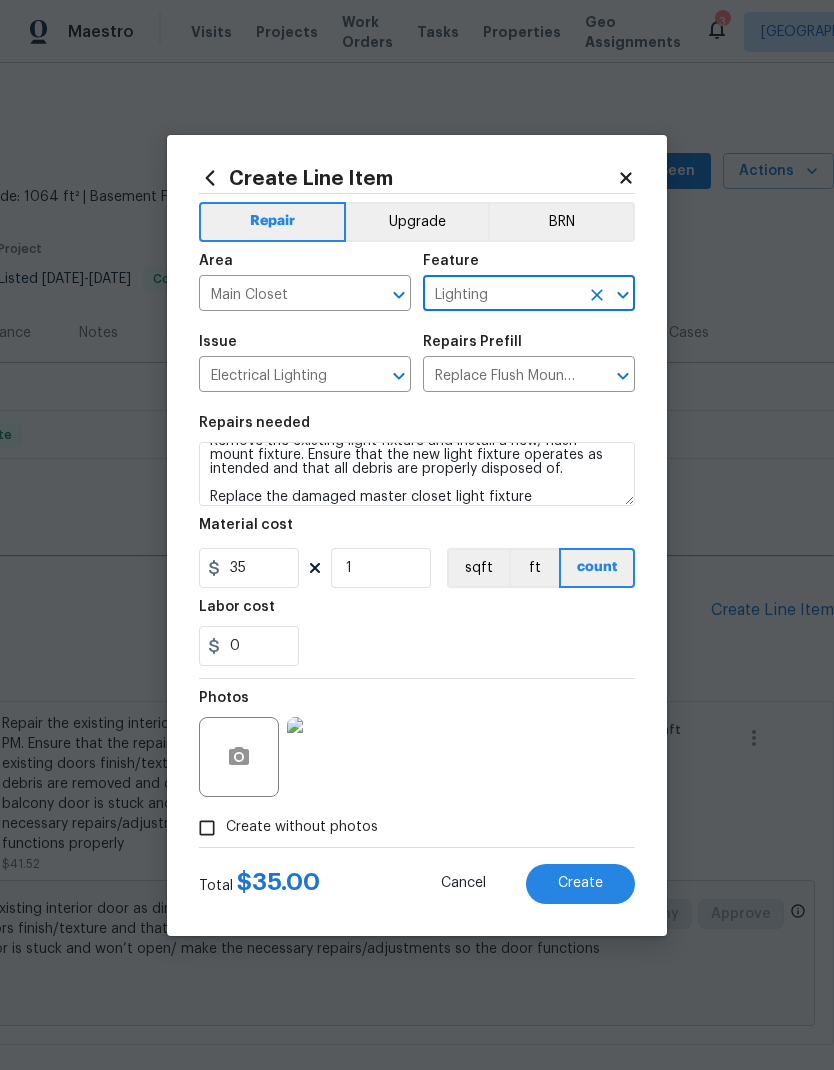 click on "0" at bounding box center (417, 646) 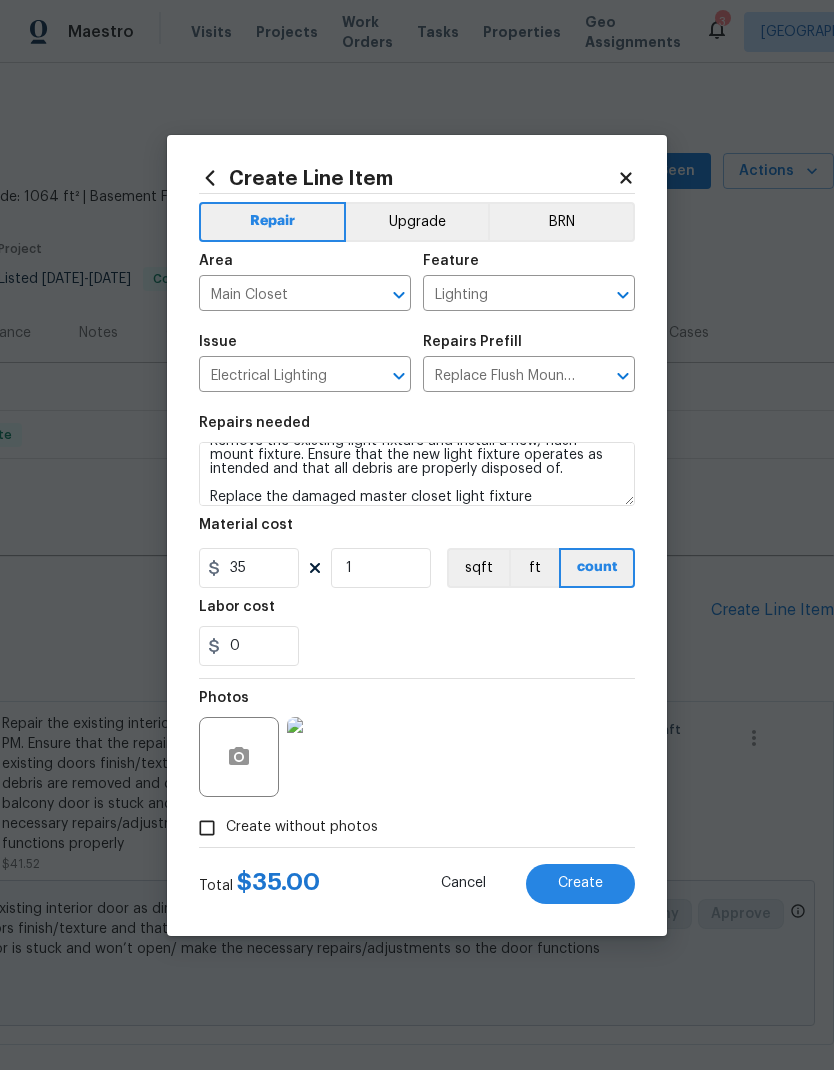 click on "Create" at bounding box center [580, 883] 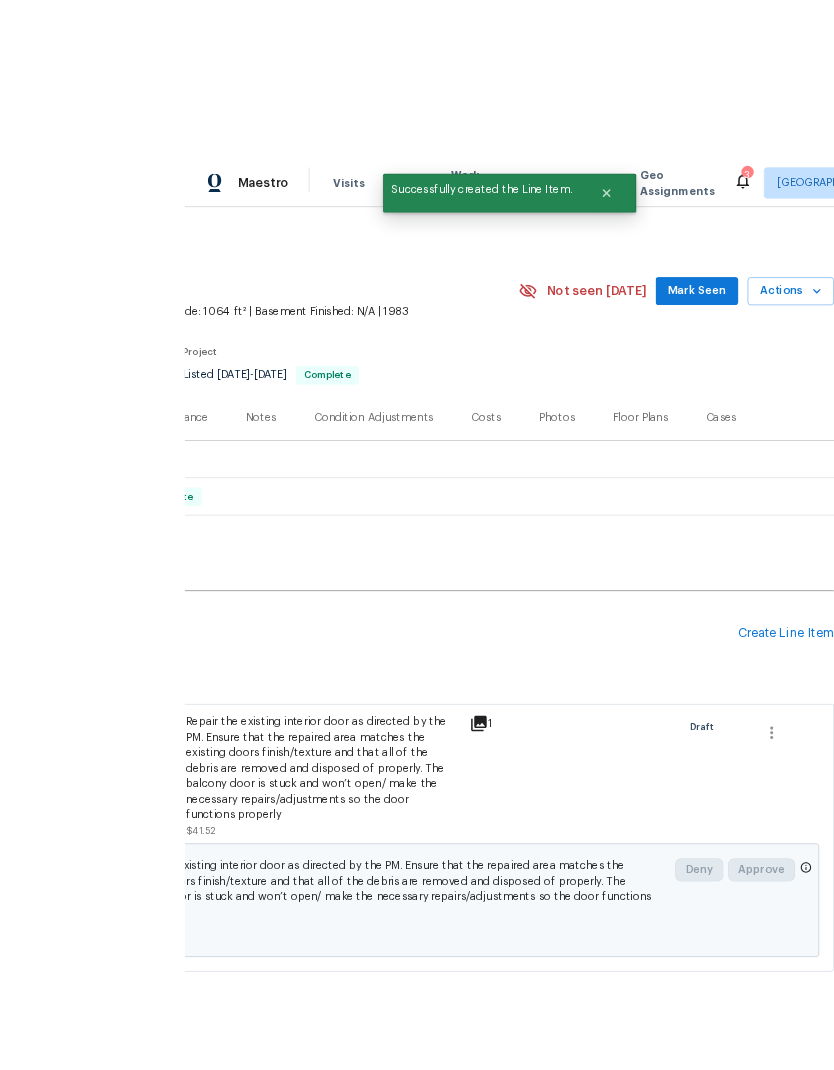 scroll, scrollTop: 80, scrollLeft: 0, axis: vertical 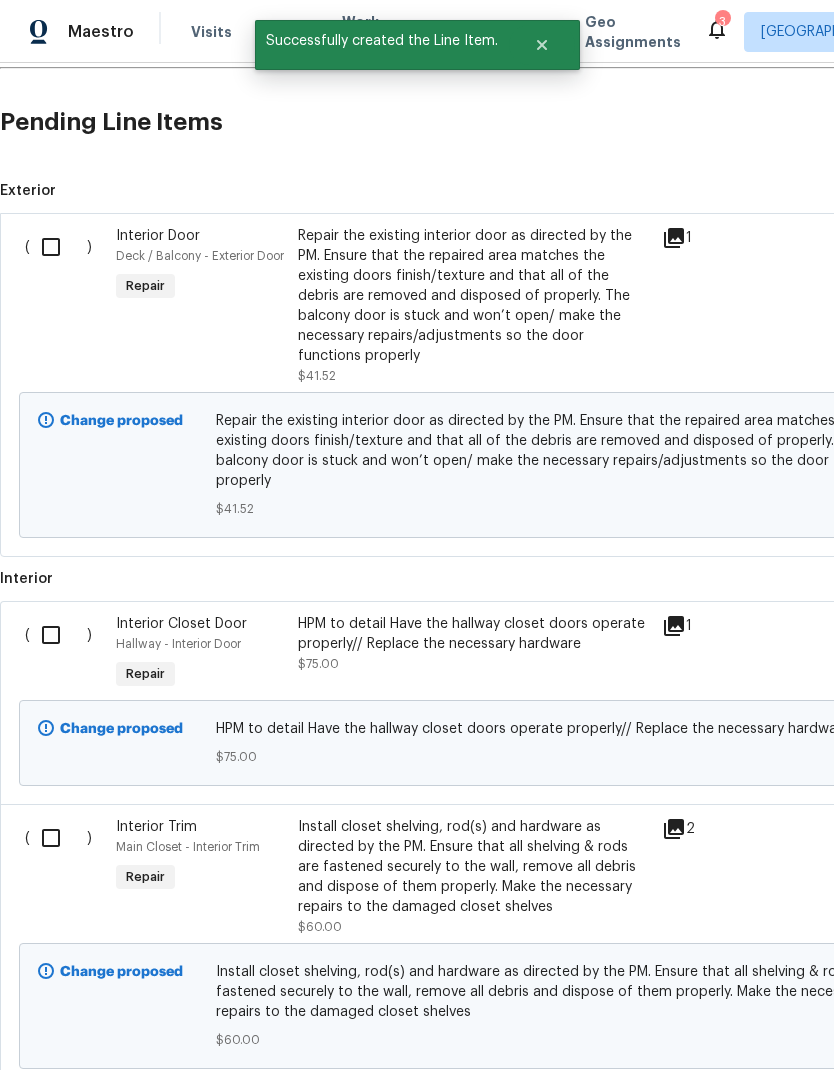 click at bounding box center [58, 247] 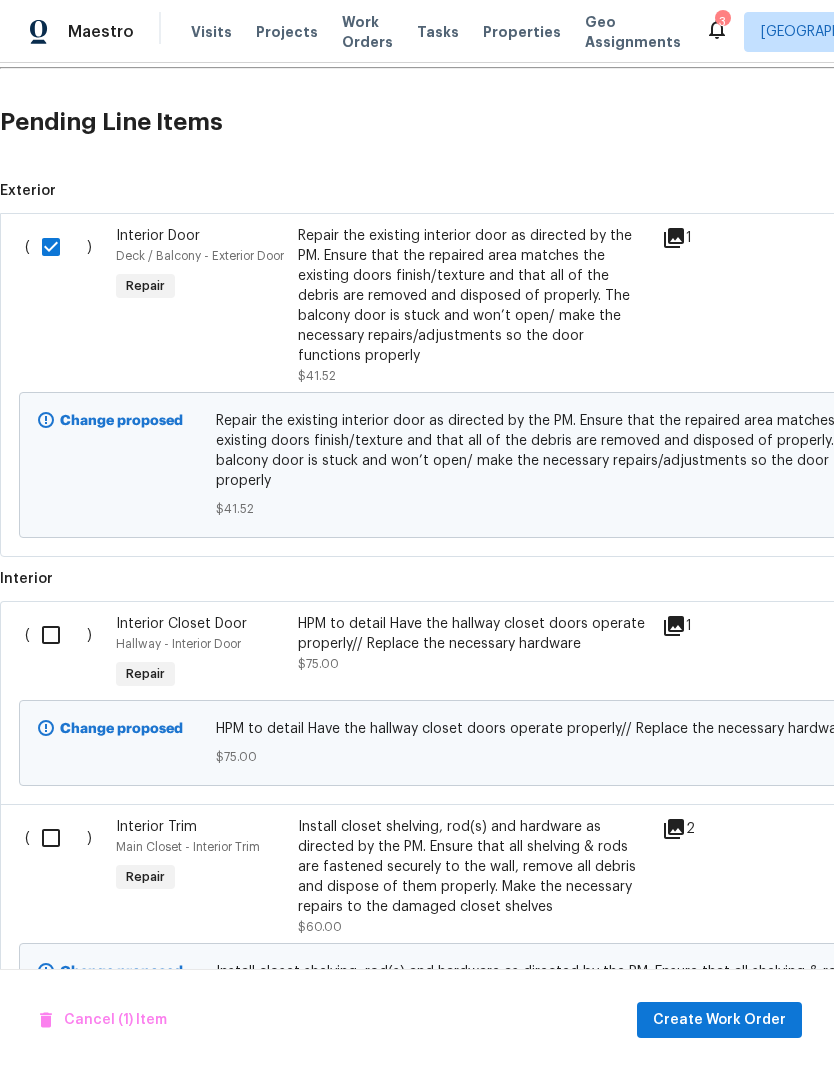 click at bounding box center (58, 635) 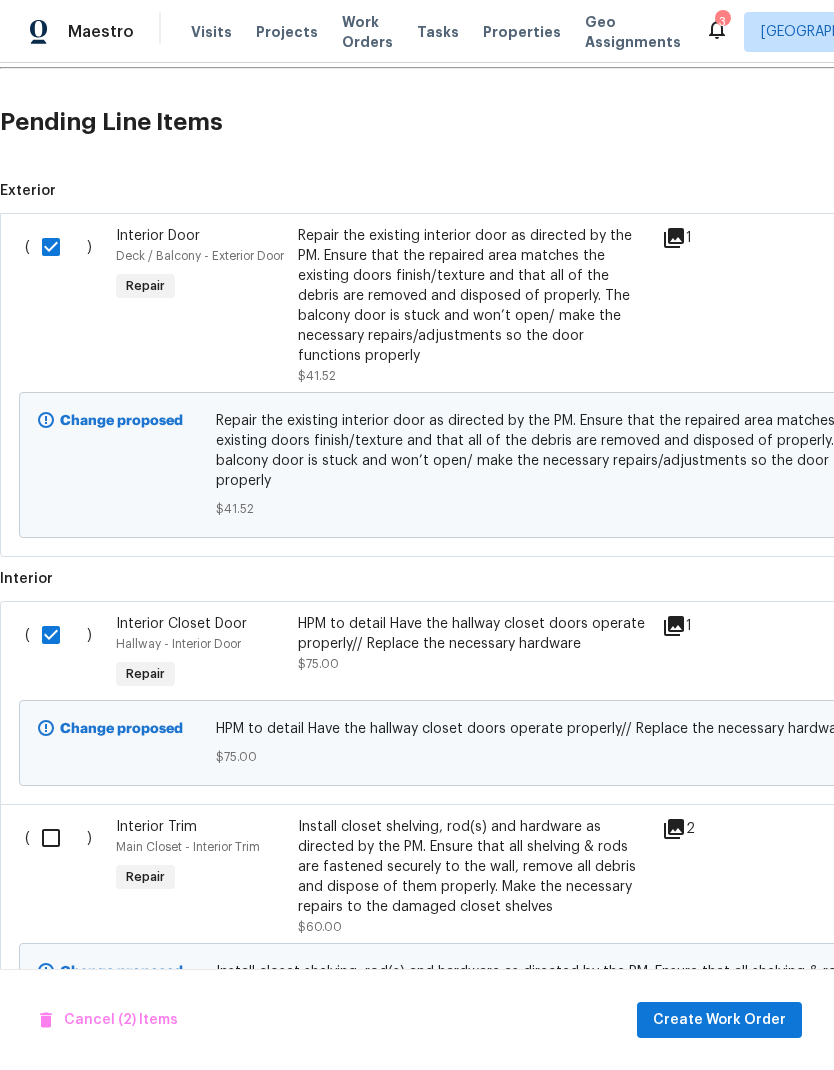 click at bounding box center (58, 838) 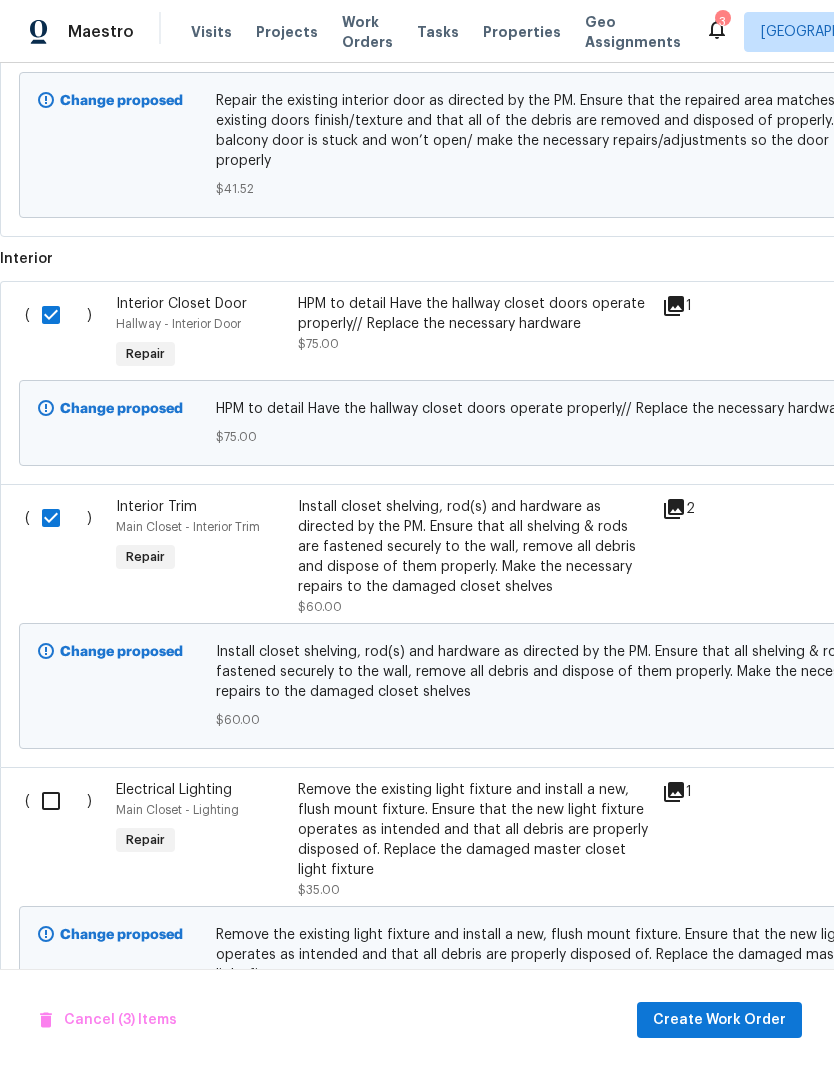 scroll, scrollTop: 808, scrollLeft: 0, axis: vertical 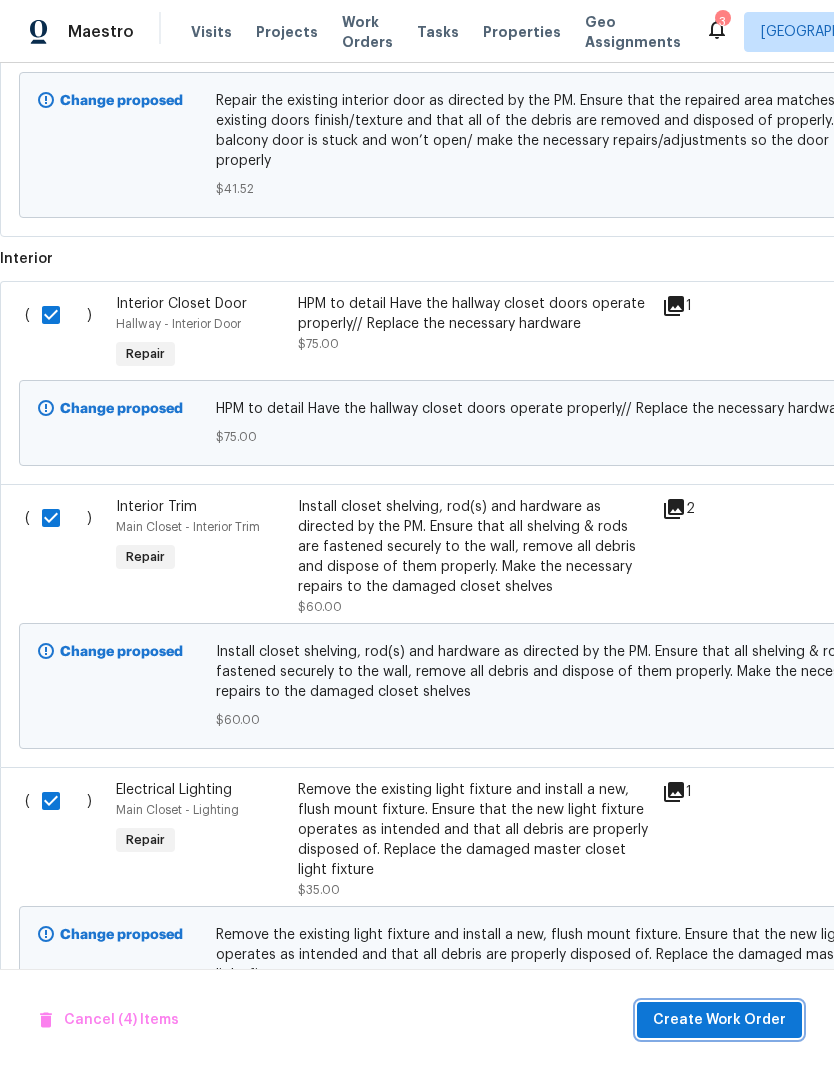 click on "Create Work Order" at bounding box center [719, 1020] 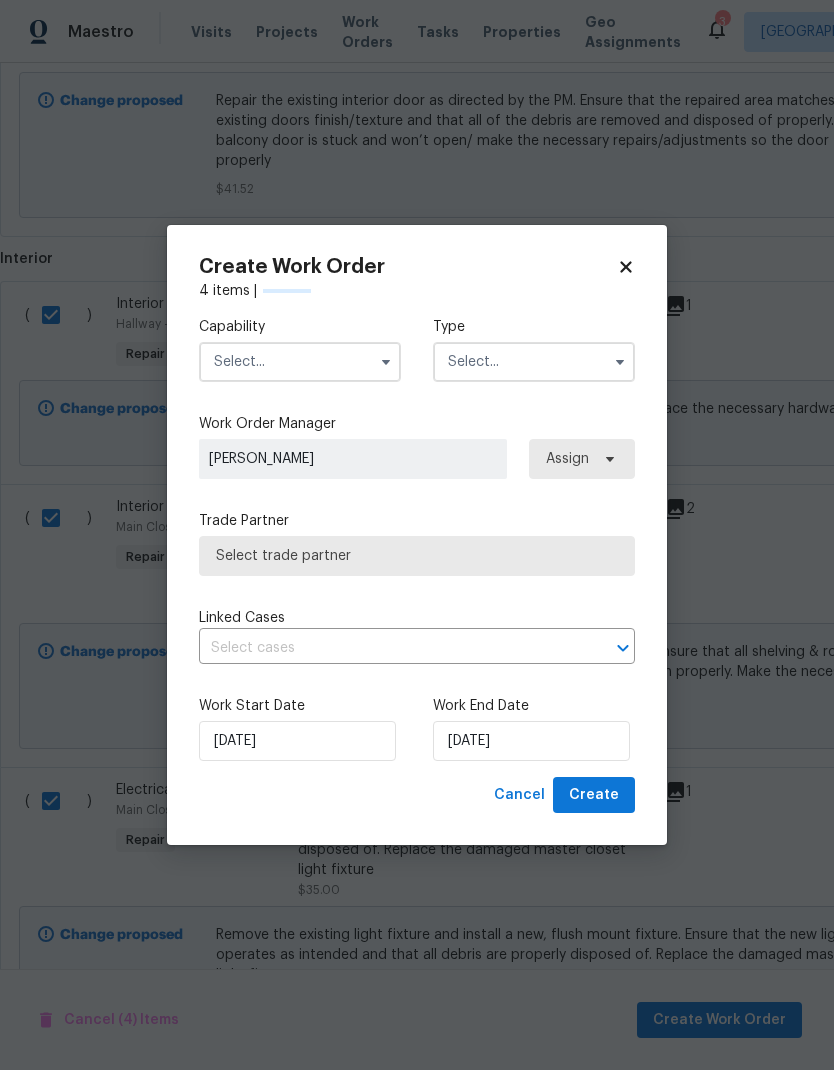 checkbox on "false" 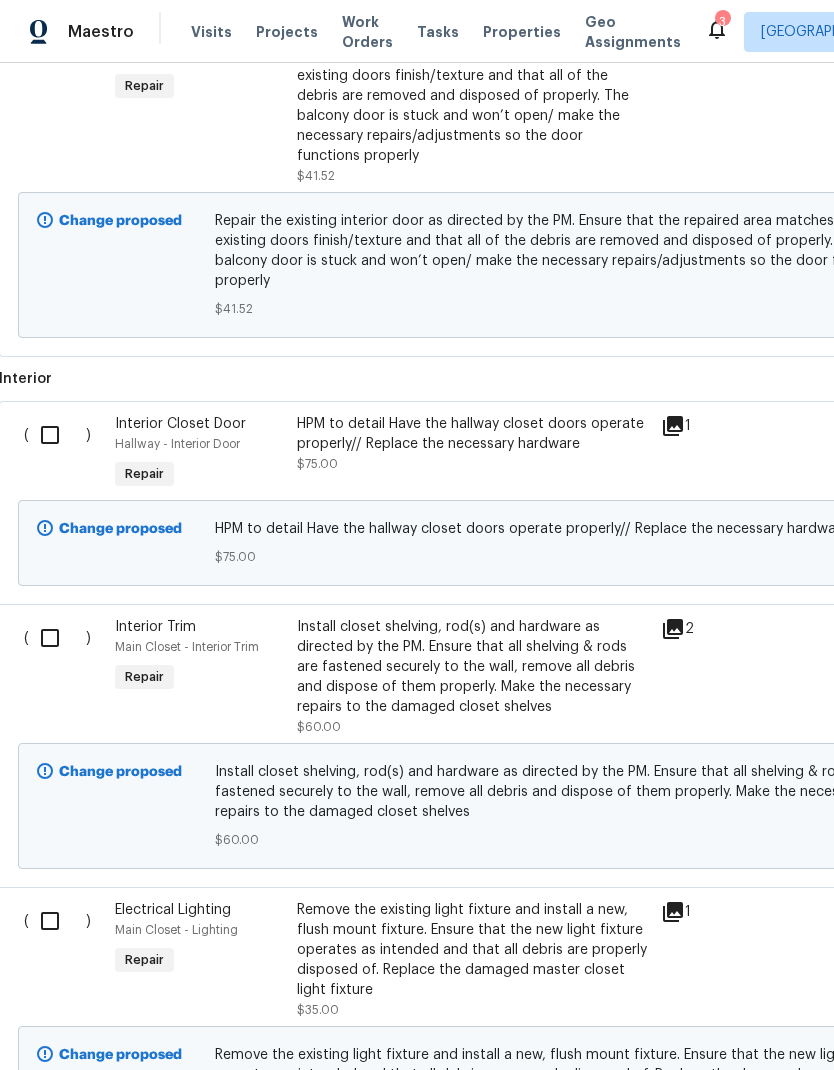 scroll, scrollTop: 687, scrollLeft: 1, axis: both 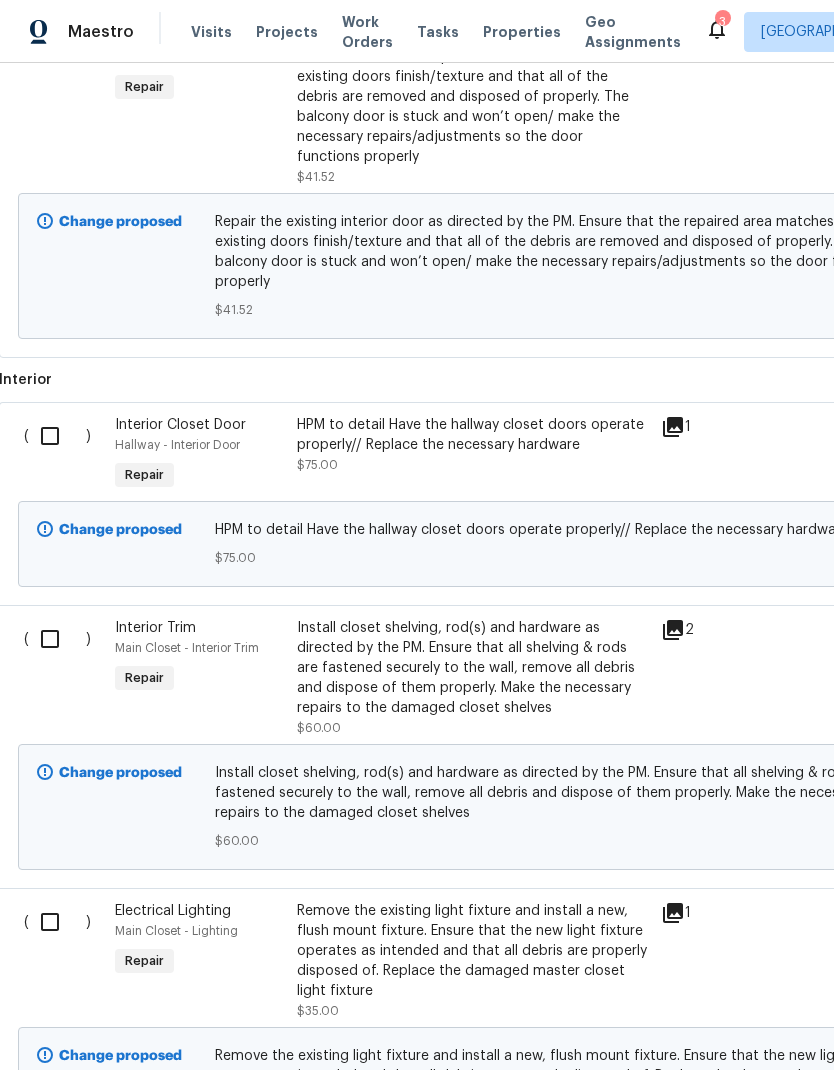 click at bounding box center [57, 922] 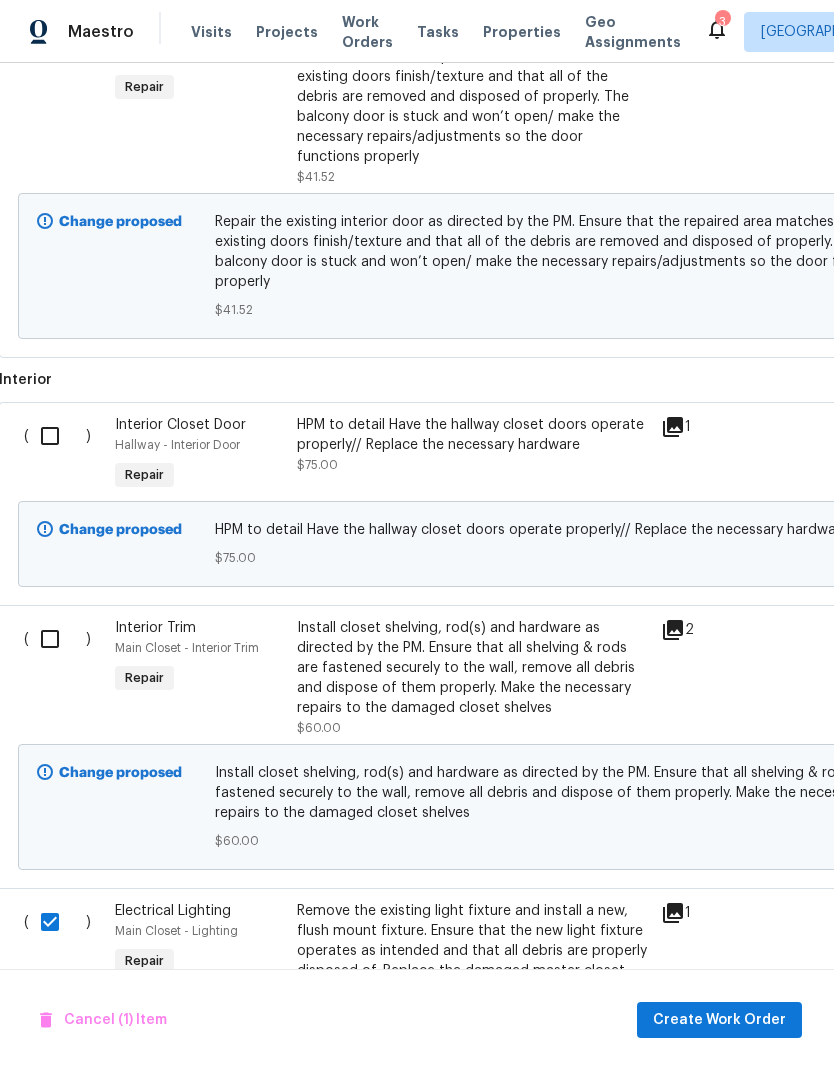 click at bounding box center (57, 639) 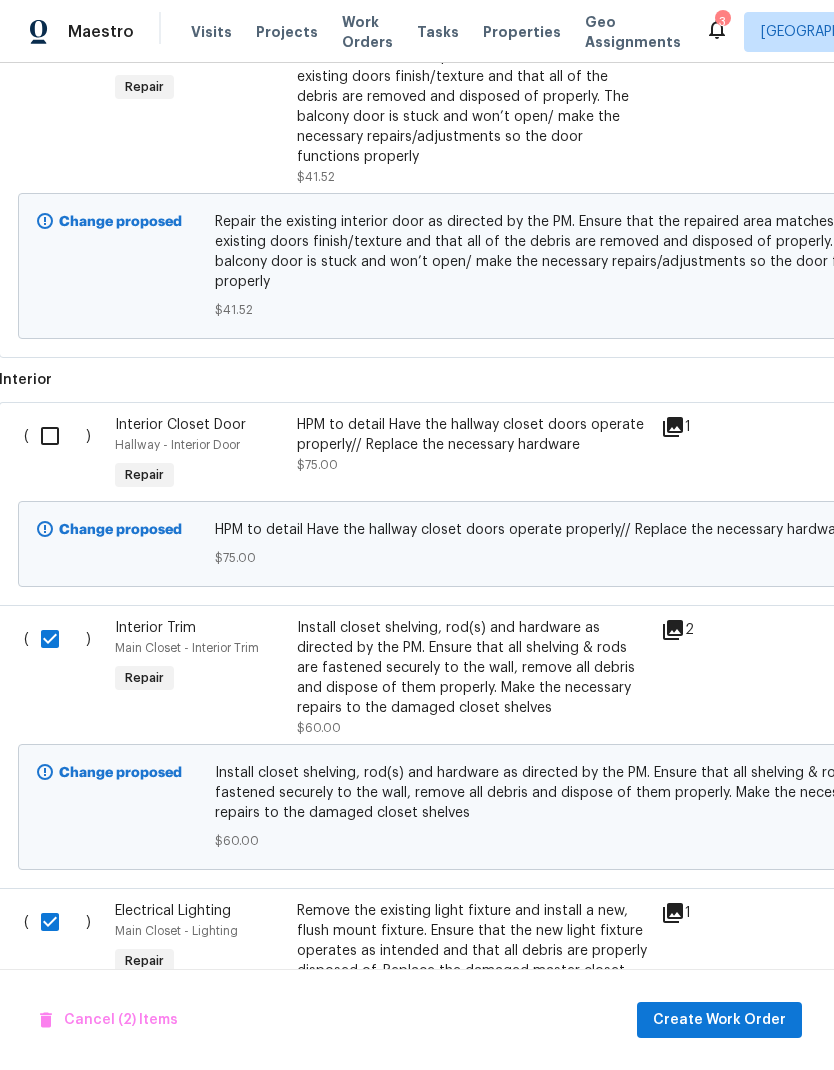 click at bounding box center [57, 436] 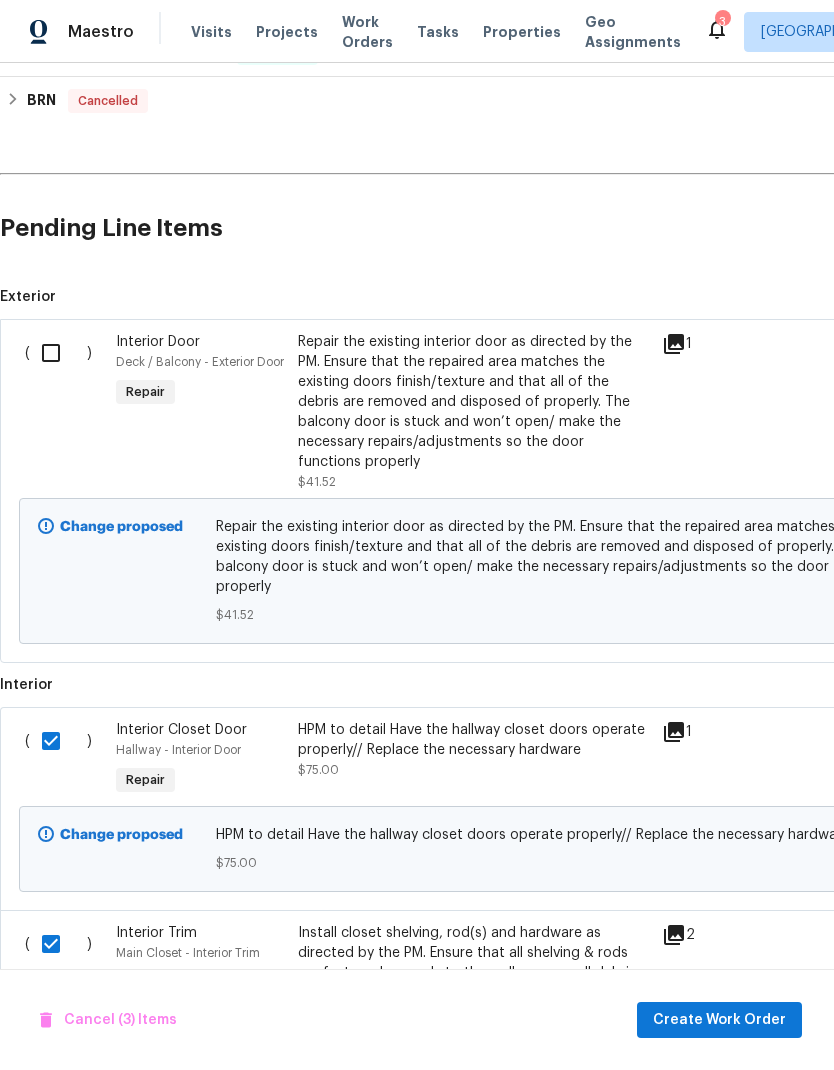 scroll, scrollTop: 379, scrollLeft: 0, axis: vertical 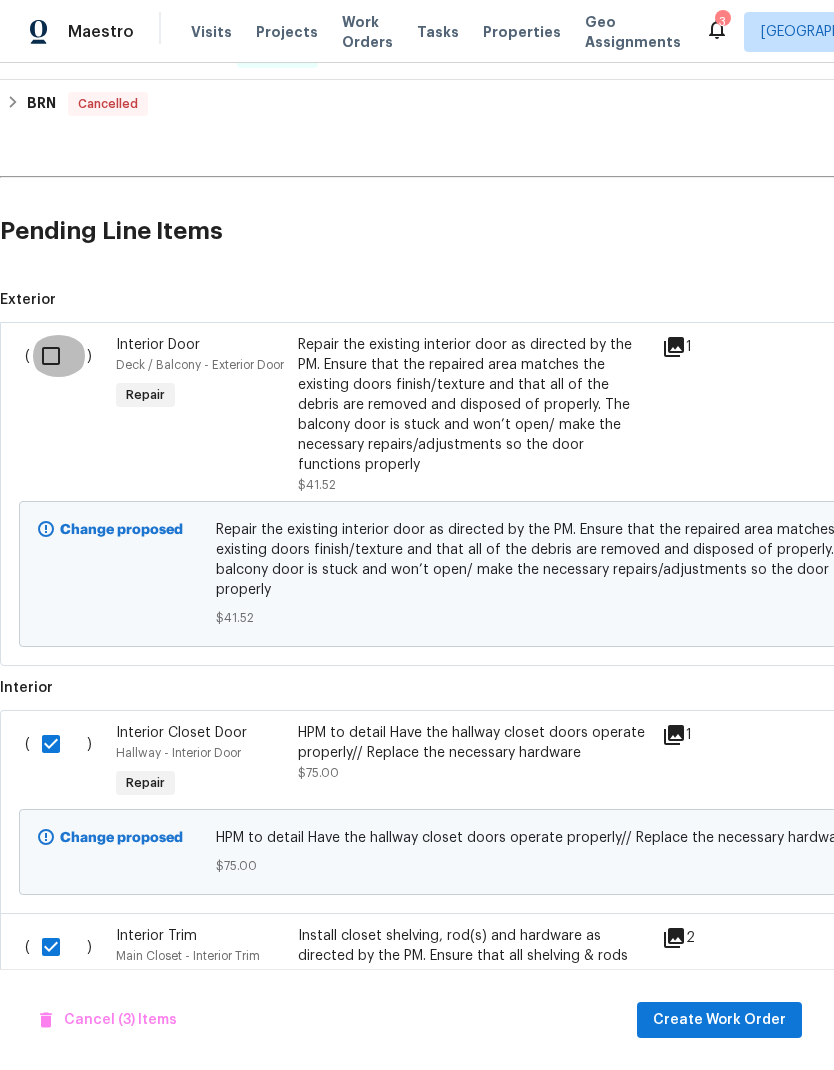 click at bounding box center (58, 356) 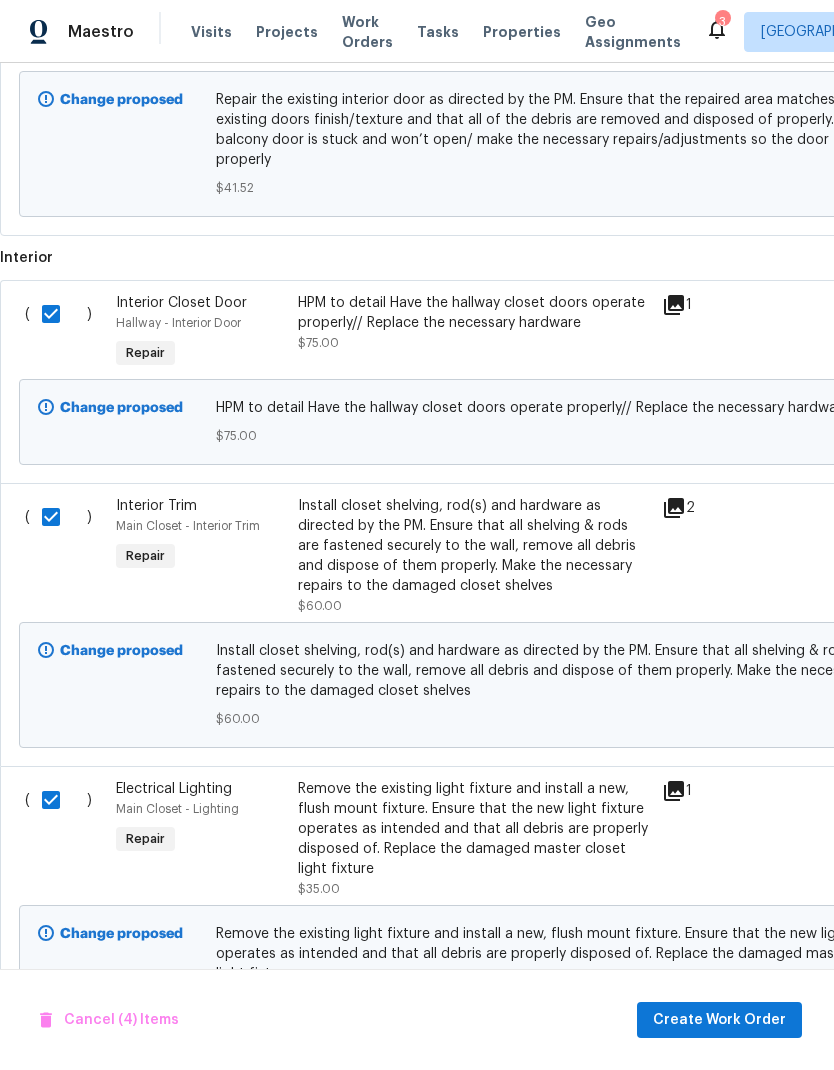 scroll, scrollTop: 808, scrollLeft: 0, axis: vertical 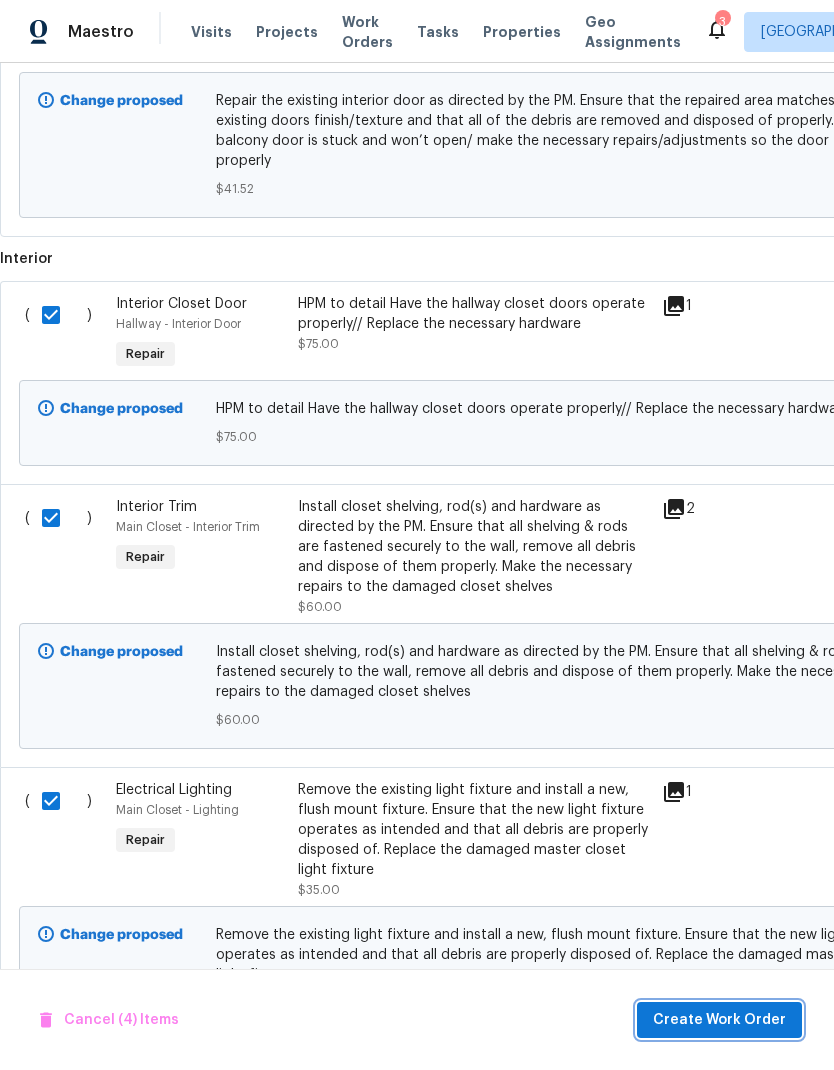 click on "Create Work Order" at bounding box center (719, 1020) 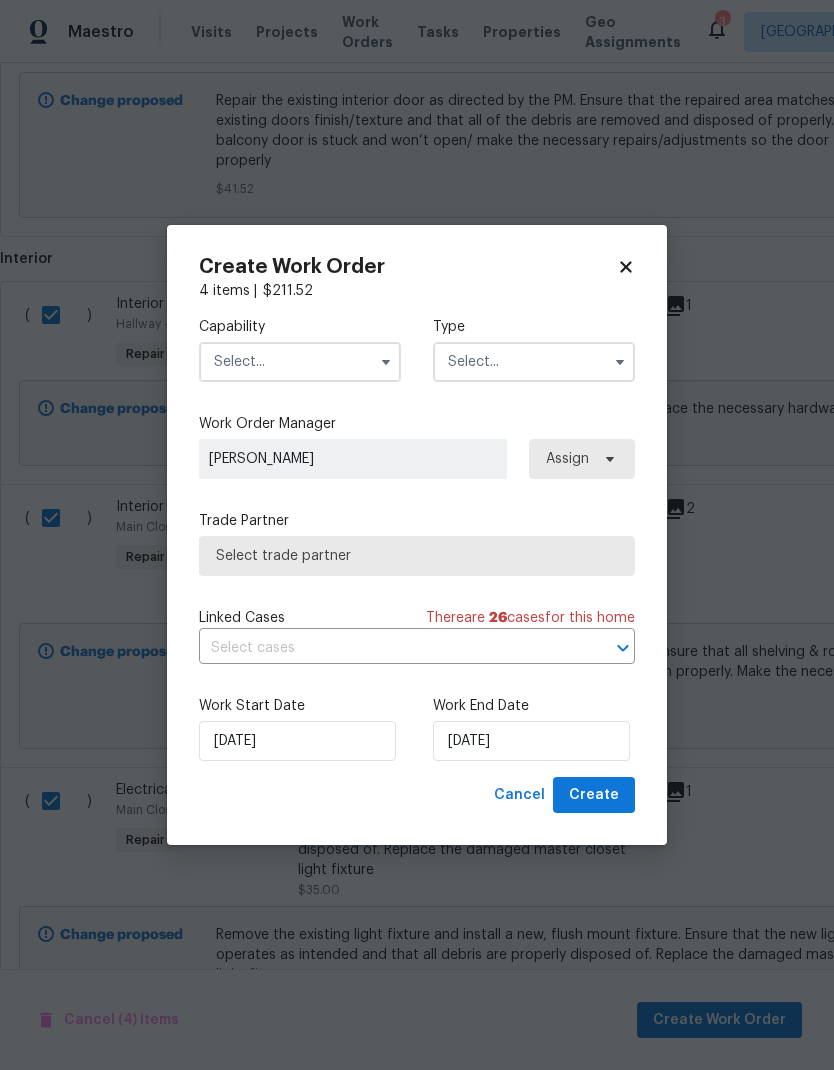 click at bounding box center (300, 362) 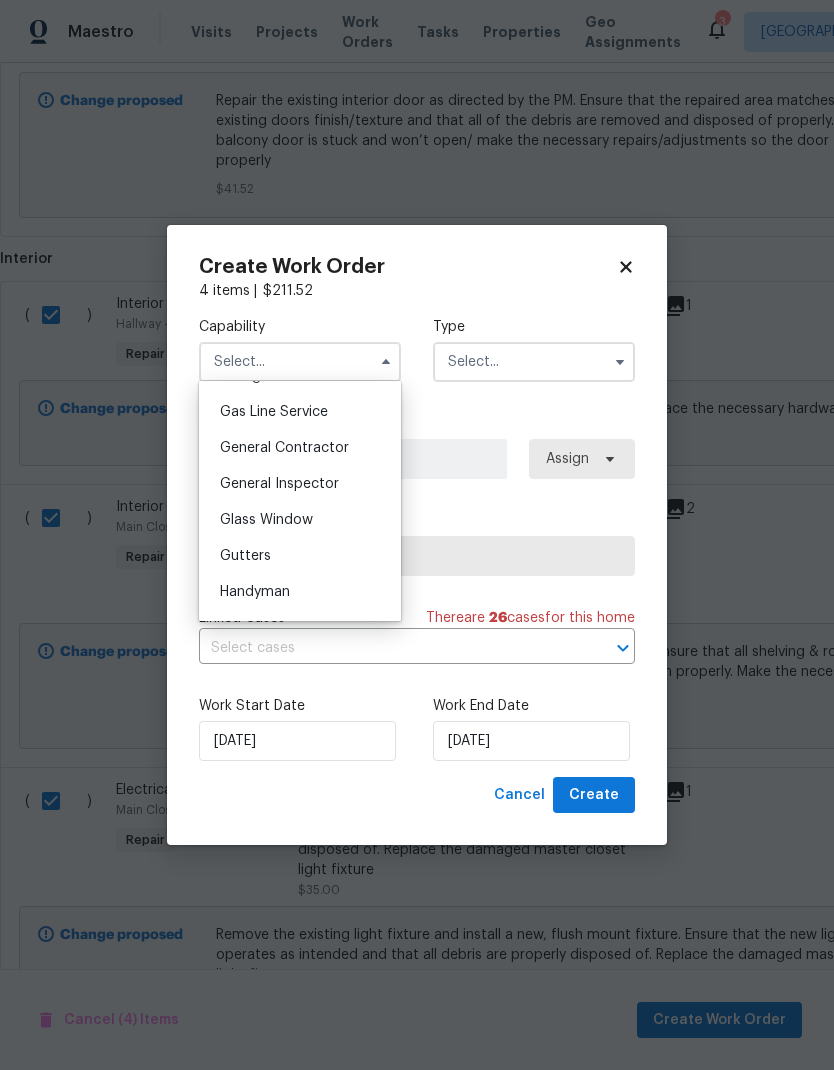scroll, scrollTop: 923, scrollLeft: 0, axis: vertical 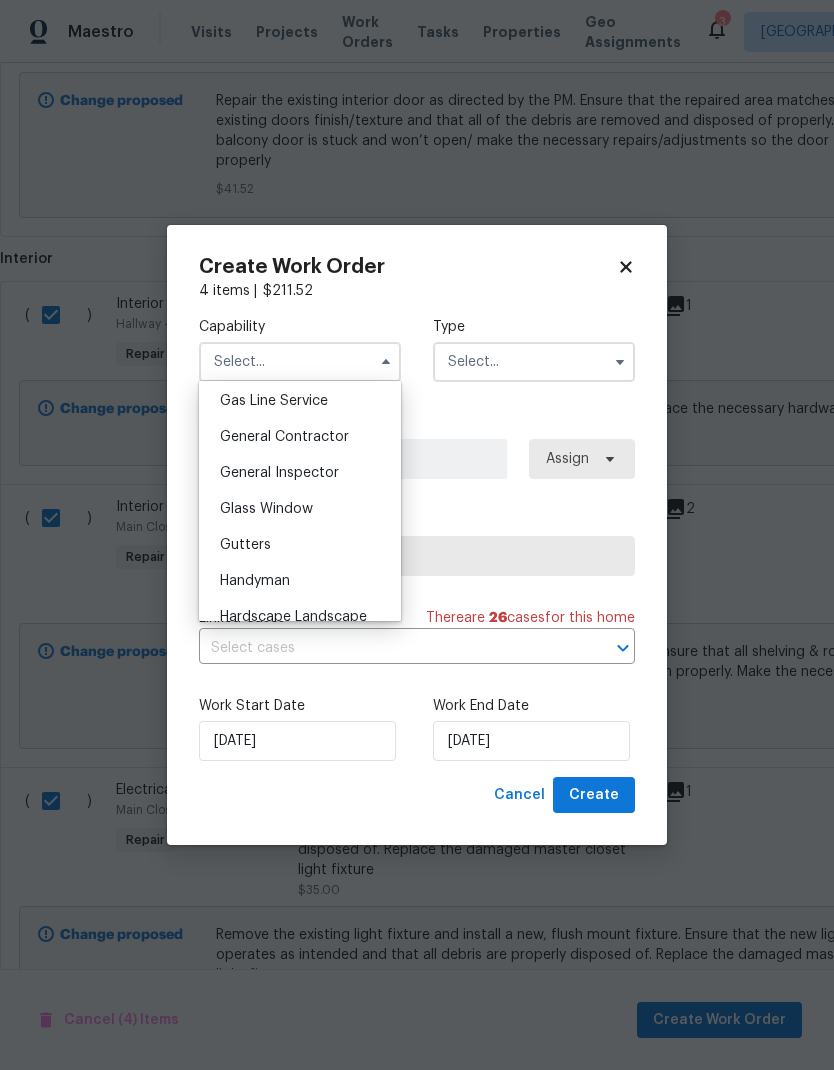 click on "General Contractor" at bounding box center [300, 437] 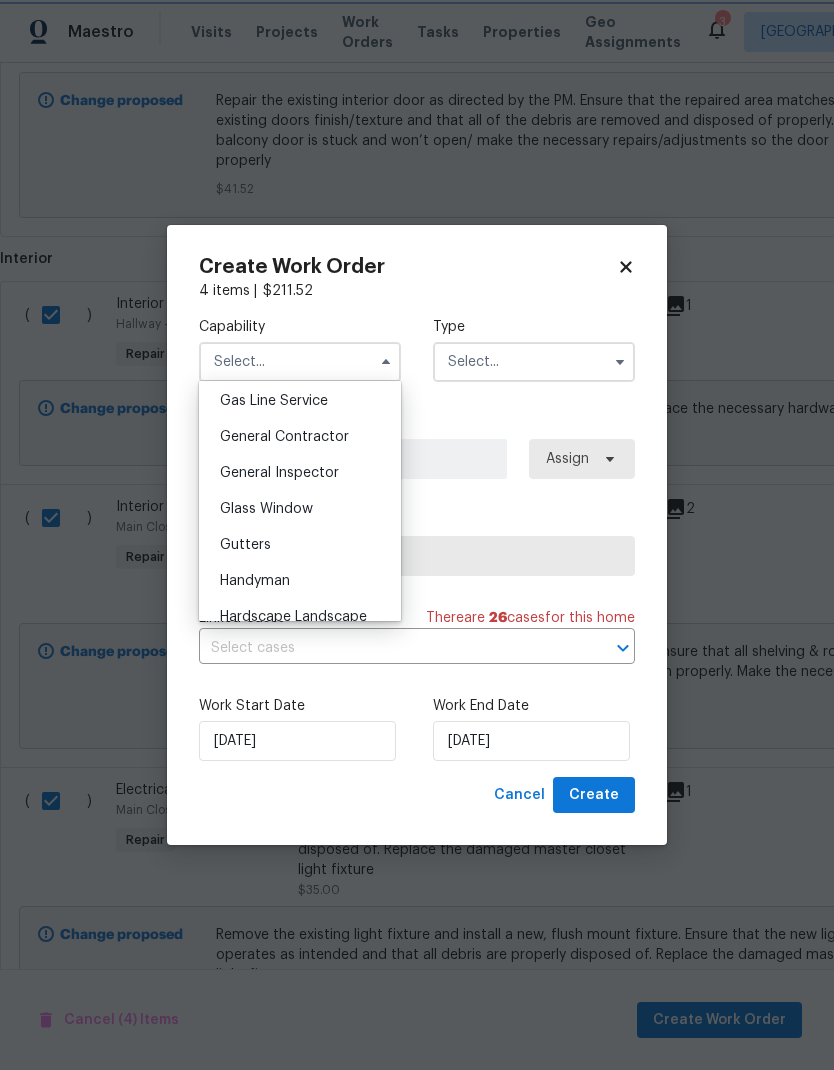 type on "General Contractor" 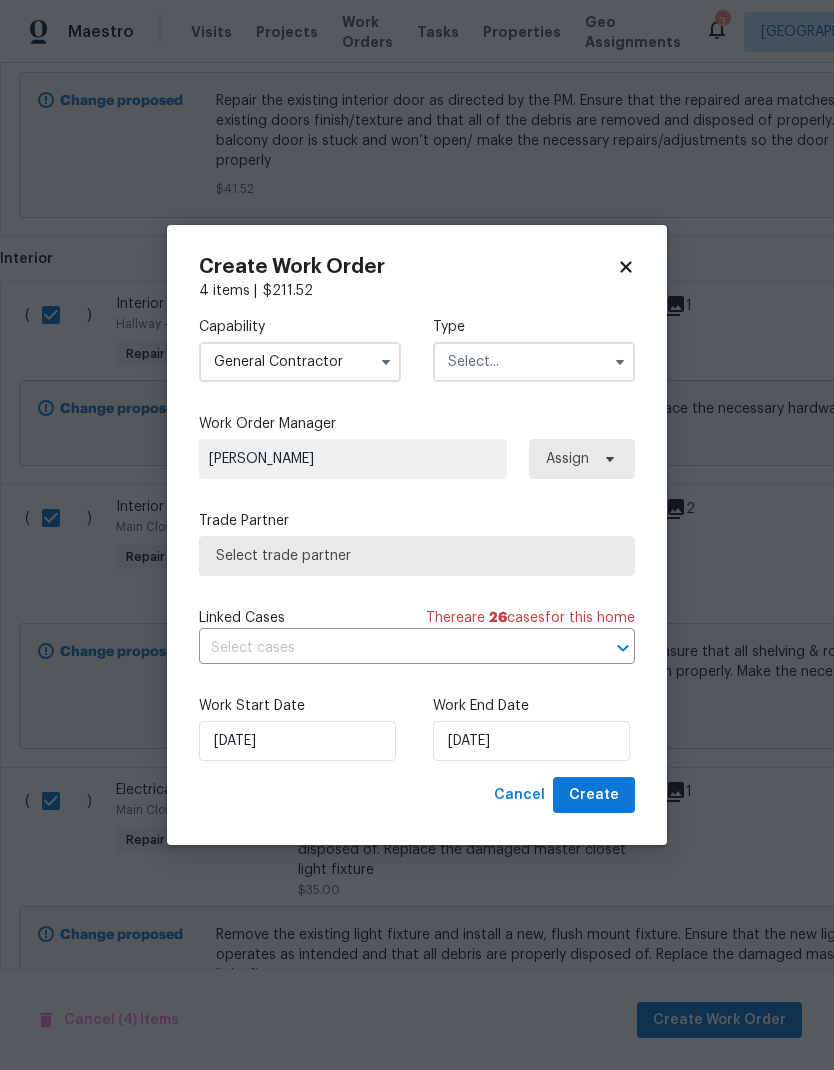 click at bounding box center [534, 362] 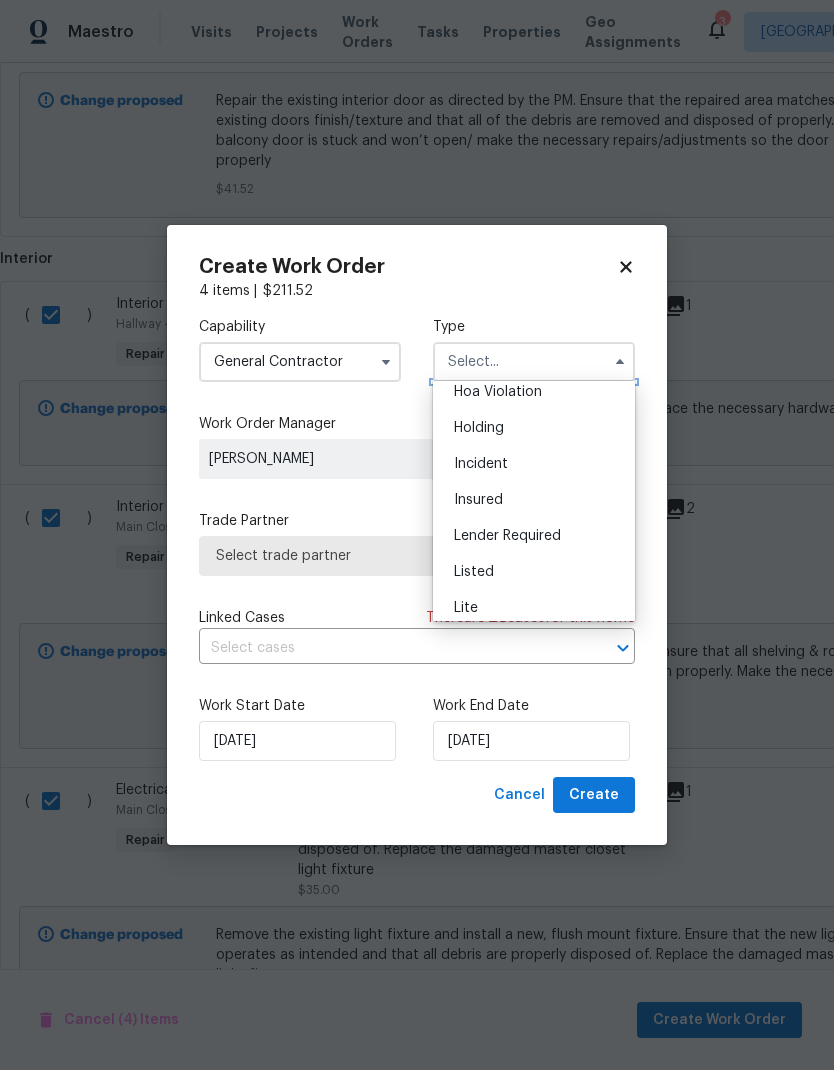 scroll, scrollTop: 79, scrollLeft: 0, axis: vertical 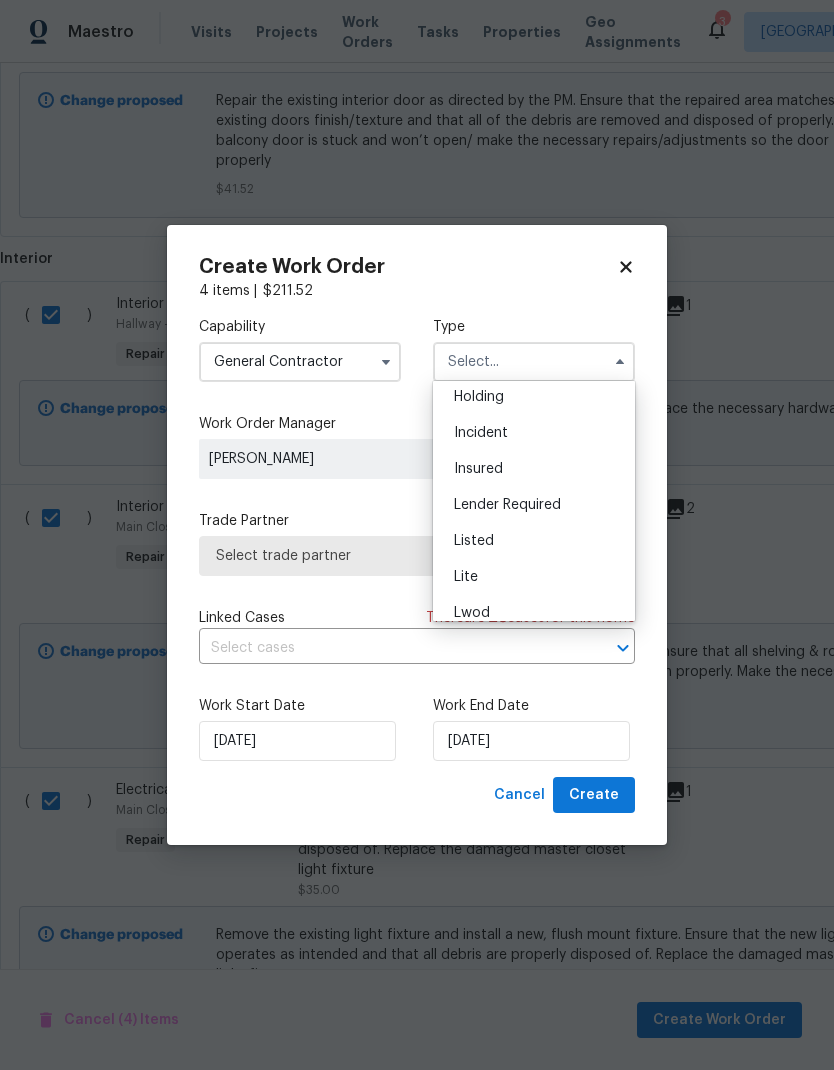 click on "Listed" at bounding box center (534, 541) 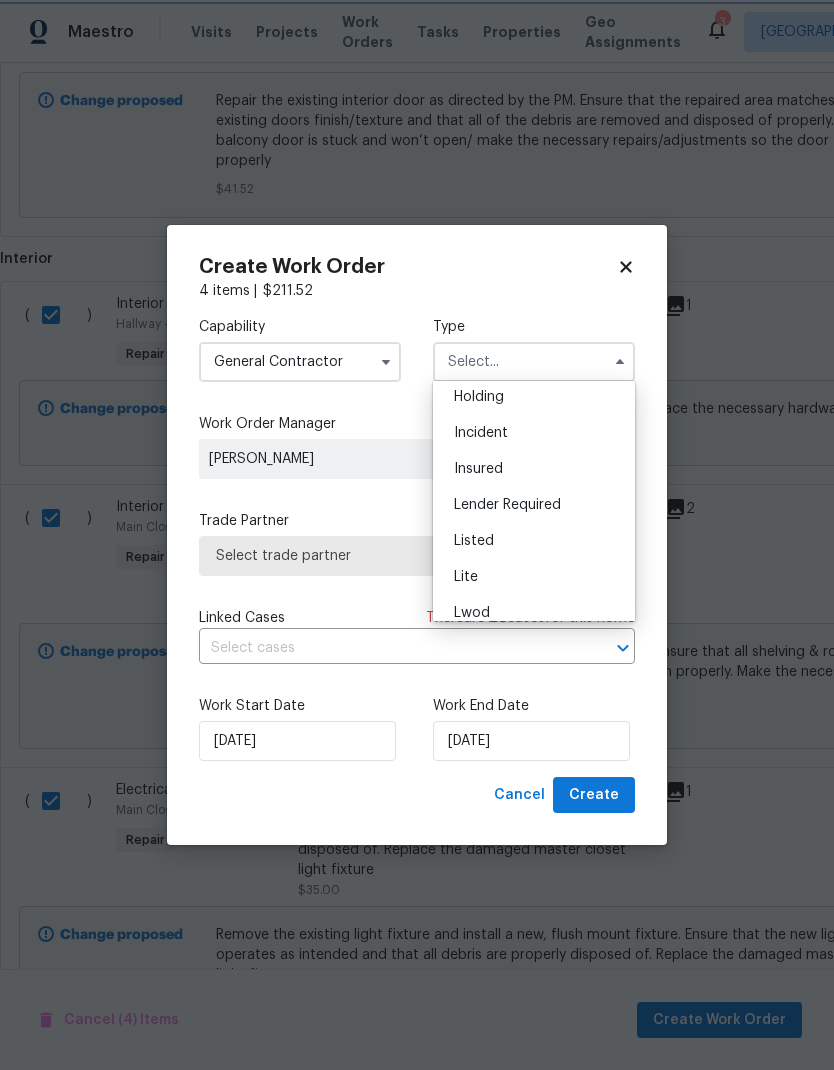 type on "Listed" 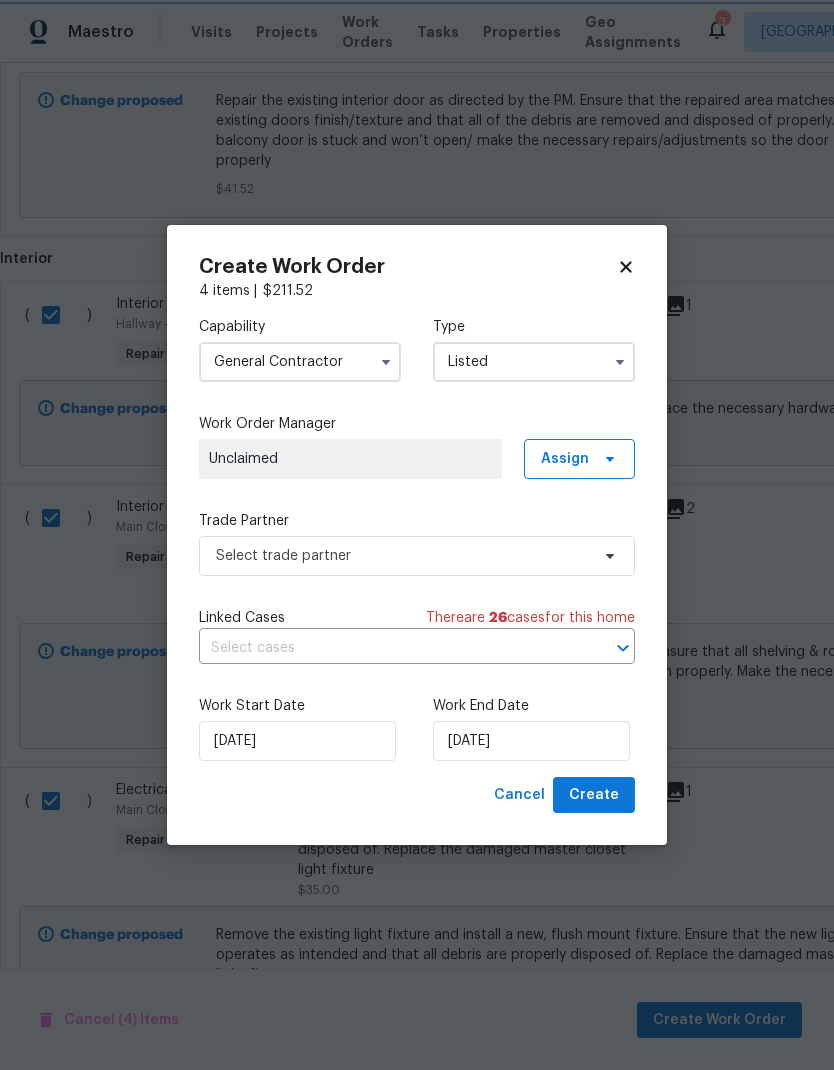 scroll, scrollTop: 0, scrollLeft: 0, axis: both 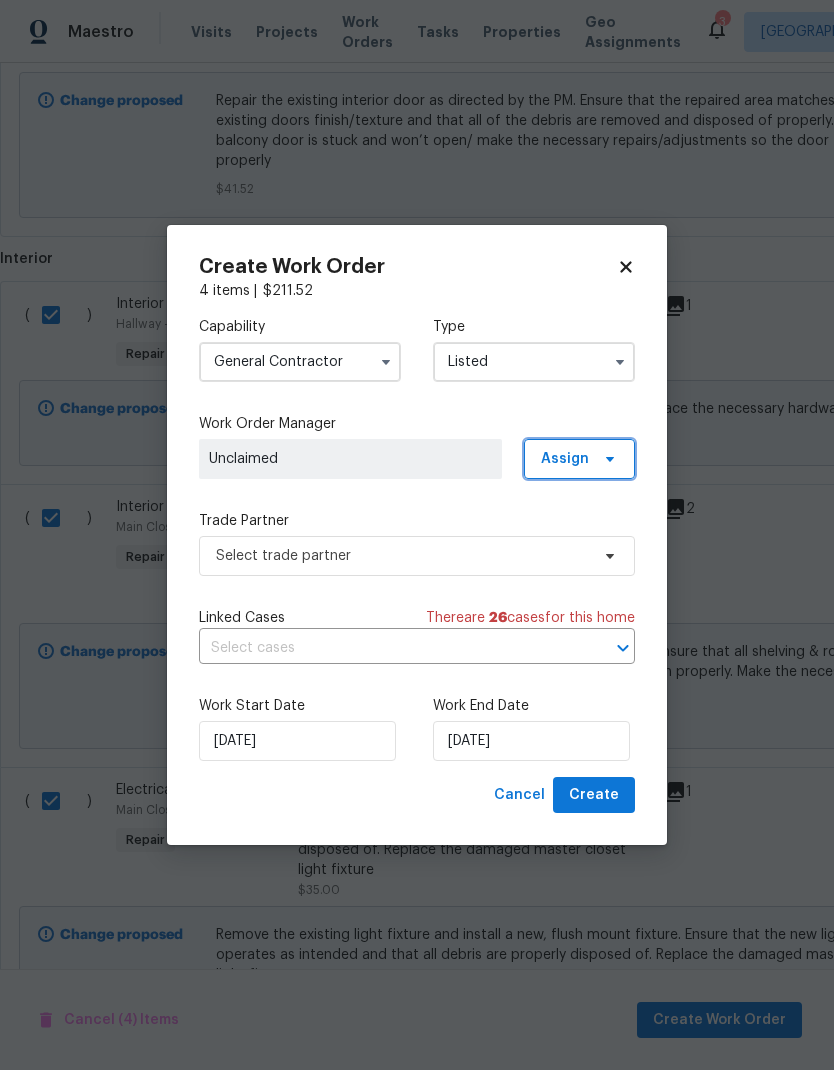 click on "Assign" at bounding box center [579, 459] 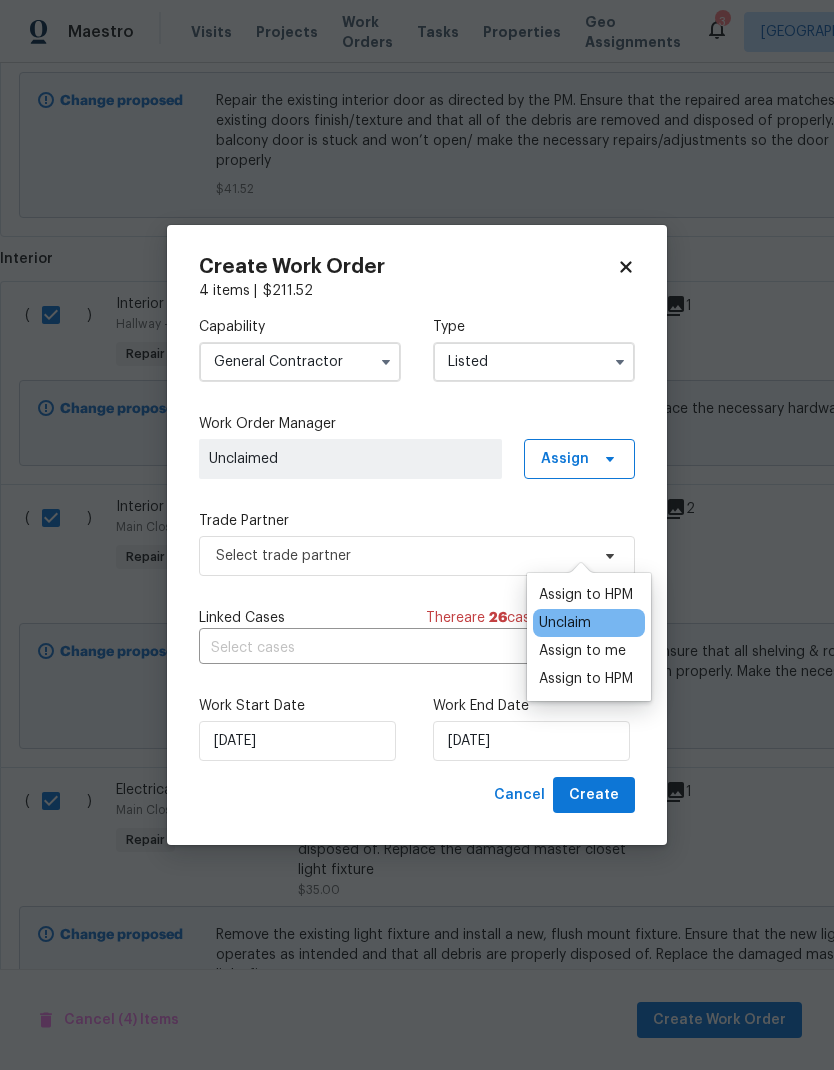 click on "Assign to HPM" at bounding box center [586, 595] 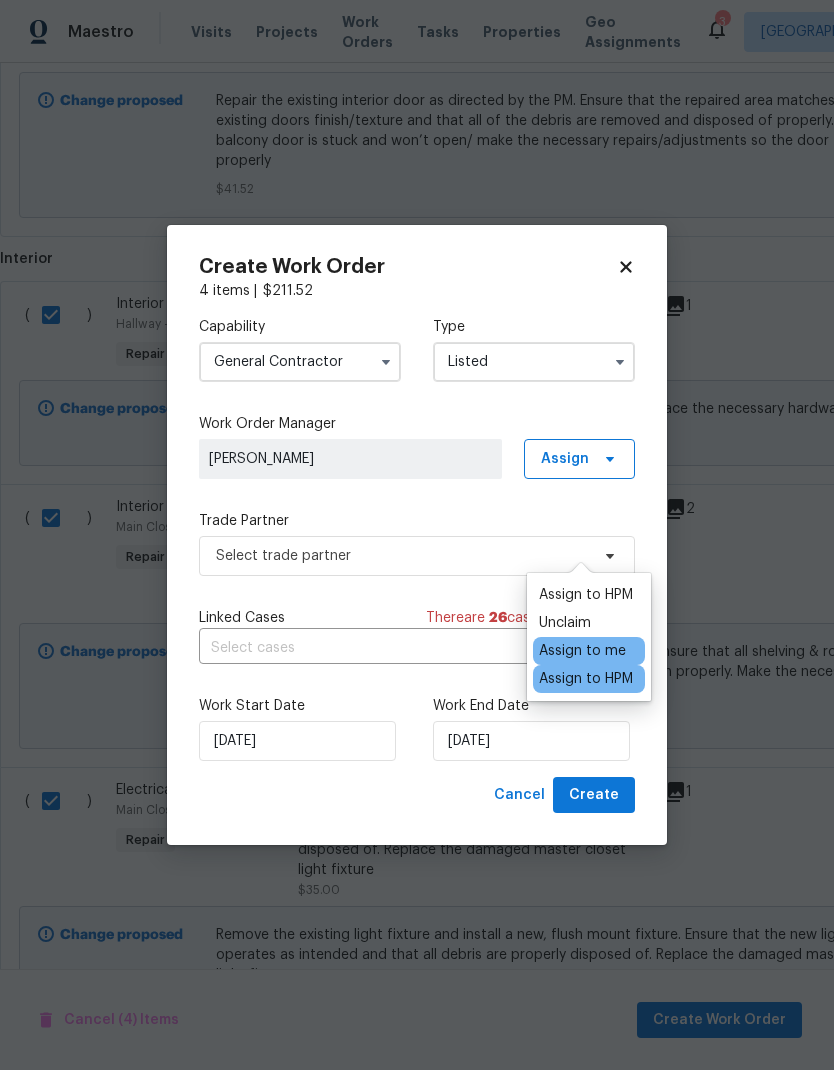 click on "Assign to HPM" at bounding box center [586, 595] 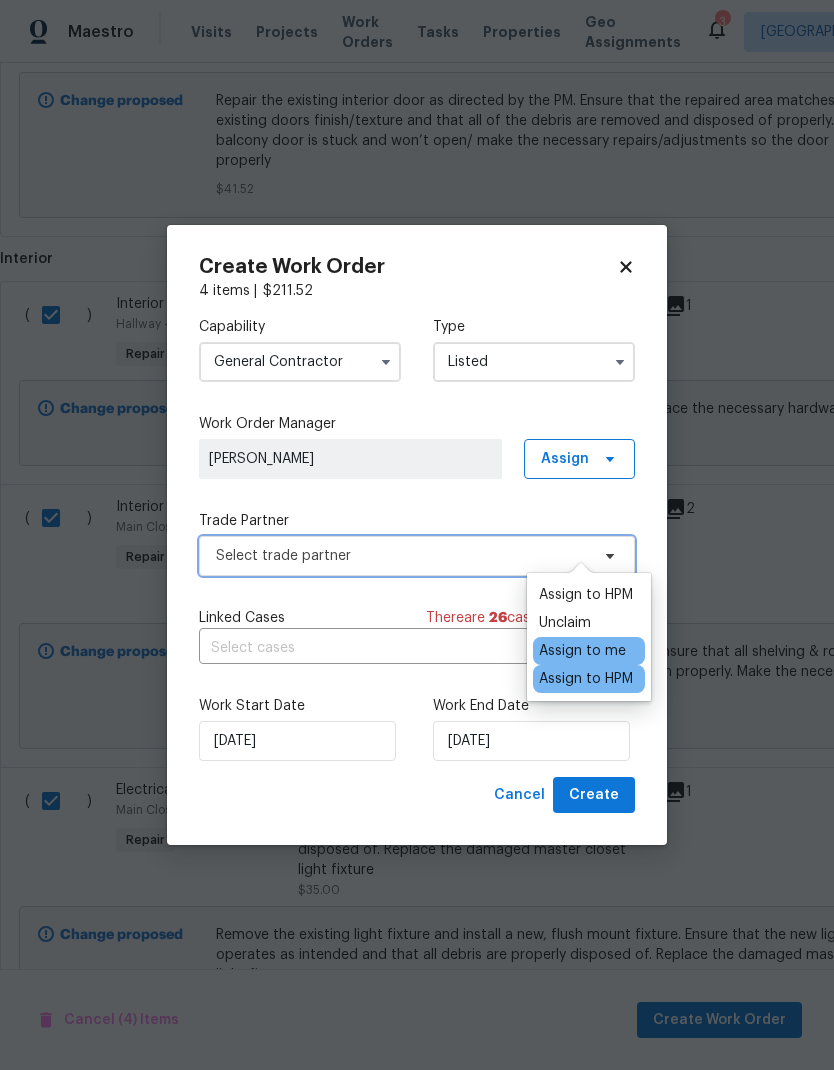 click on "Select trade partner" at bounding box center [402, 556] 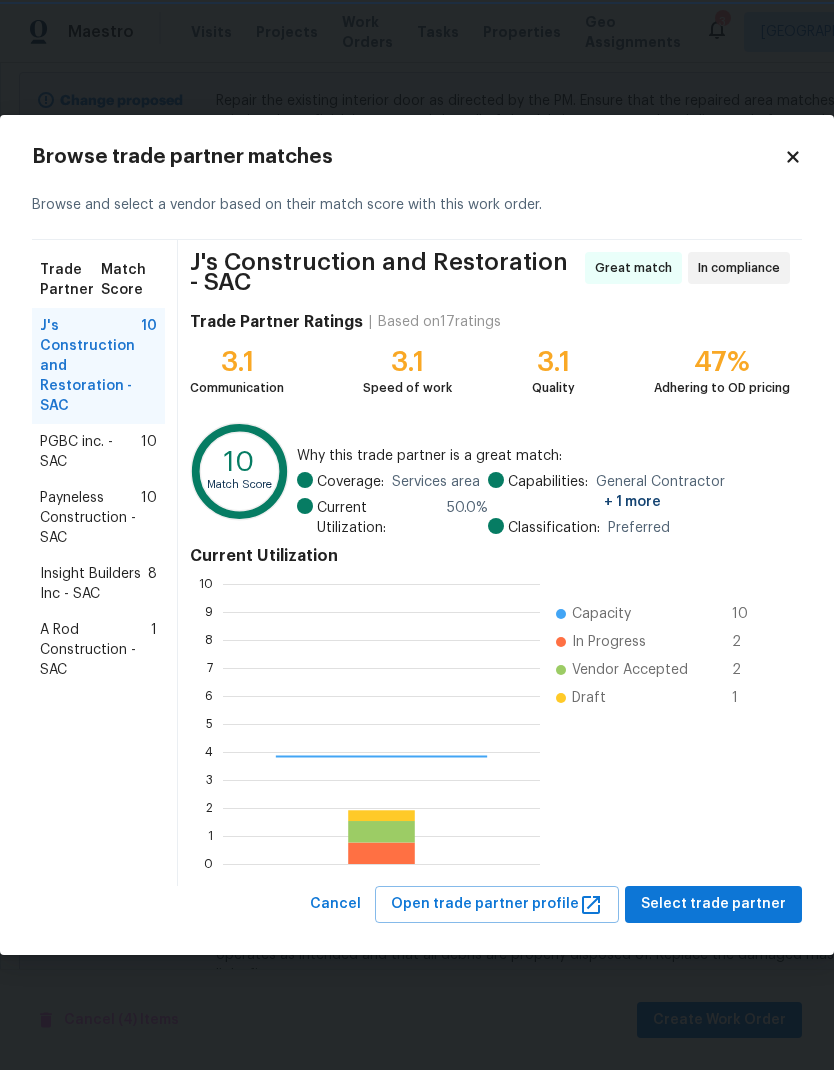 scroll, scrollTop: 2, scrollLeft: 2, axis: both 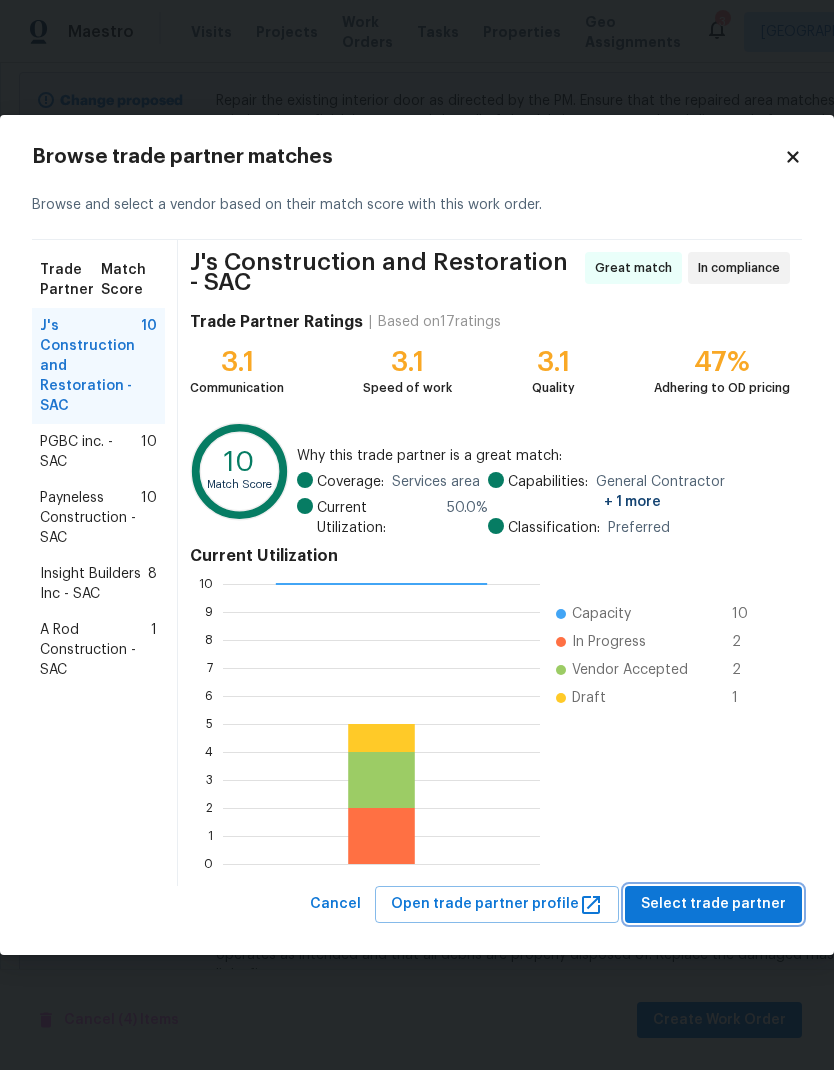click on "Select trade partner" at bounding box center [713, 904] 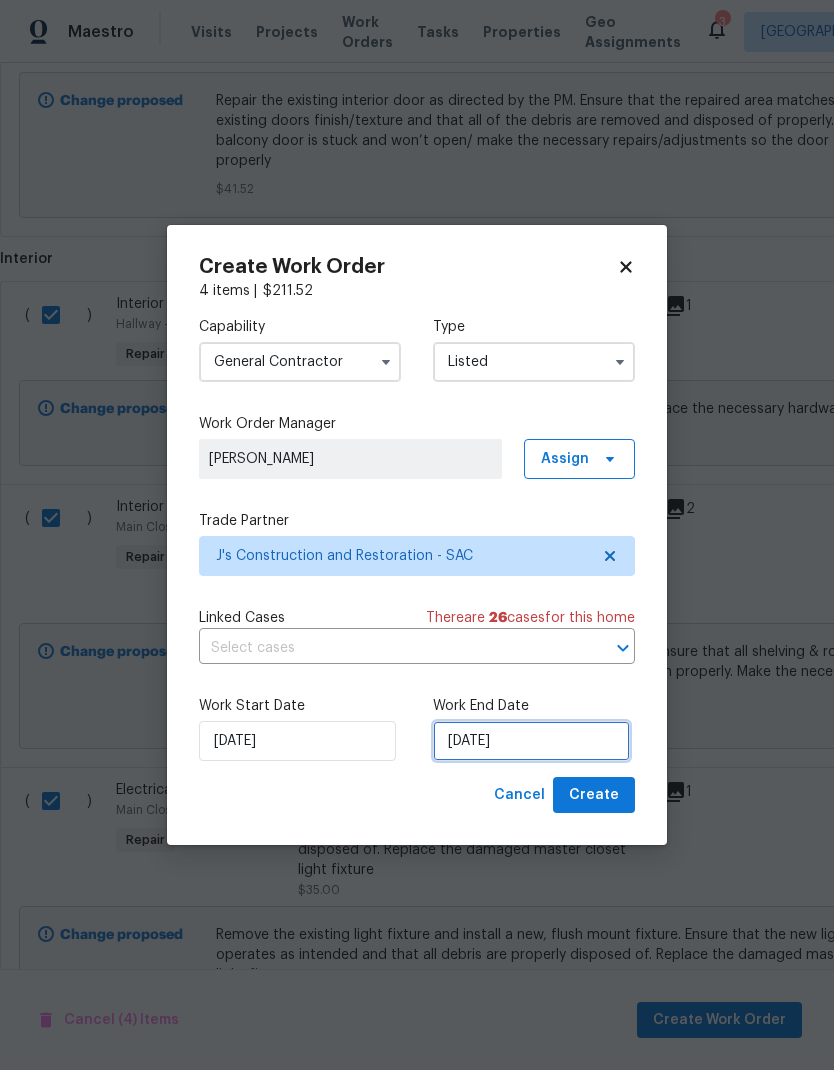 click on "7/10/2025" at bounding box center [531, 741] 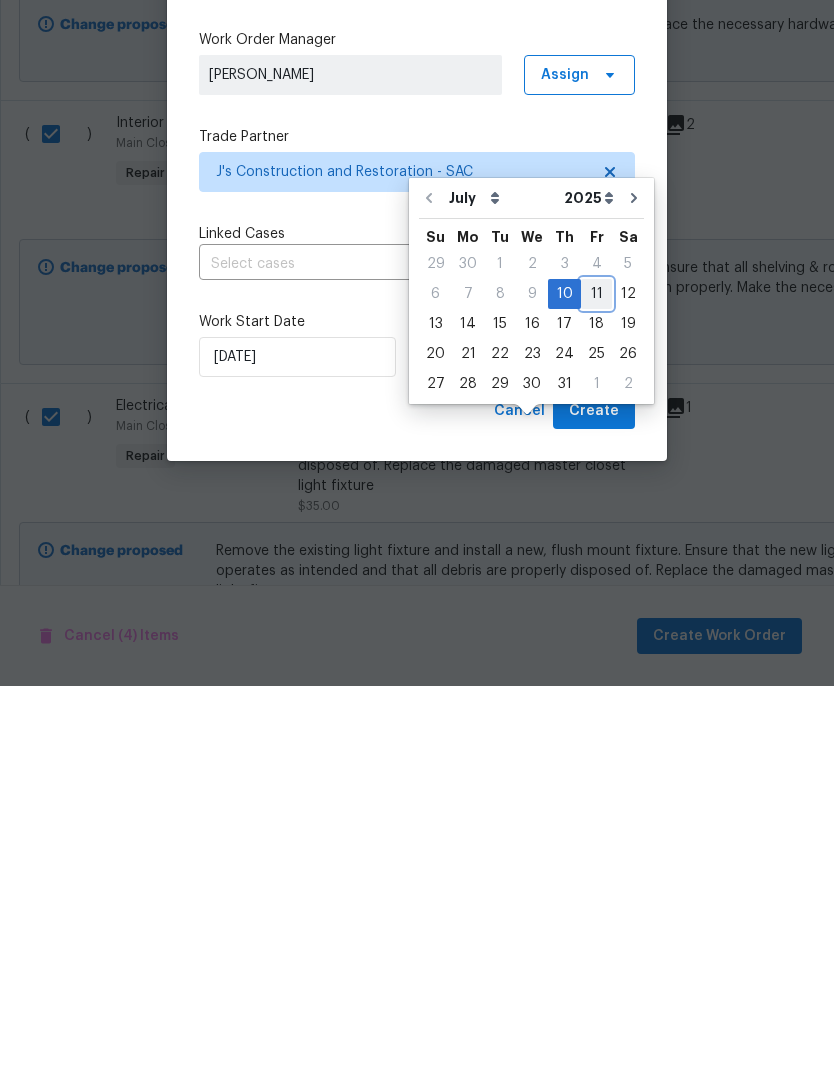 click on "11" at bounding box center [596, 678] 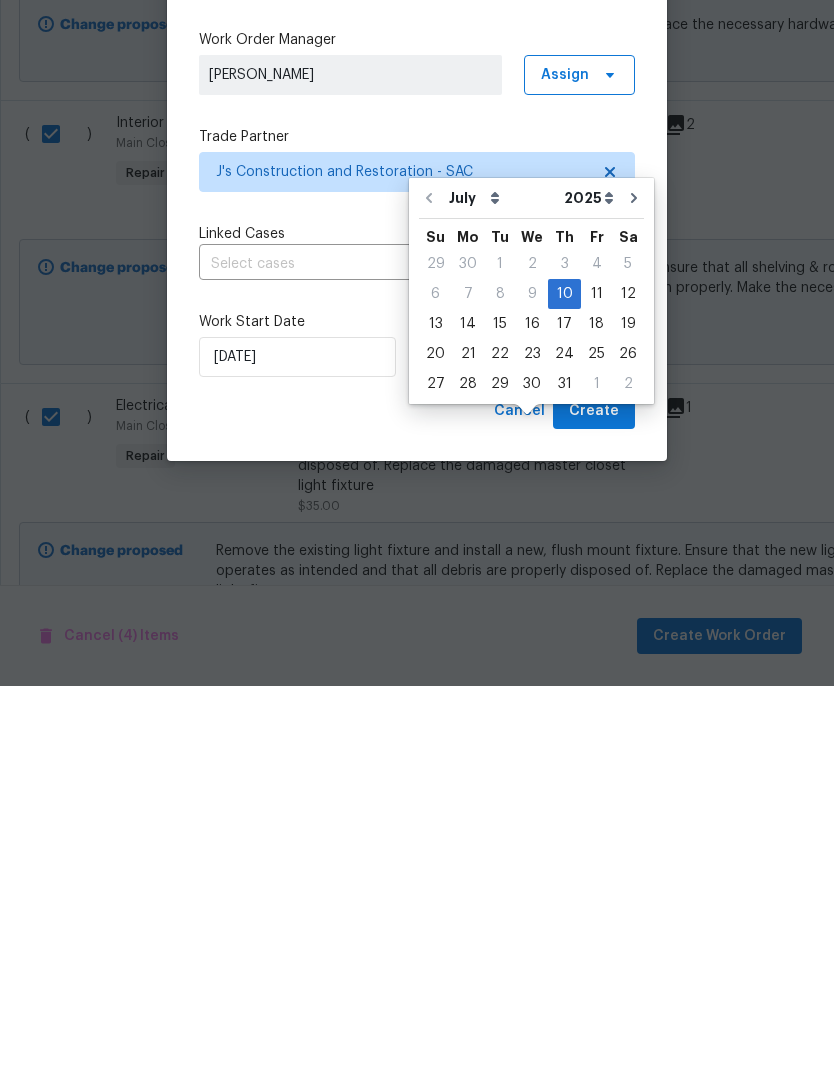 type on "[DATE]" 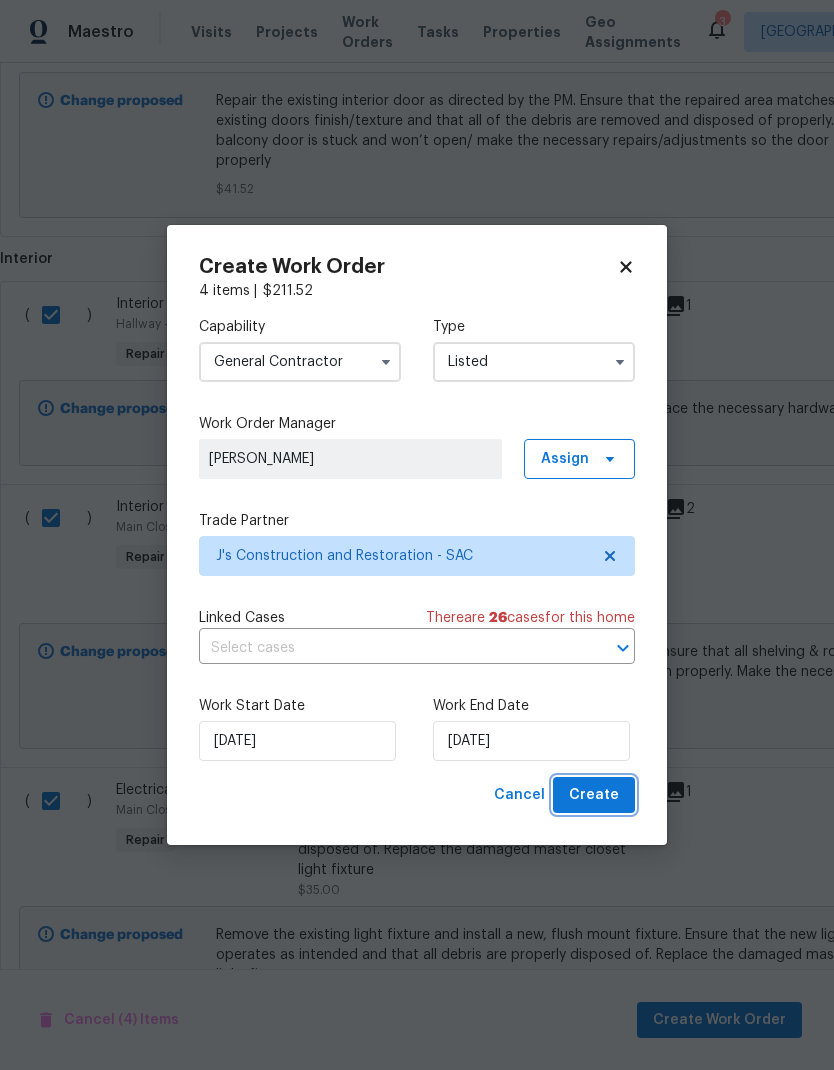 click on "Create" at bounding box center [594, 795] 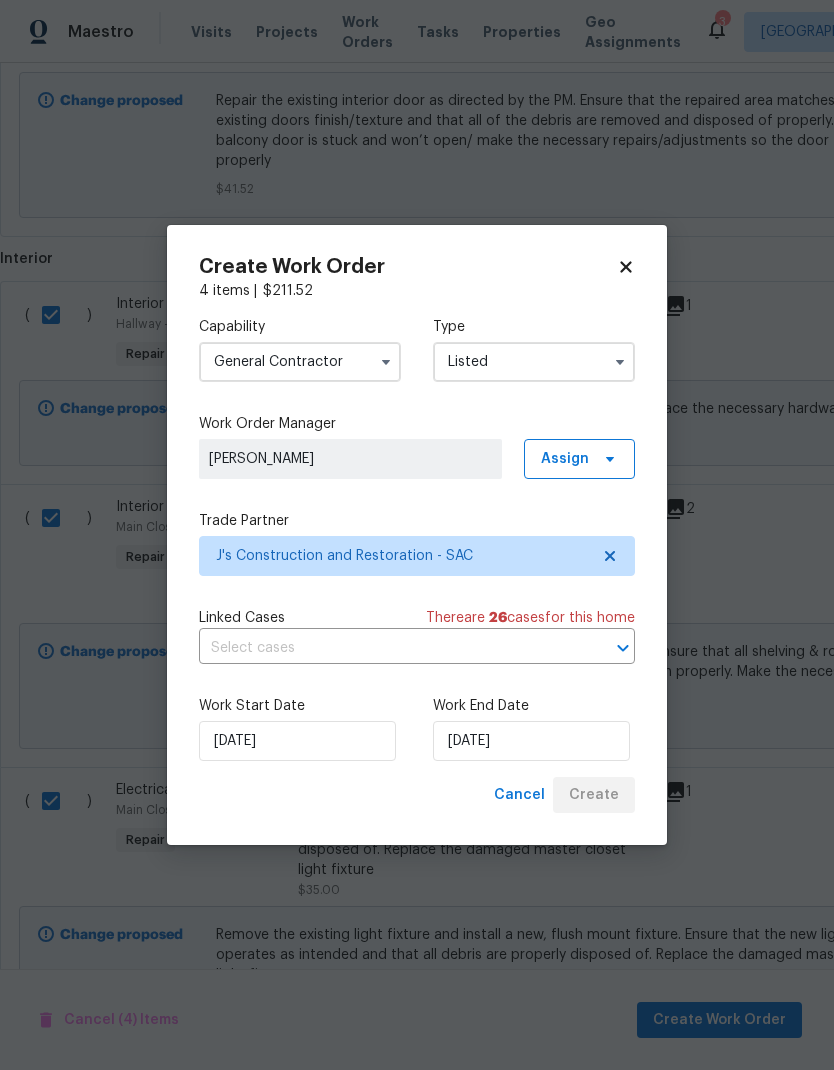 checkbox on "false" 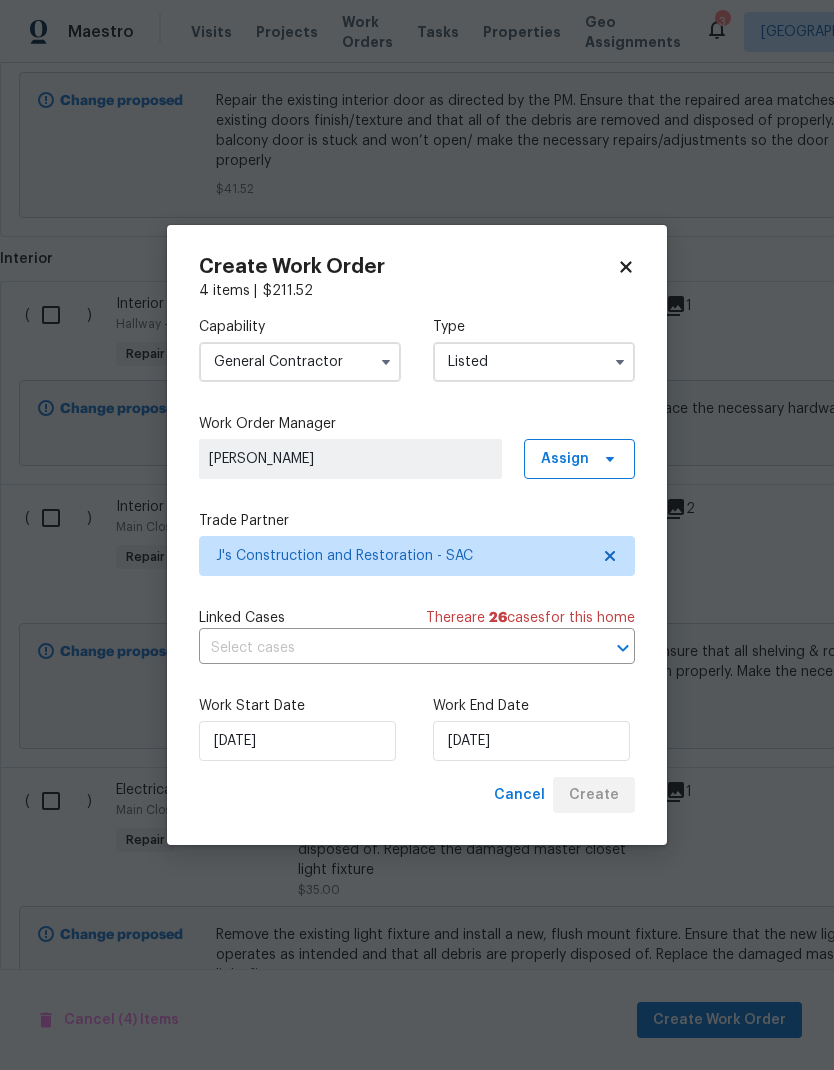 scroll, scrollTop: 0, scrollLeft: 0, axis: both 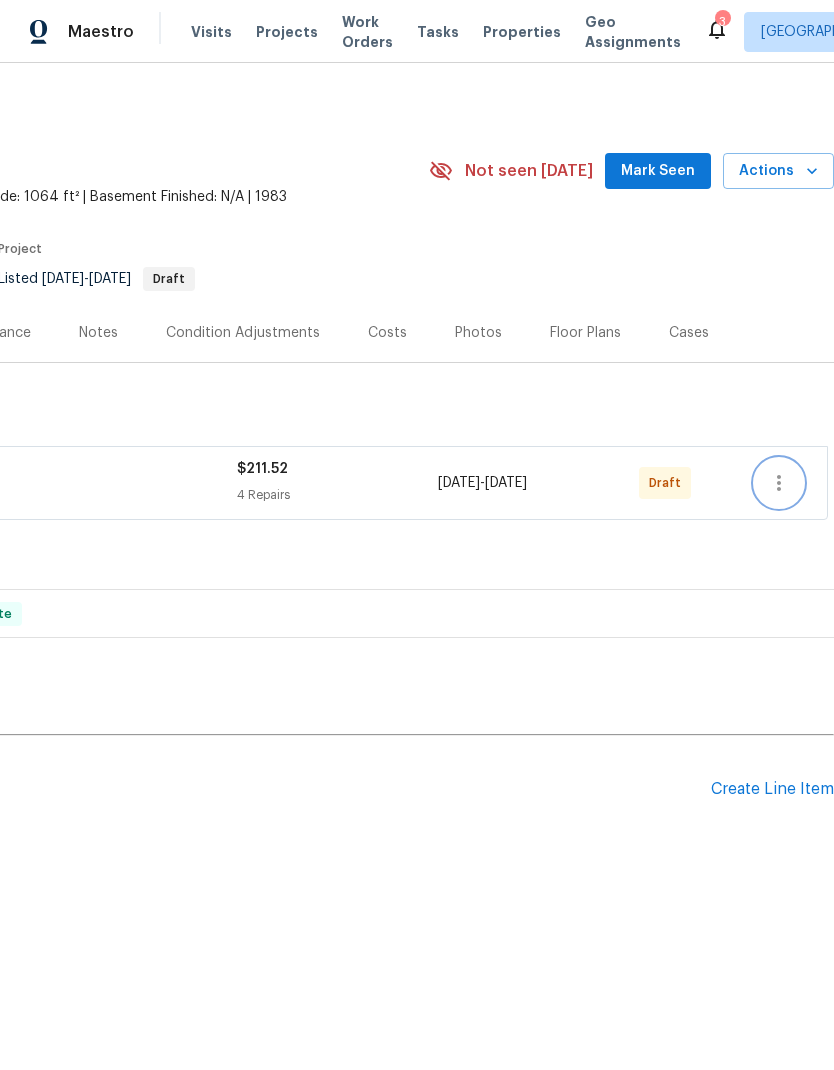 click 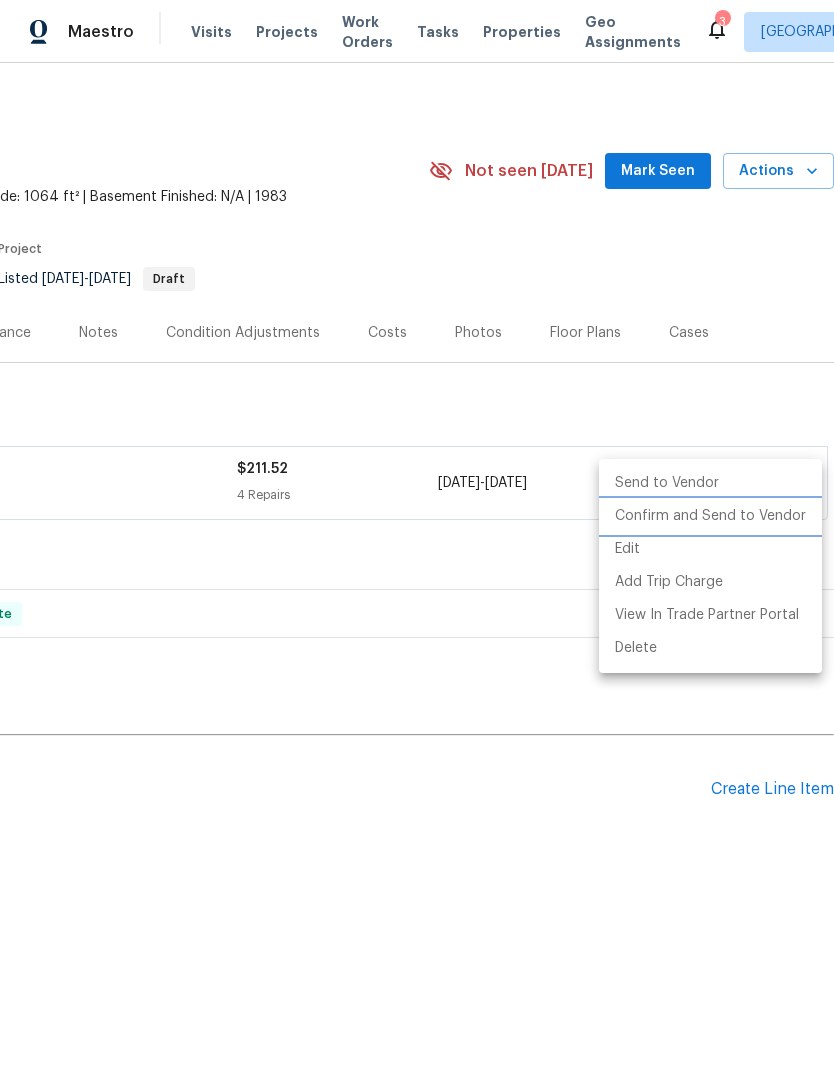 click on "Confirm and Send to Vendor" at bounding box center (710, 516) 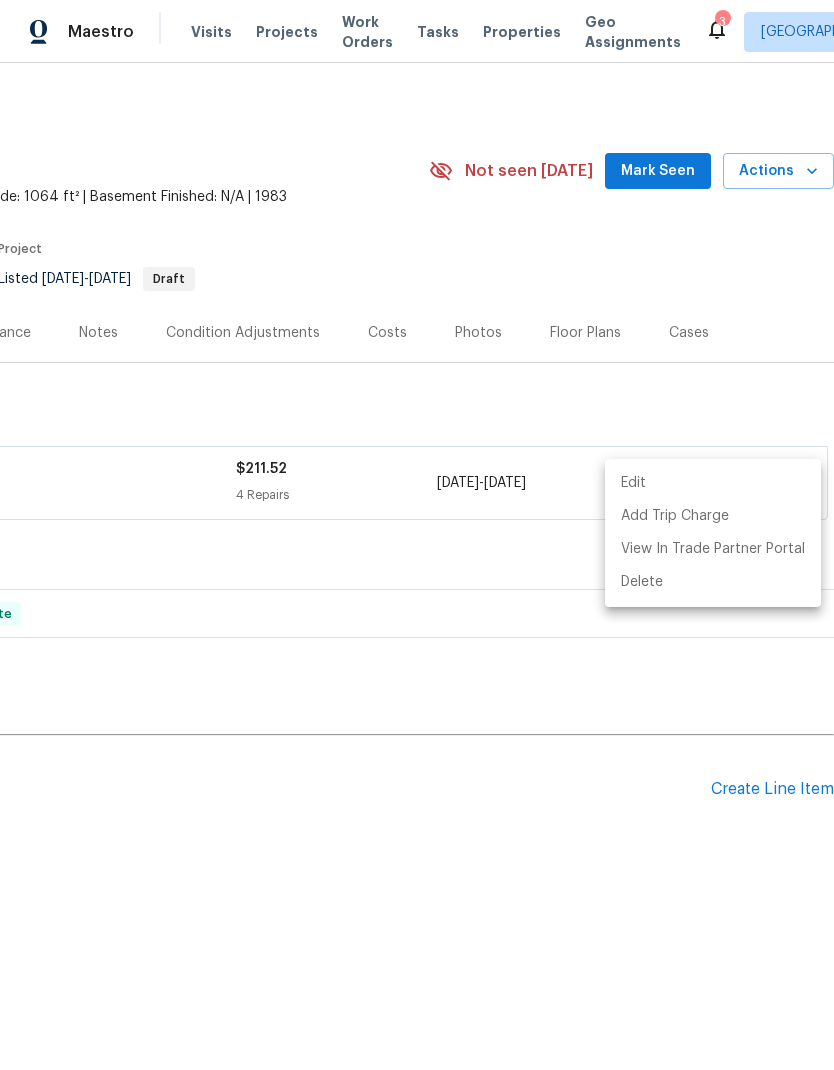 click at bounding box center [417, 535] 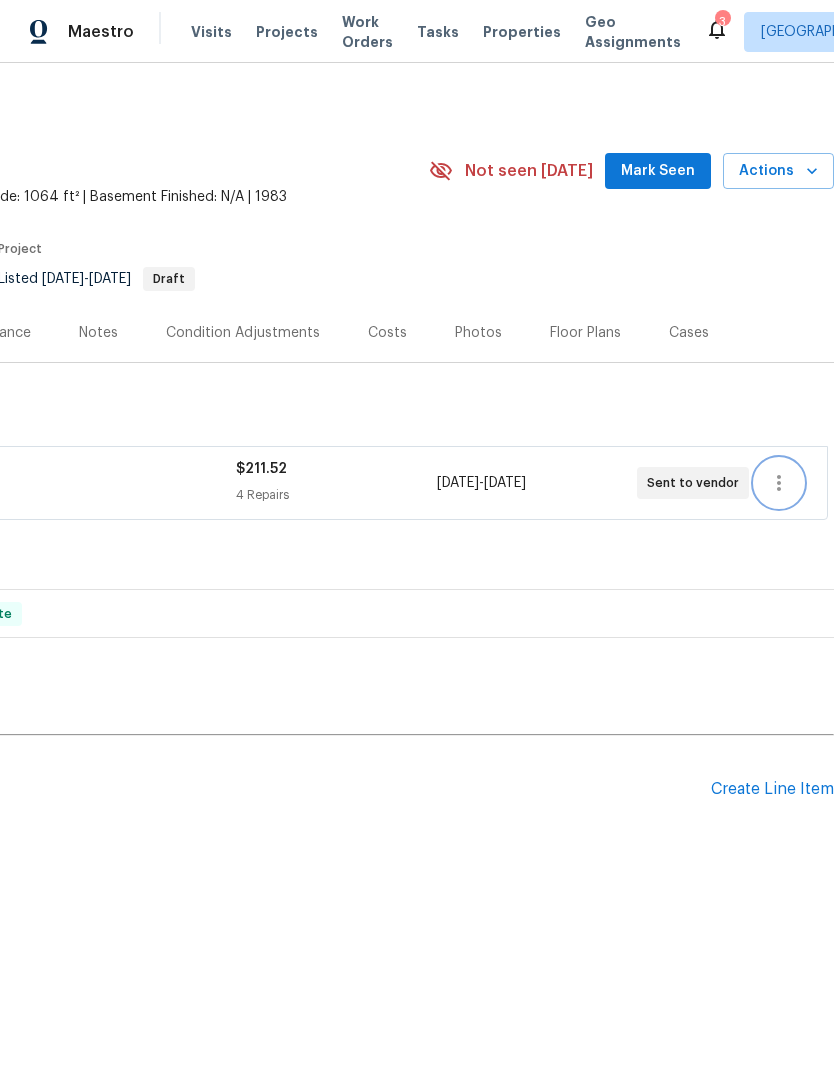 scroll, scrollTop: 0, scrollLeft: 296, axis: horizontal 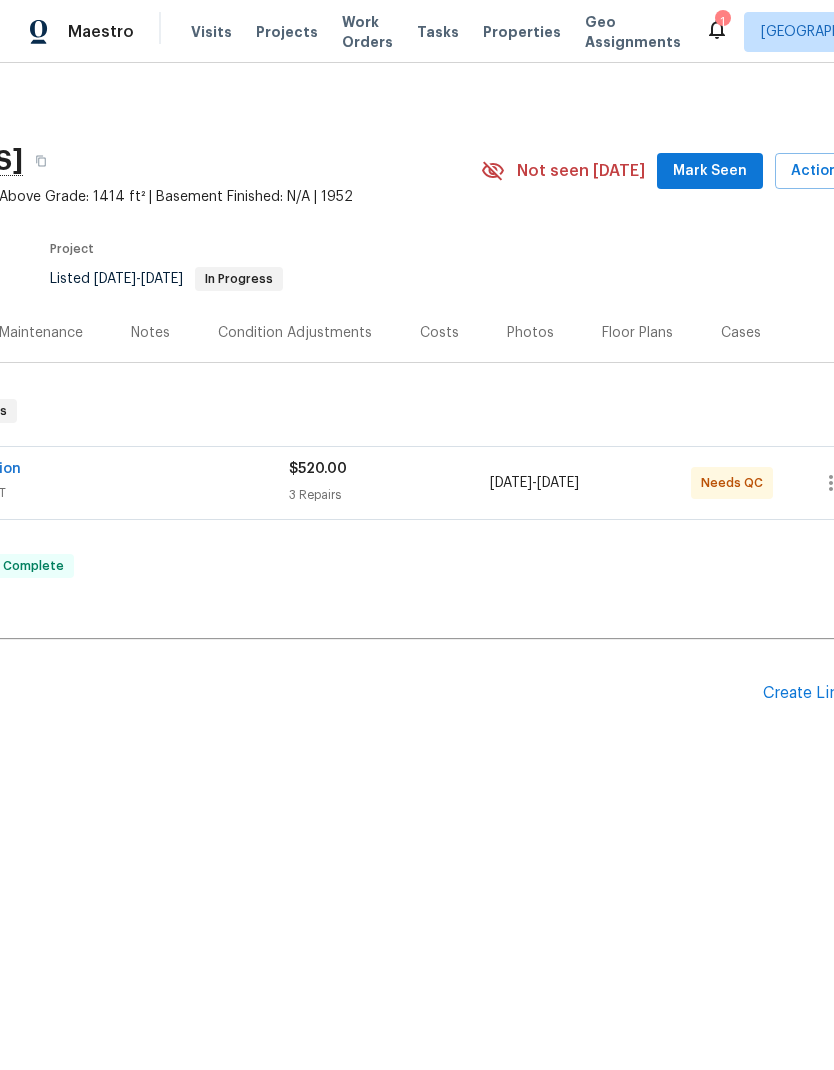 click on "J's Construction and Restoration" at bounding box center (38, 471) 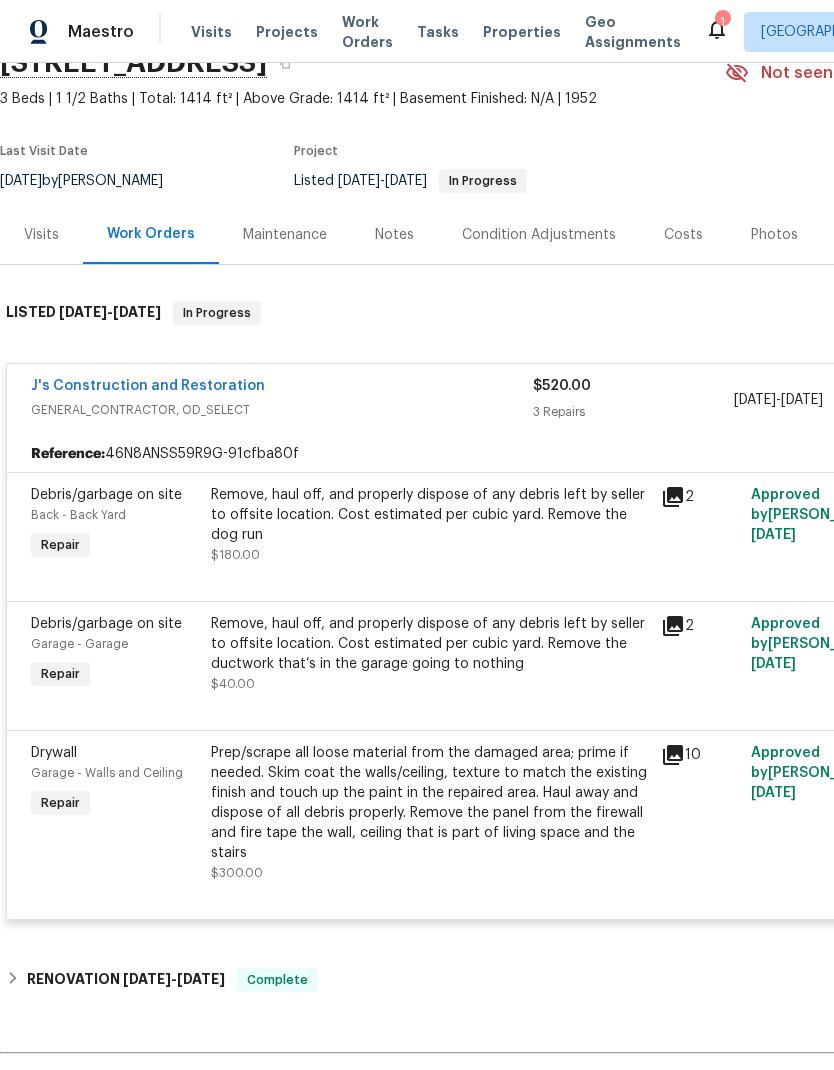 scroll, scrollTop: 96, scrollLeft: 0, axis: vertical 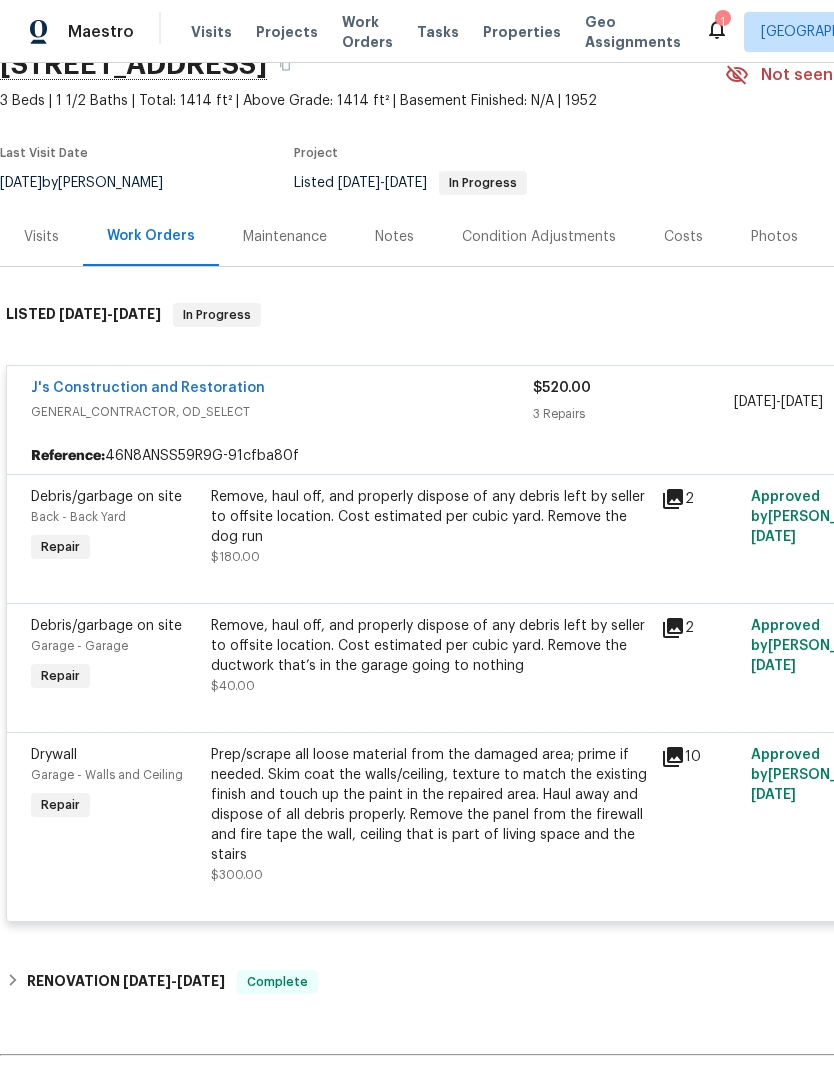 click on "Remove, haul off, and properly dispose of any debris left by seller to offsite location. Cost estimated per cubic yard.
Remove the dog run" at bounding box center (430, 517) 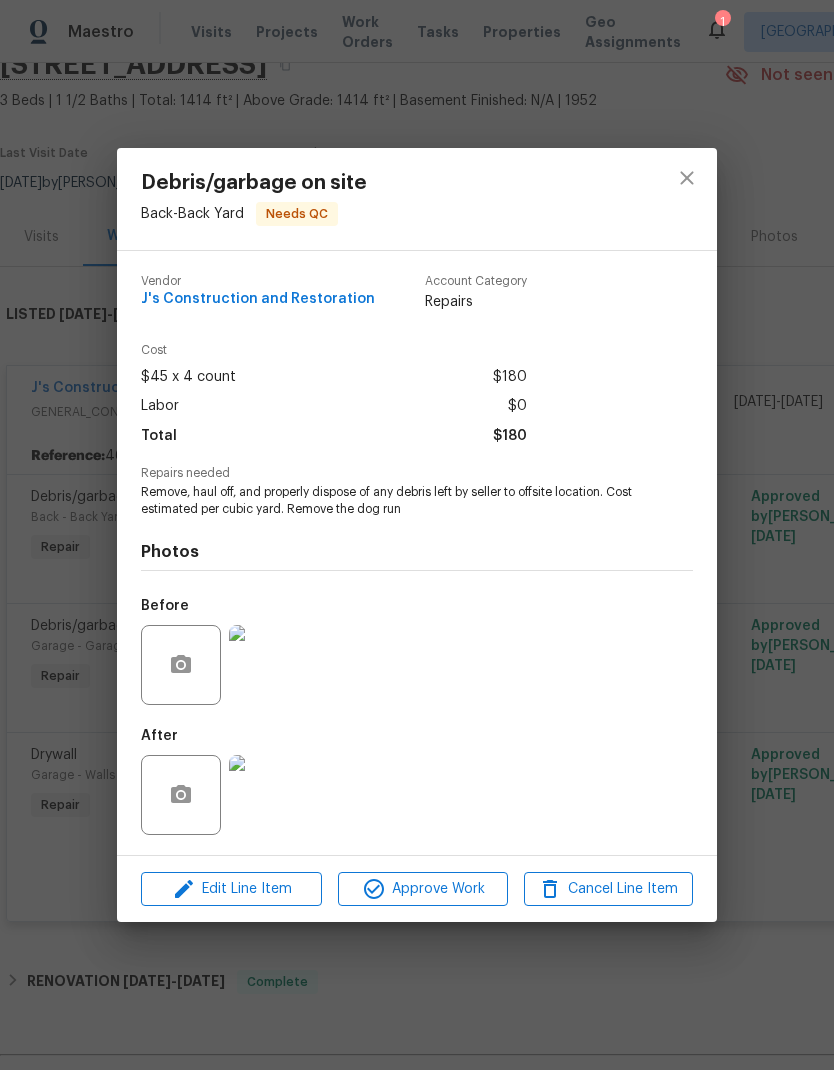 click at bounding box center (269, 795) 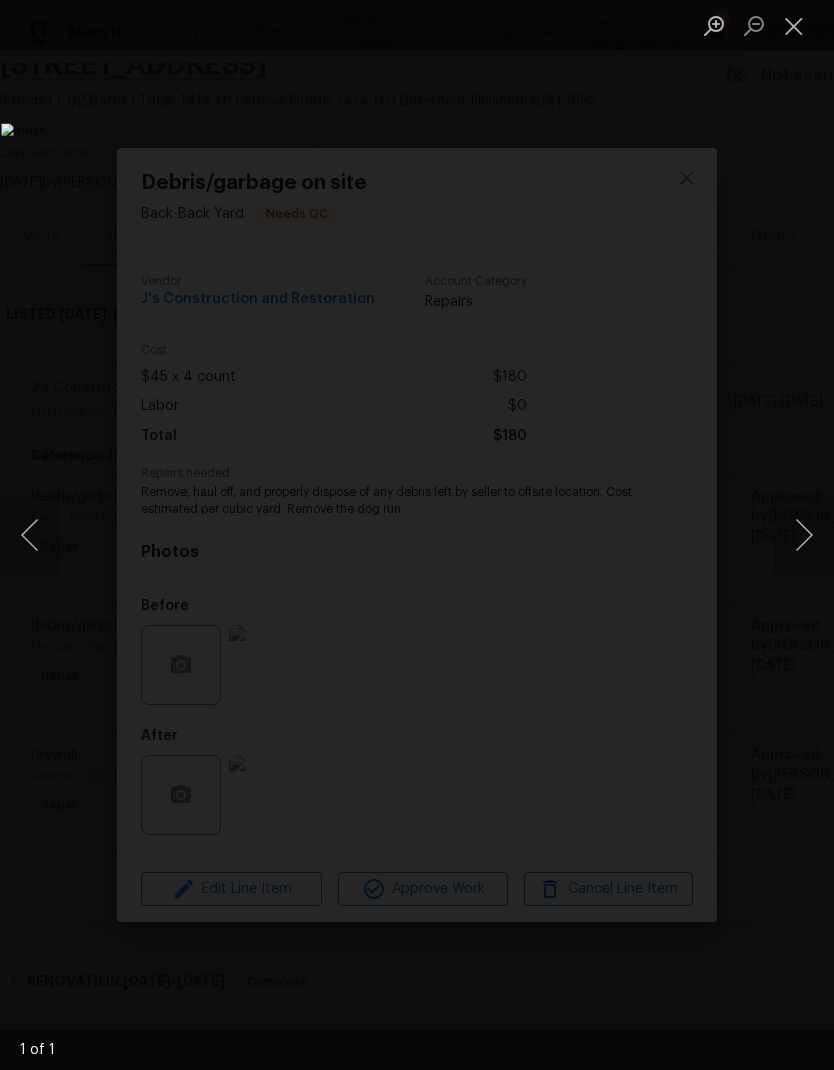click at bounding box center [794, 25] 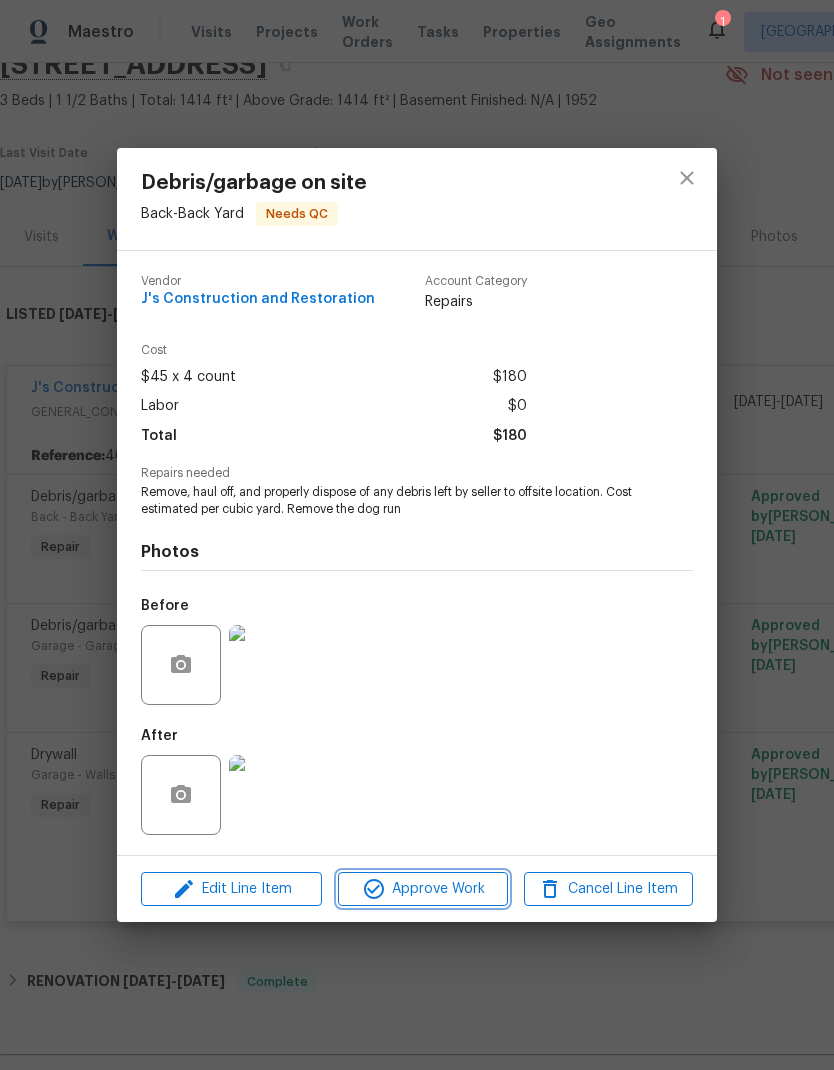 click on "Approve Work" at bounding box center (422, 889) 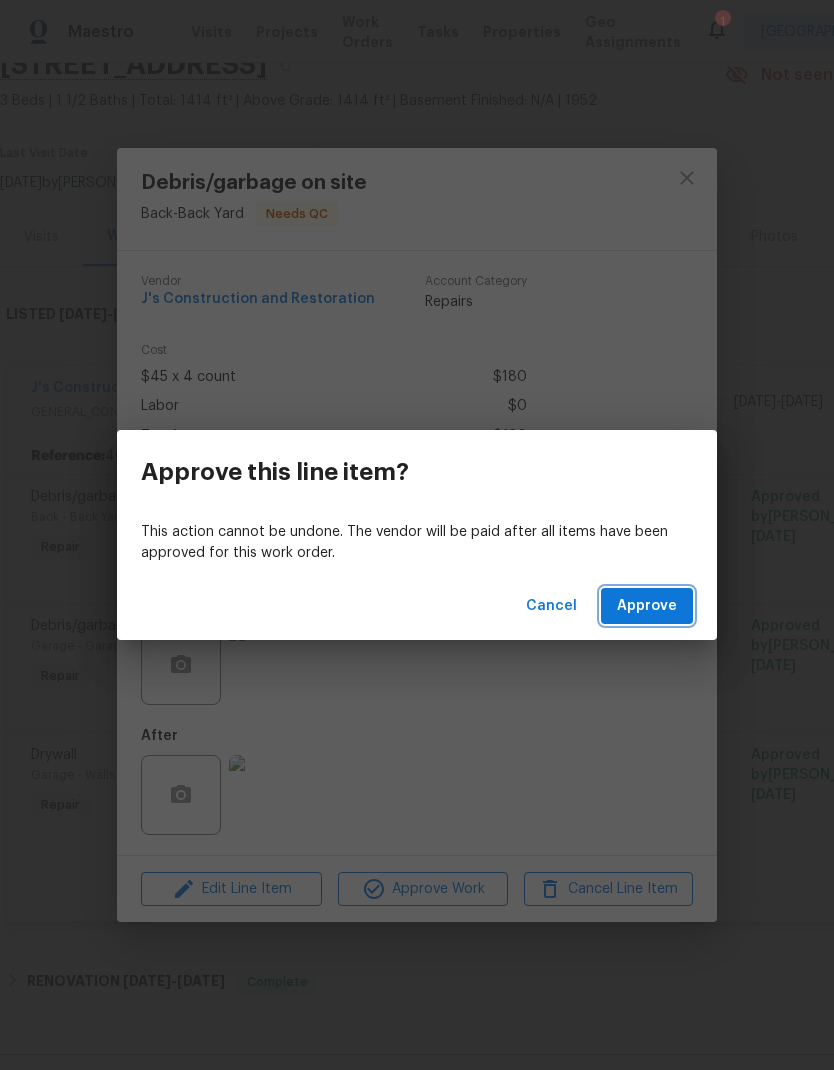 click on "Approve" at bounding box center [647, 606] 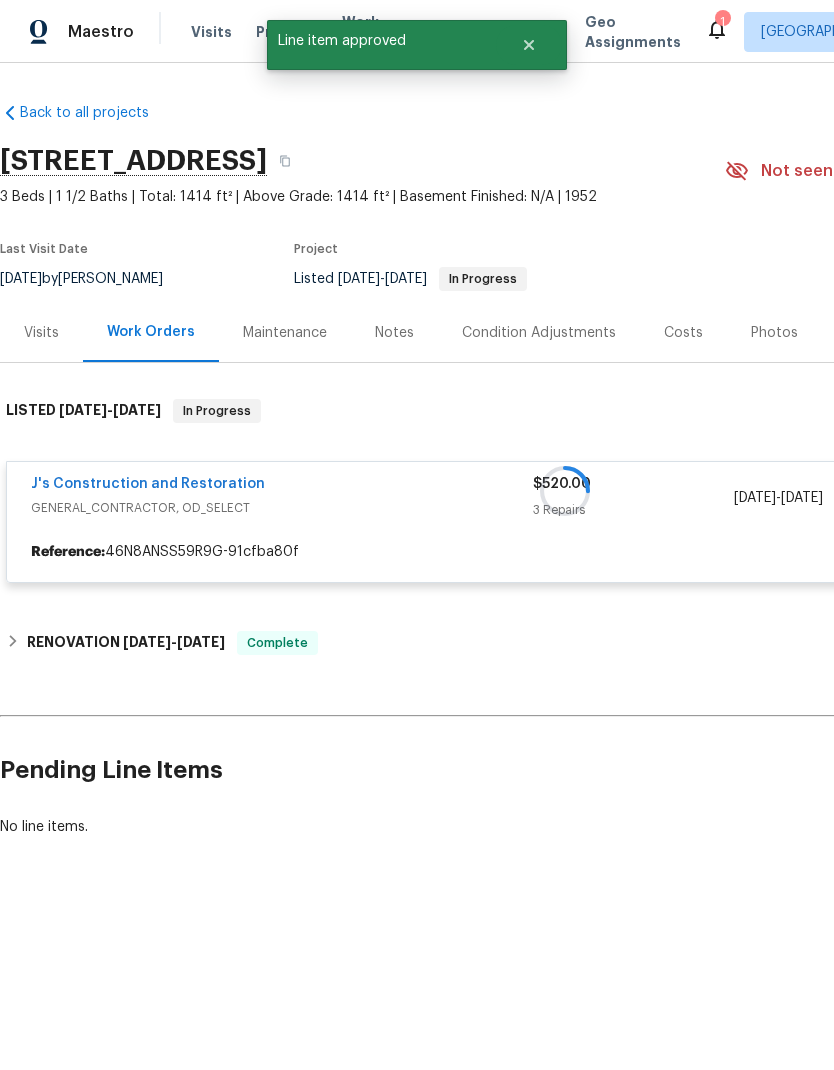 scroll, scrollTop: 0, scrollLeft: 0, axis: both 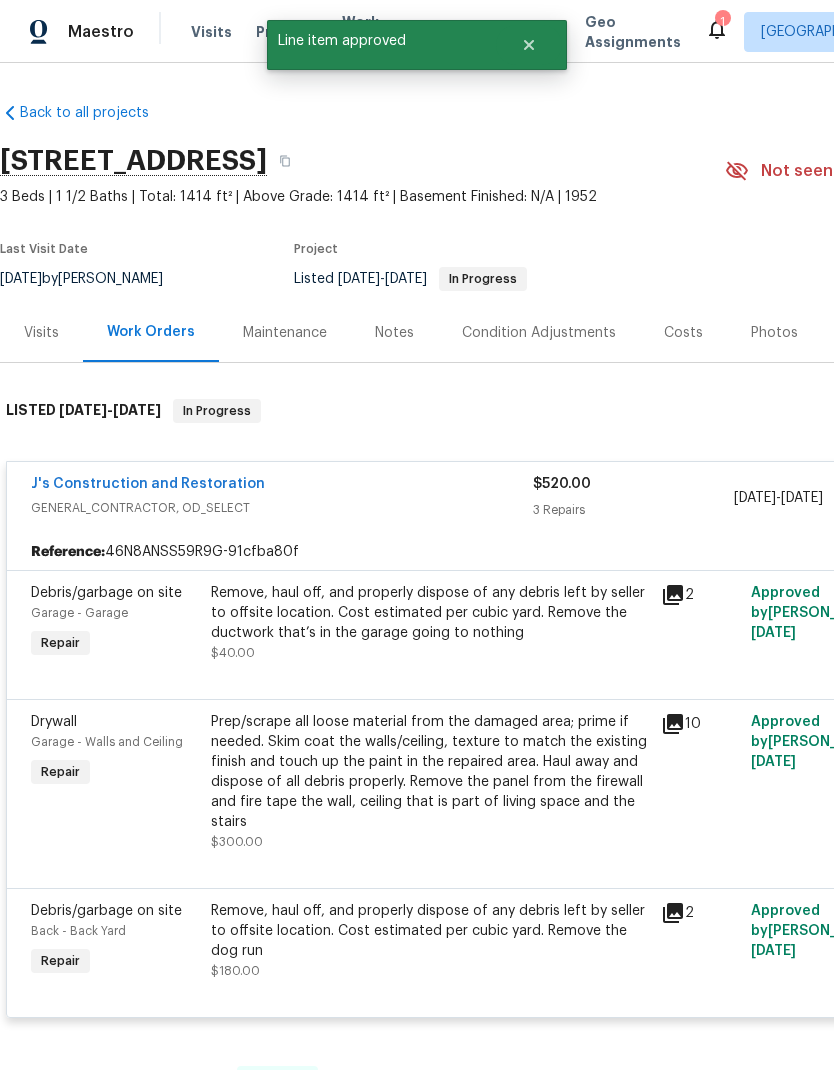click on "Remove, haul off, and properly dispose of any debris left by seller to offsite location. Cost estimated per cubic yard.
Remove the ductwork that’s in the garage going to nothing" at bounding box center [430, 613] 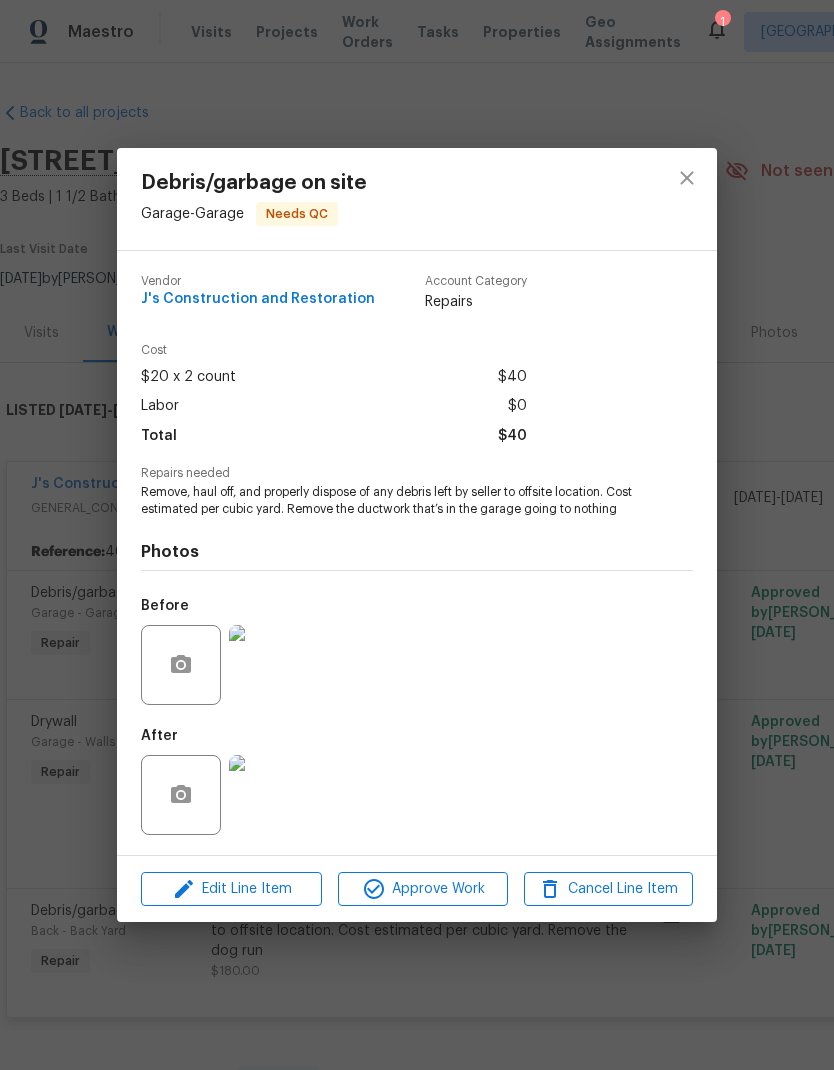 click at bounding box center (269, 795) 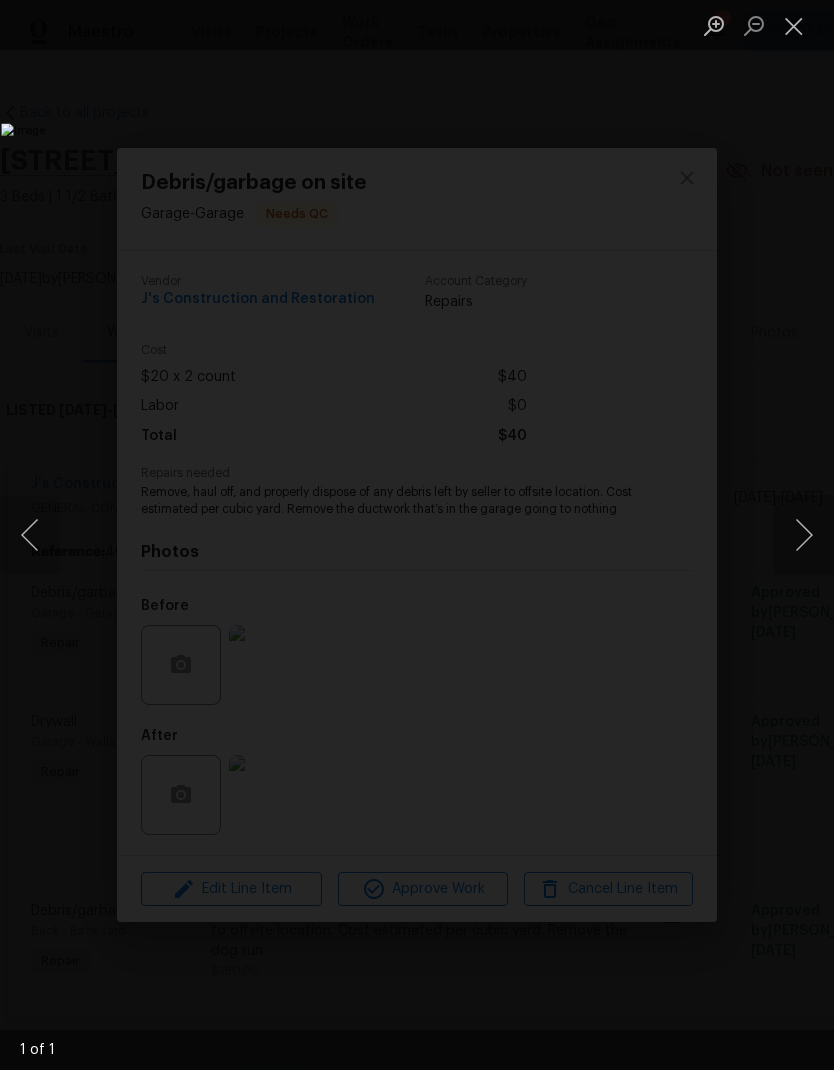 click at bounding box center [794, 25] 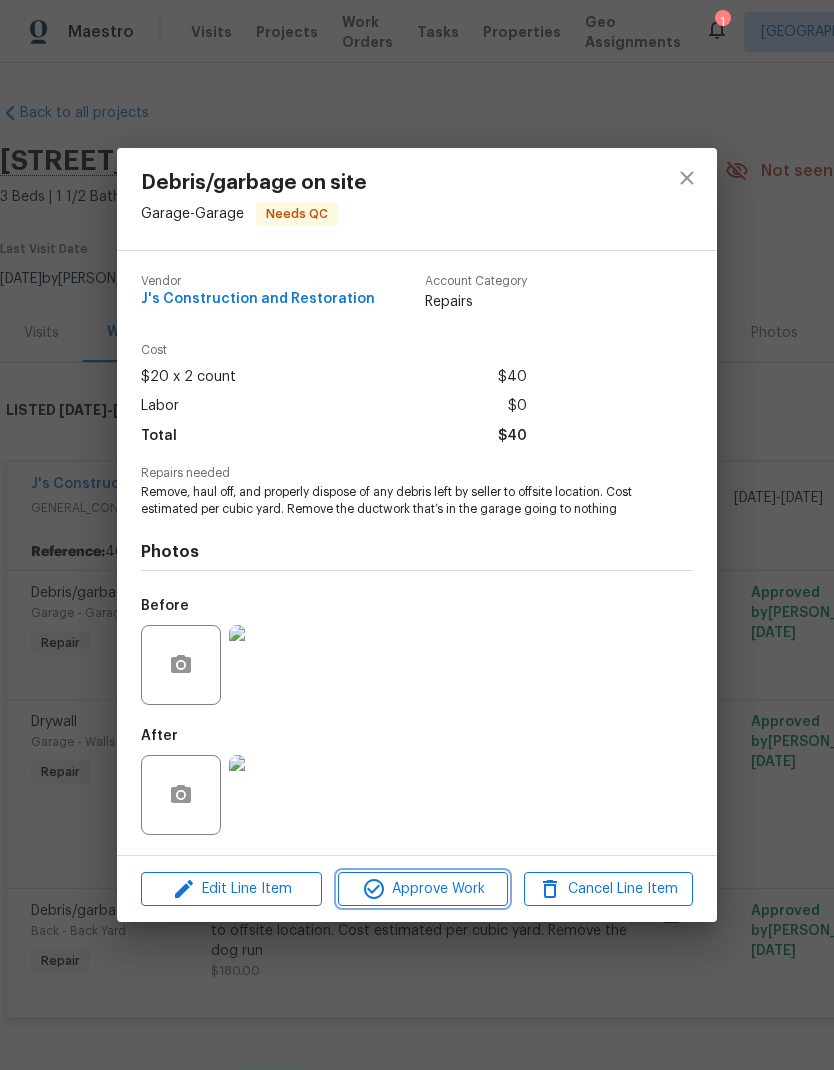 click on "Approve Work" at bounding box center [422, 889] 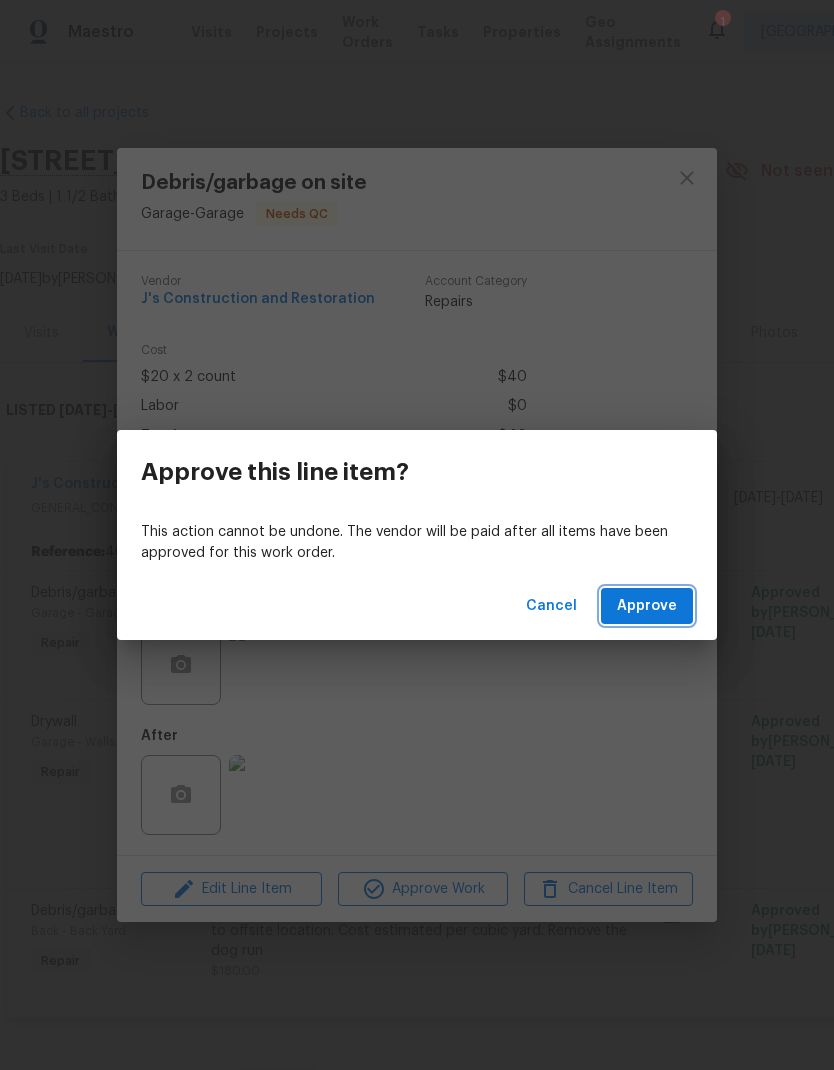click on "Approve" at bounding box center (647, 606) 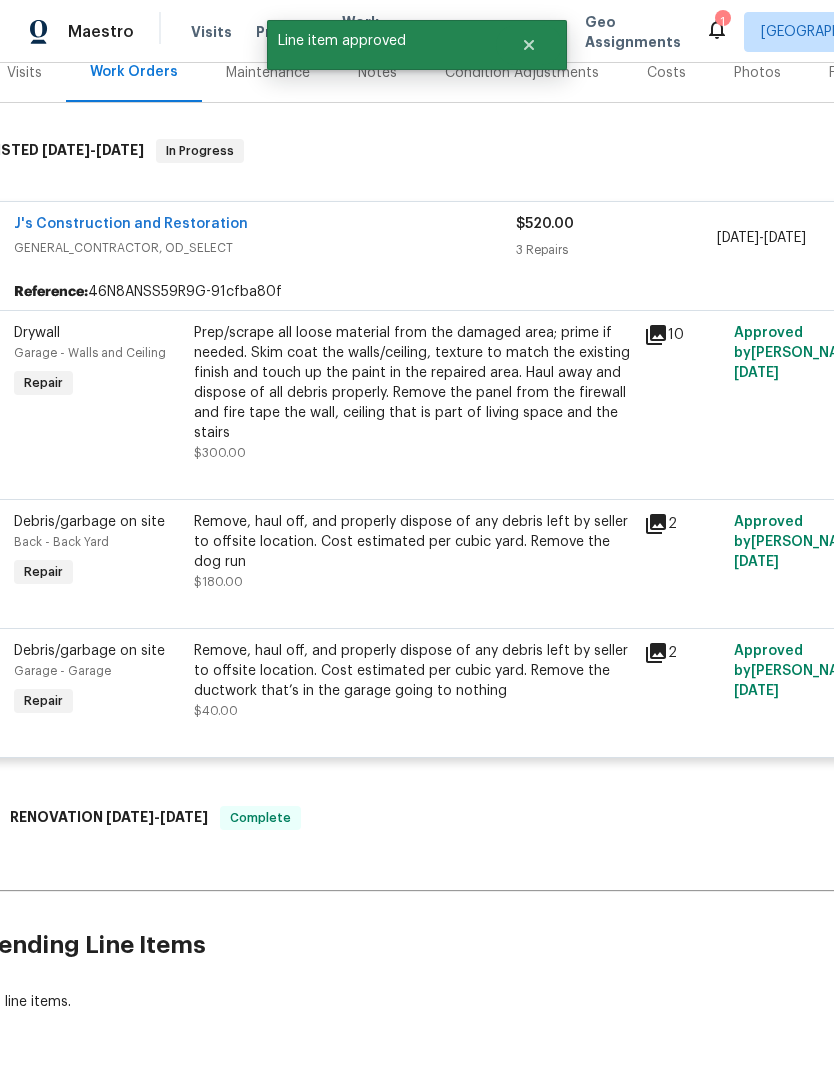 scroll, scrollTop: 260, scrollLeft: 19, axis: both 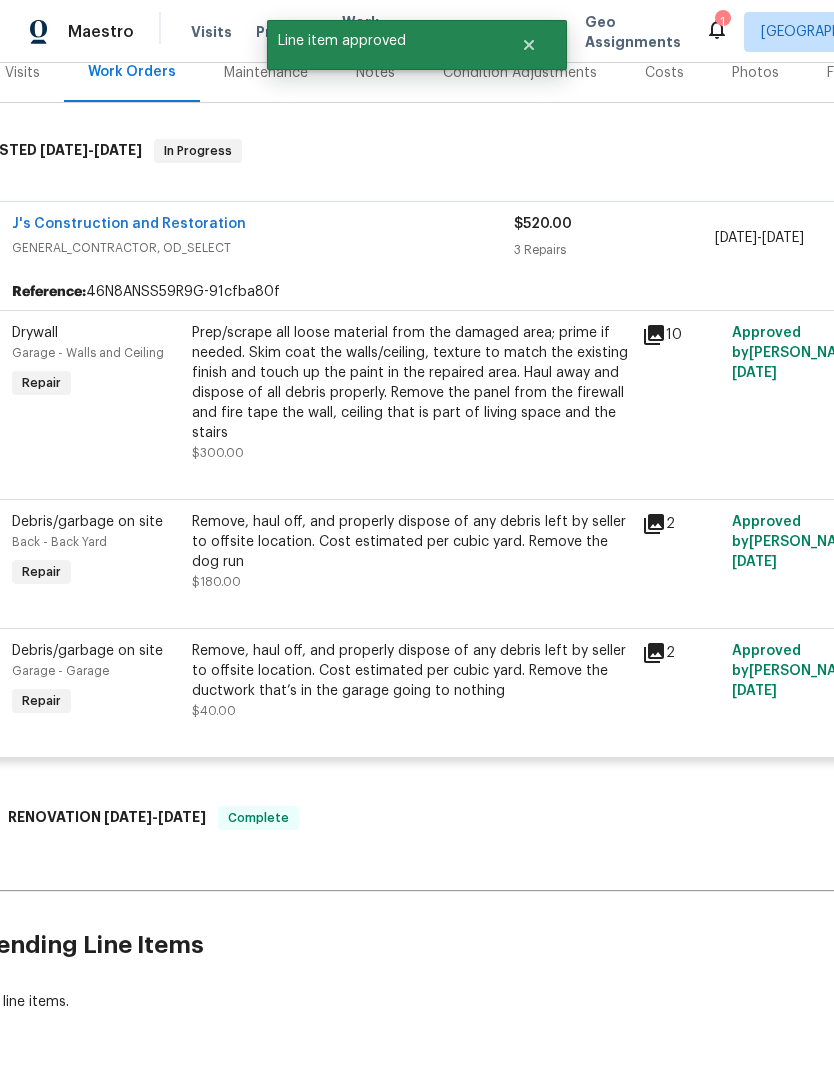 click on "Prep/scrape all loose material from the damaged area; prime if needed. Skim coat the walls/ceiling, texture to match the existing finish and touch up the paint in the repaired area. Haul away and dispose of all debris properly.
Remove the panel from the firewall and fire tape the wall, ceiling that is part of living space and the stairs" at bounding box center (411, 383) 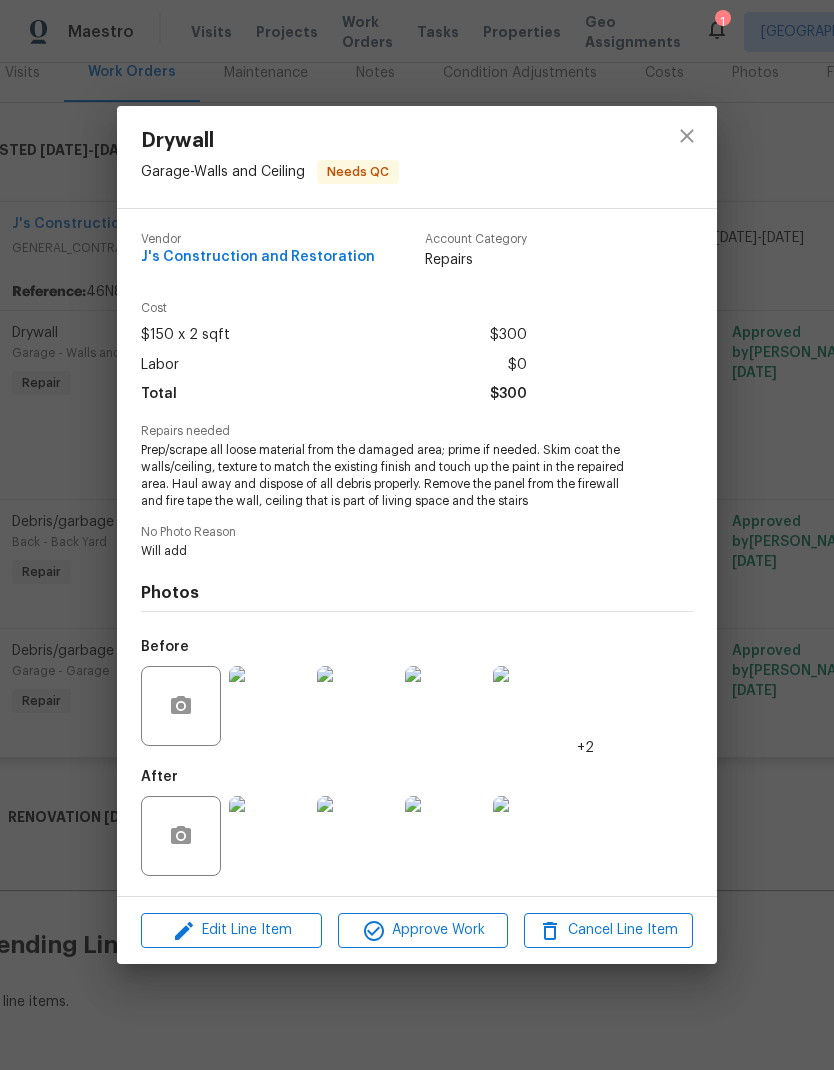 click at bounding box center [269, 836] 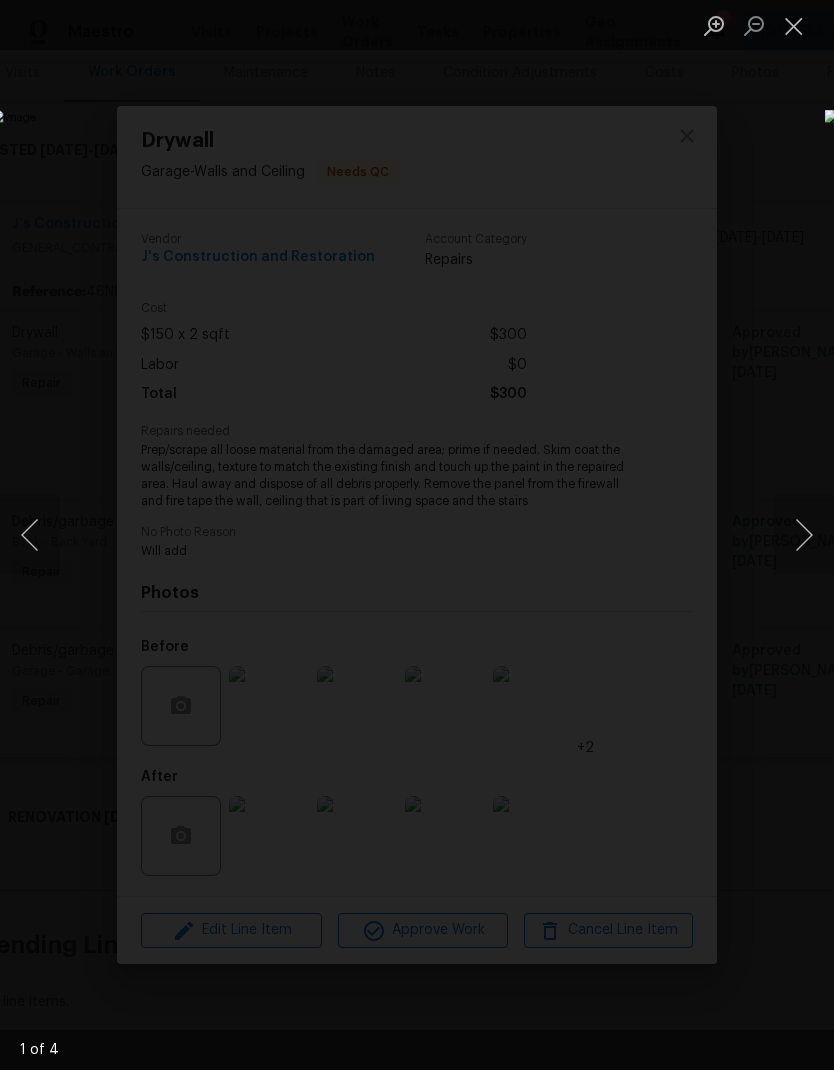 scroll, scrollTop: 260, scrollLeft: 0, axis: vertical 